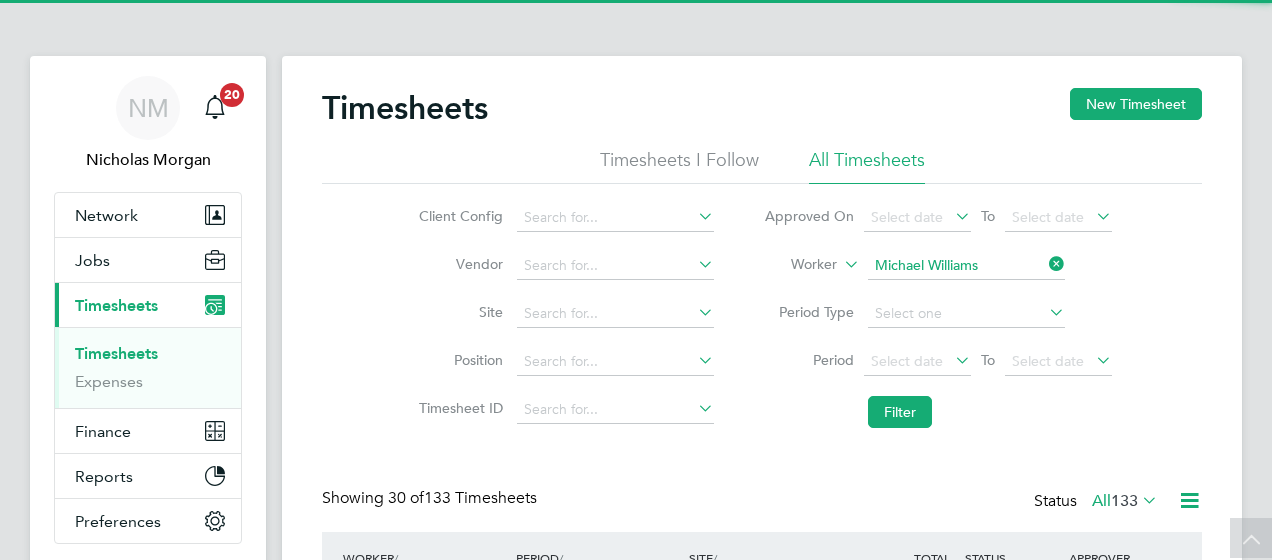 scroll, scrollTop: 372, scrollLeft: 0, axis: vertical 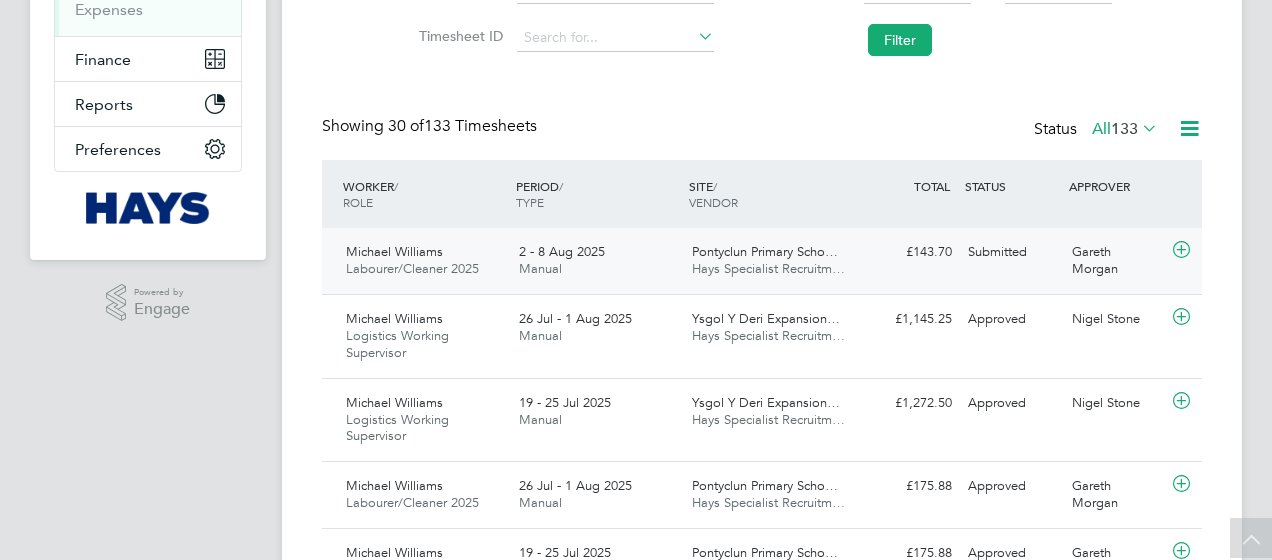 click on "2 - 8 Aug 2025 Manual" 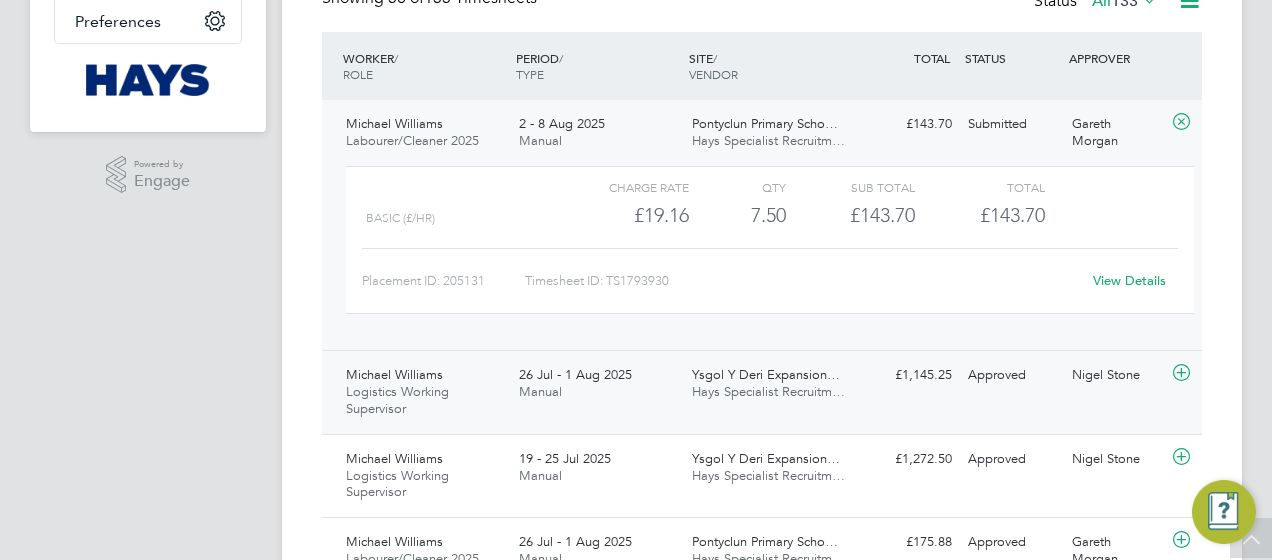 click on "Hays Specialist Recruitm…" 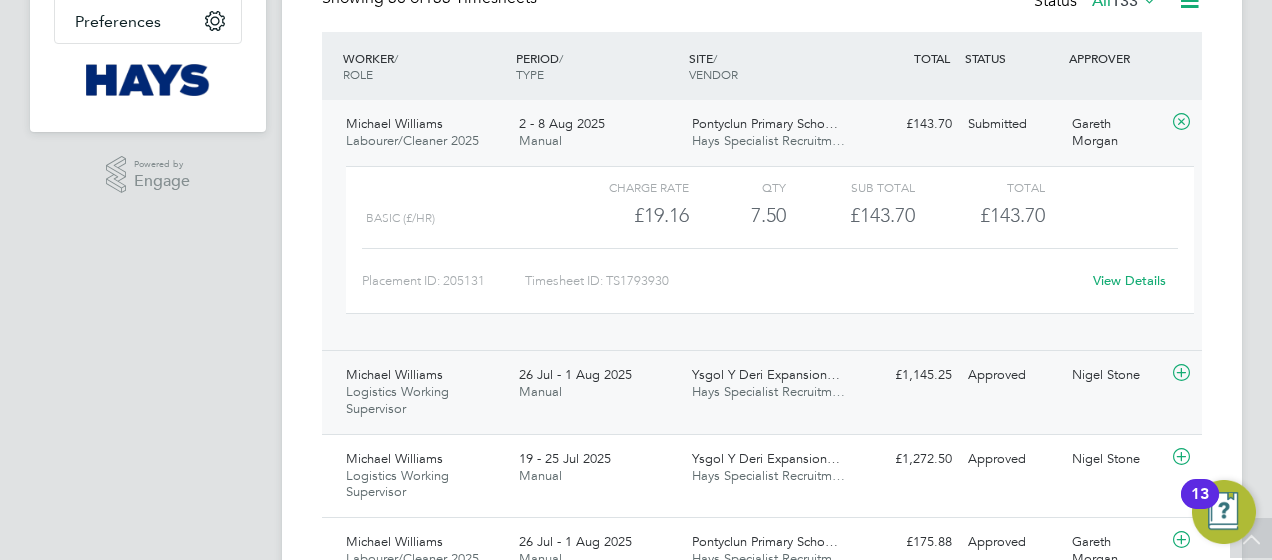 click on "Michael Williams Logistics  Working Supervisor   26 Jul - 1 Aug 2025" 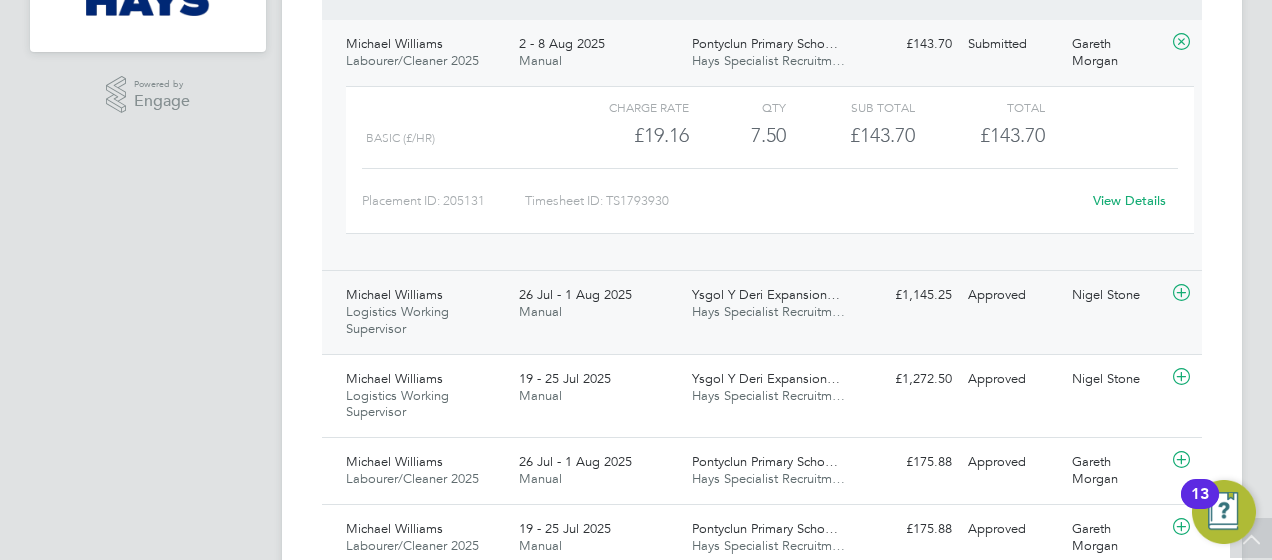 click on "Ysgol Y Deri Expansion… Hays Specialist Recruitm…" 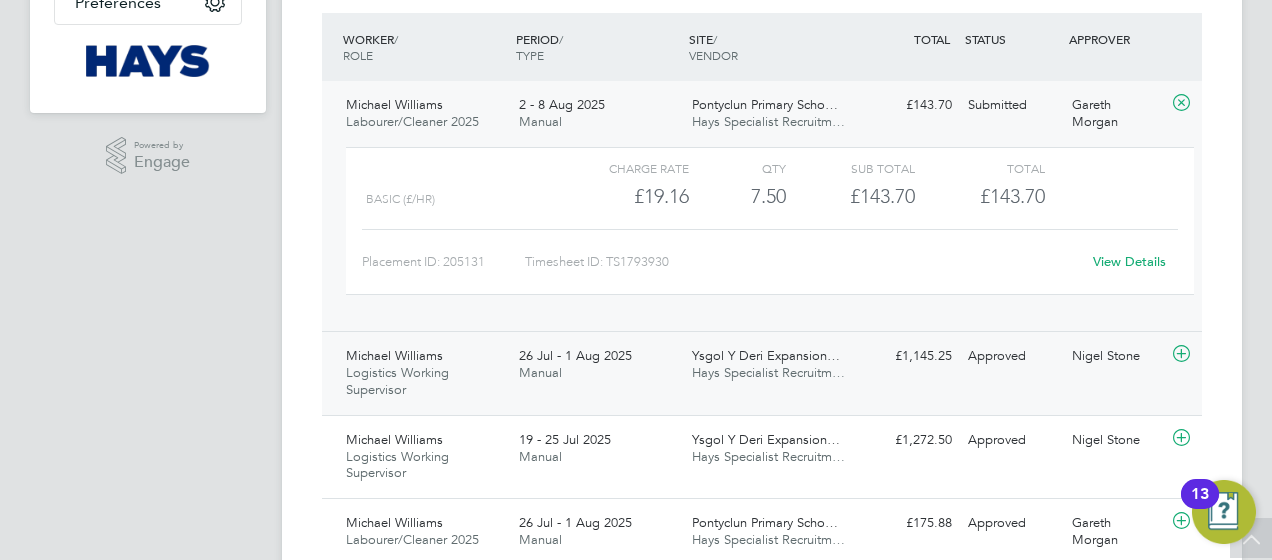 click on "26 Jul - 1 Aug 2025 Manual" 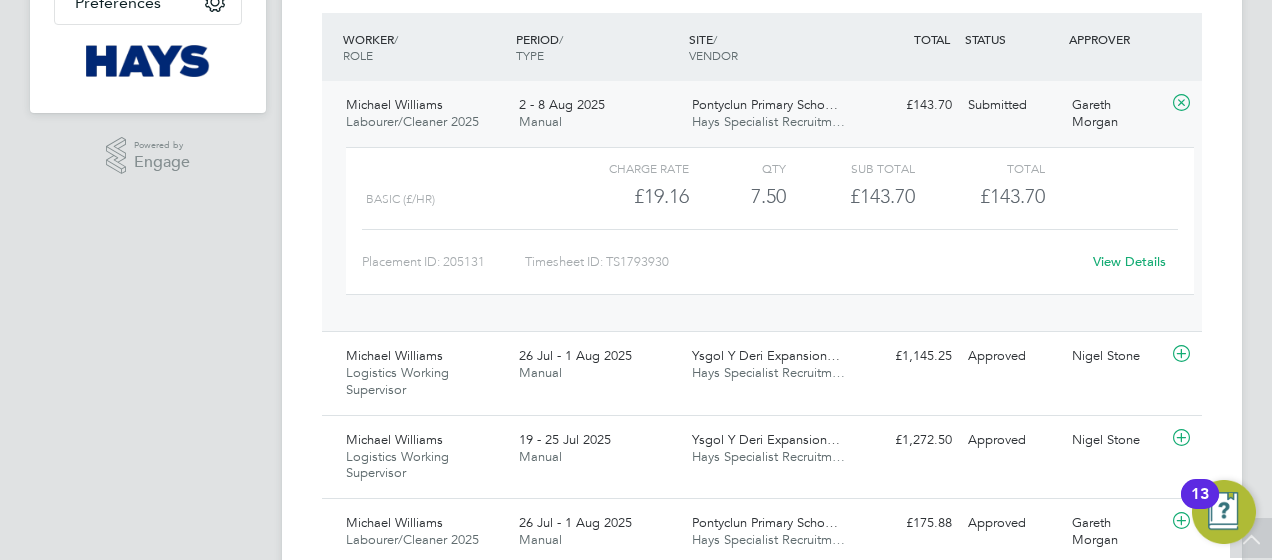 click on "View Details" 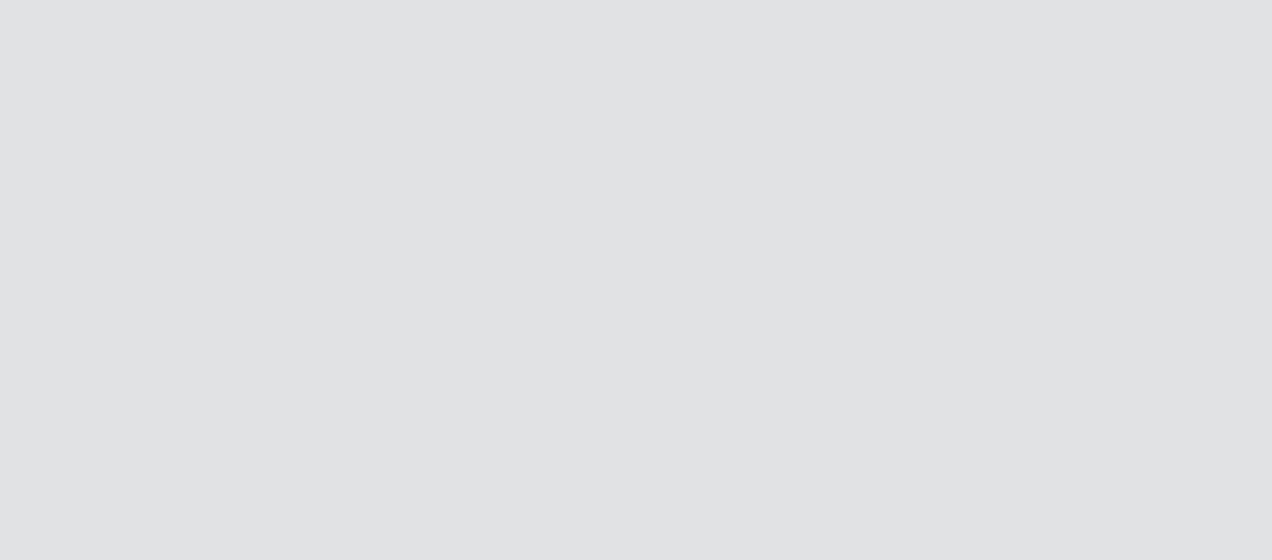 scroll, scrollTop: 0, scrollLeft: 0, axis: both 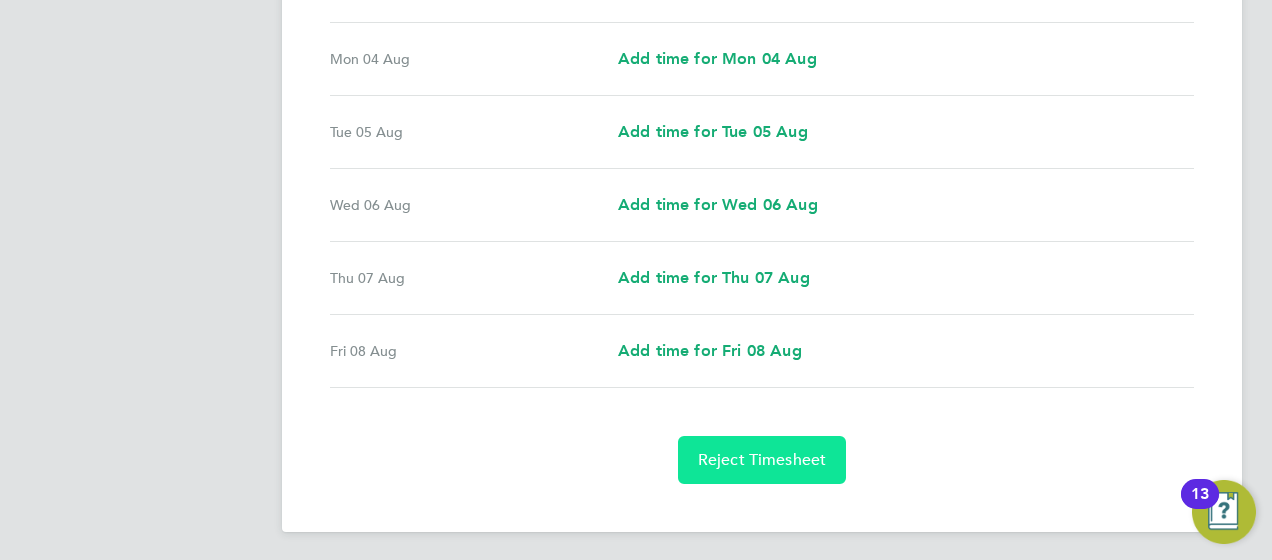 click on "Reject Timesheet" 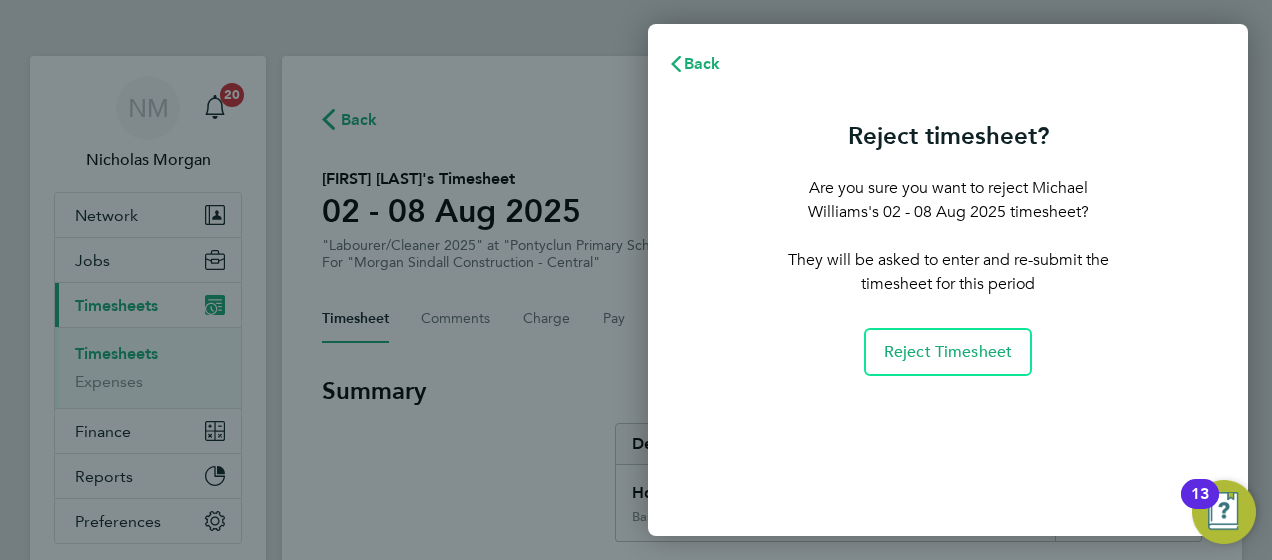 scroll, scrollTop: 0, scrollLeft: 0, axis: both 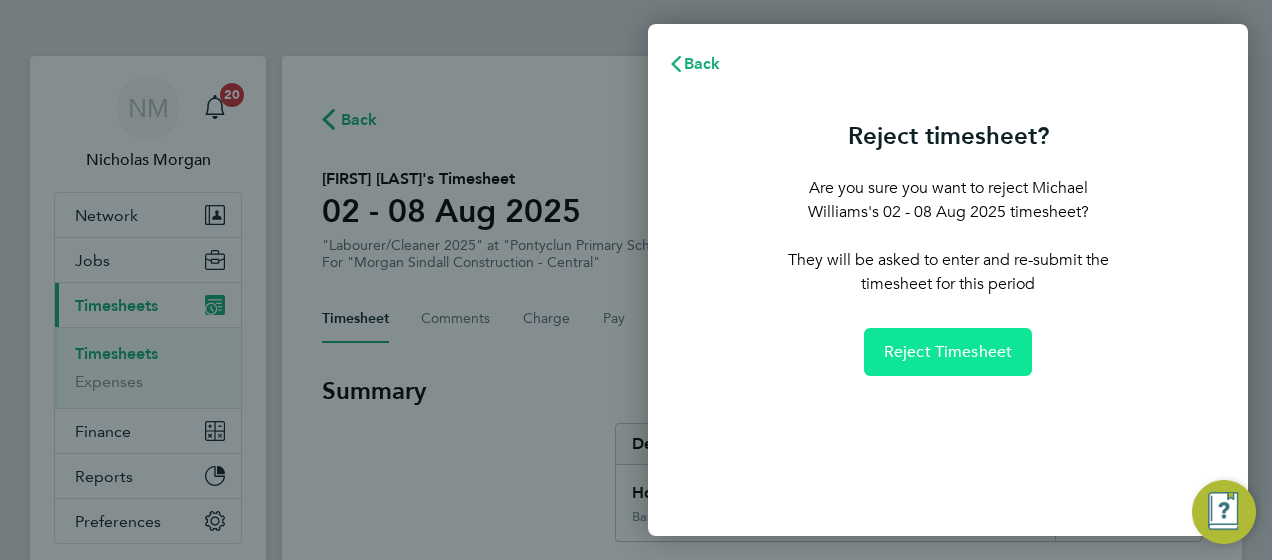 click on "Reject Timesheet" 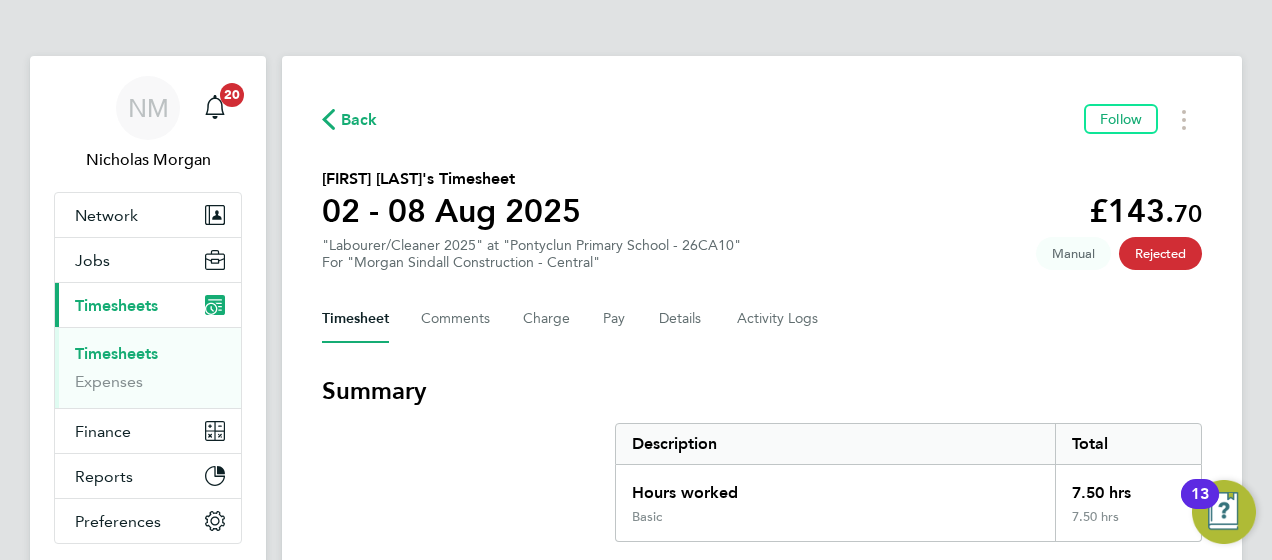click on "Back" 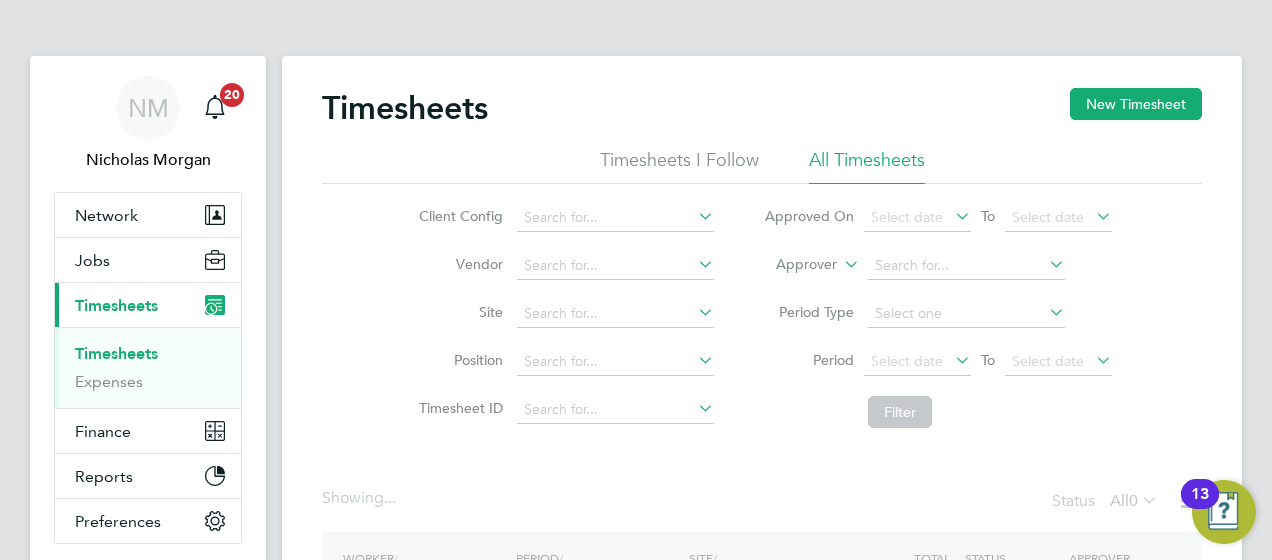 click on "Approver" 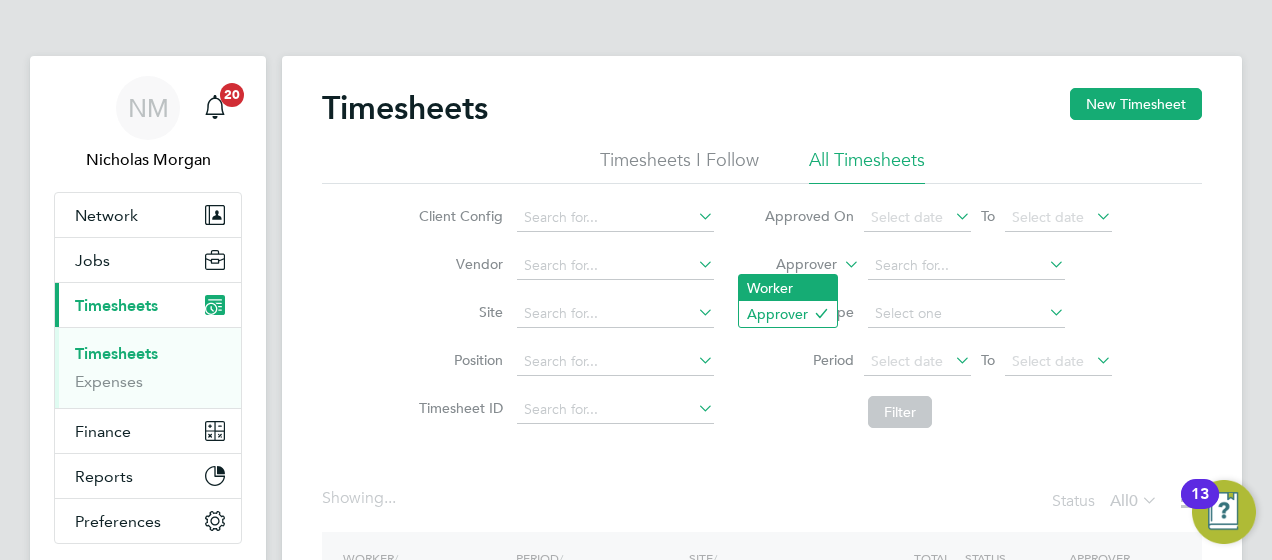 click on "Worker" 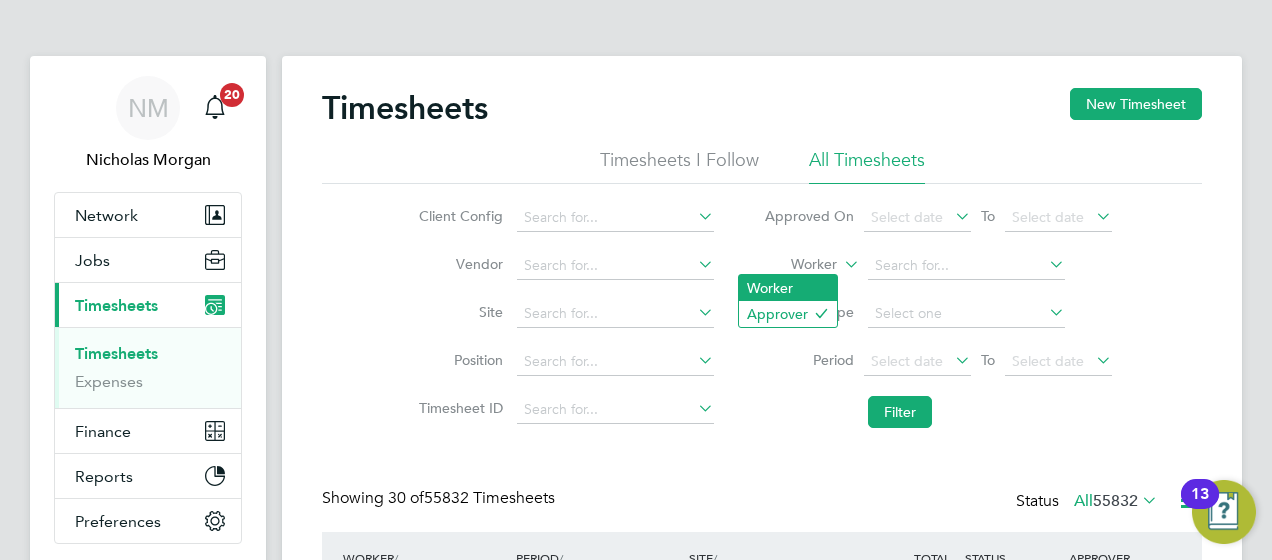 click on "Worker" 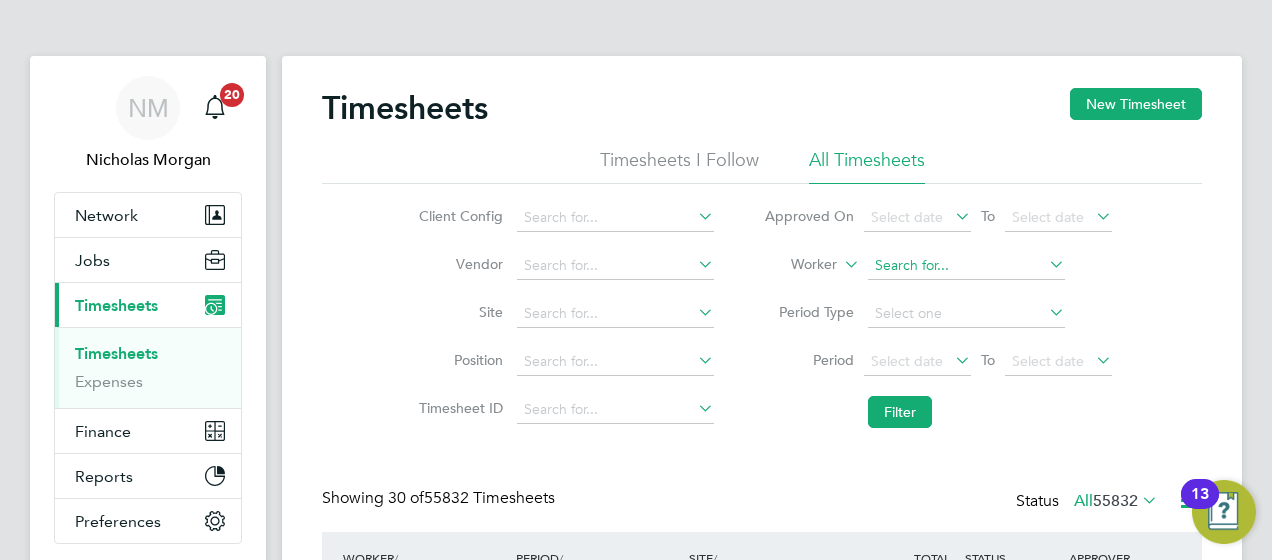 click 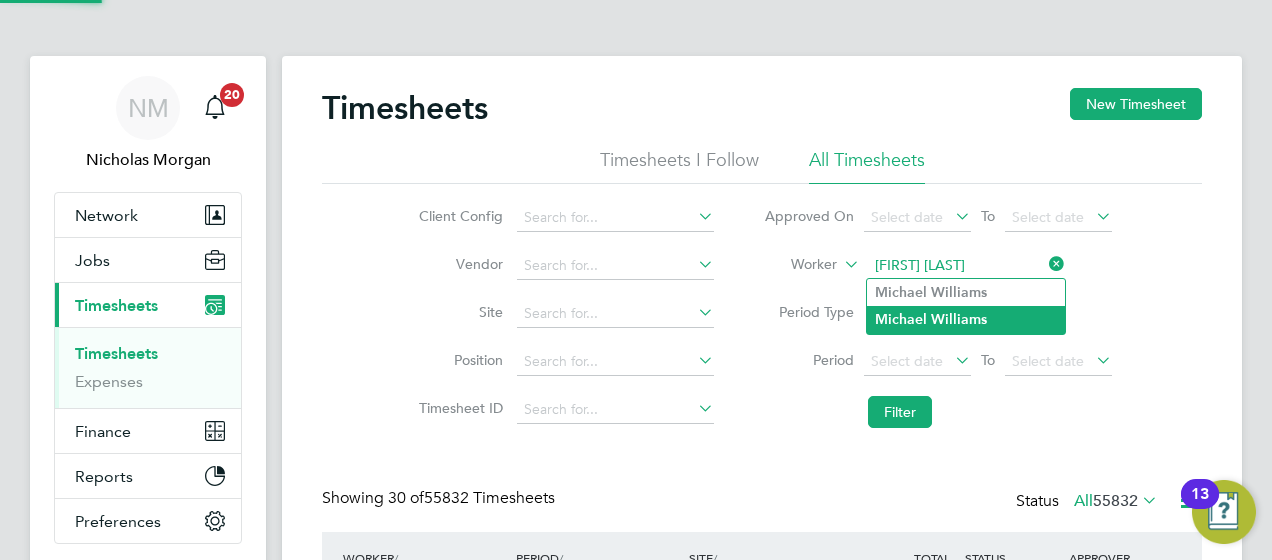 click on "Williams" 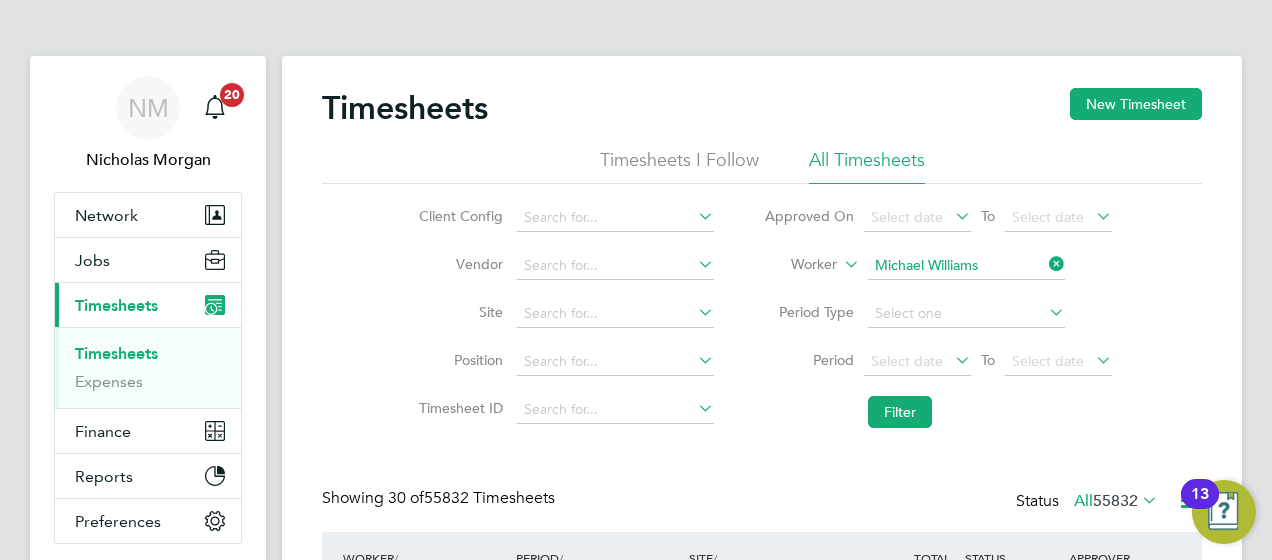 click on "Timesheets New Timesheet Timesheets I Follow All Timesheets Client Config   Vendor   Site   Position   Timesheet ID   Approved On
Select date
To
Select date
Worker   Michael Williams   Period Type   Period
Select date
To
Select date
Filter Showing   30 of  55832 Timesheets Status  All  55832  WORKER  / ROLE WORKER  / PERIOD PERIOD  / TYPE SITE  / VENDOR TOTAL   TOTAL  / STATUS STATUS APPROVER Andrew Browne Labourer 2025   26 Jul - 1 Aug 2025 26 Jul - 1 Aug 2025 Manual A410293 - Station Road… Hays Specialist Recruitm… £161.59 Submitted Submitted Lindsay Pritcher Andrew Guyatt Finisher 2025   26 Jul - 1 Aug 2025 26 Jul - 1 Aug 2025 Manual E500142 - Cocoa Works… Hays Specialist Recruitm… £1,028.08 Submitted Submitted Jack Rowell Laurence Stewart Gate Person (Zone 4)   28 Jul - 3 Aug 2025 28 Jul - 3 Aug 2025 Manual Tavistock (The Tors) P2 Hays Specialist Recruitm… £525.15 Submitted Submitted Scott Lawson Graham Smith Labourer/Cleaner 2025   Manual" 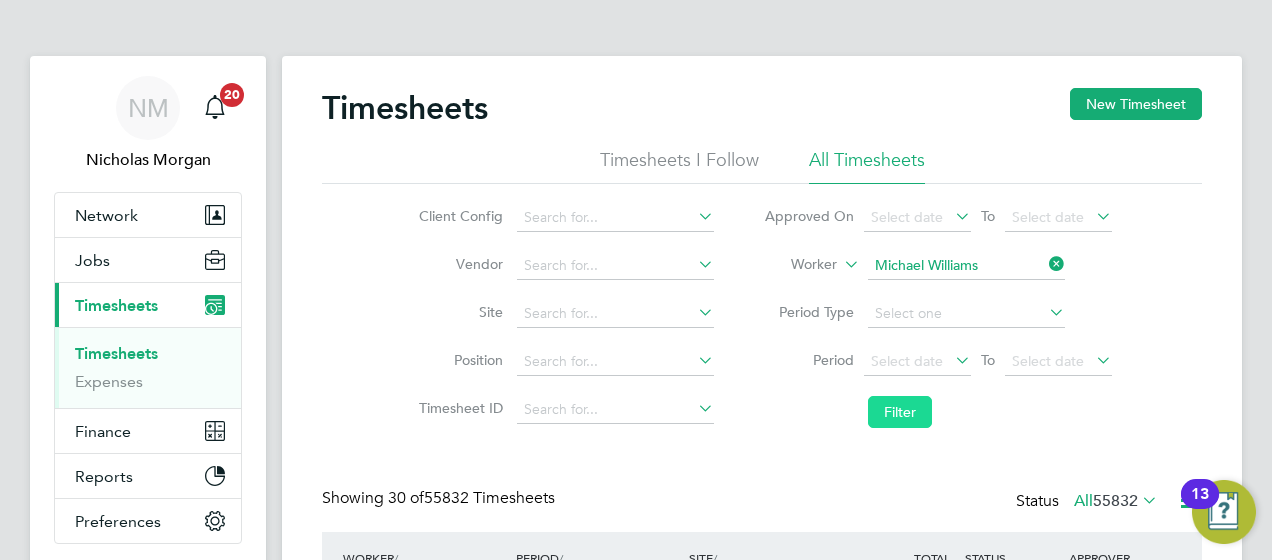 click on "Filter" 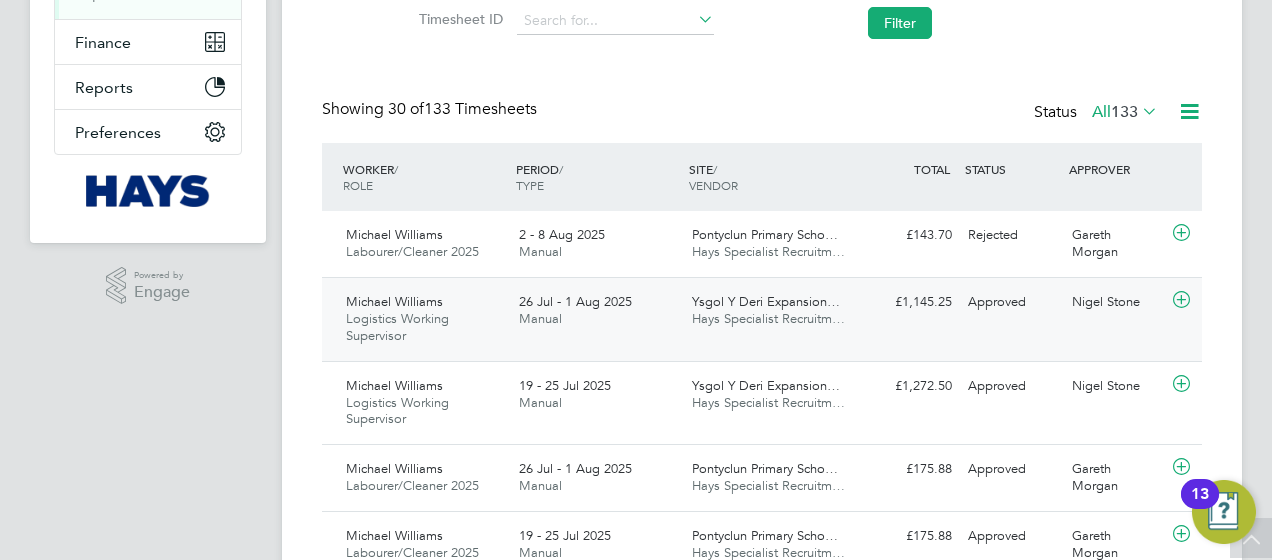 click on "Hays Specialist Recruitm…" 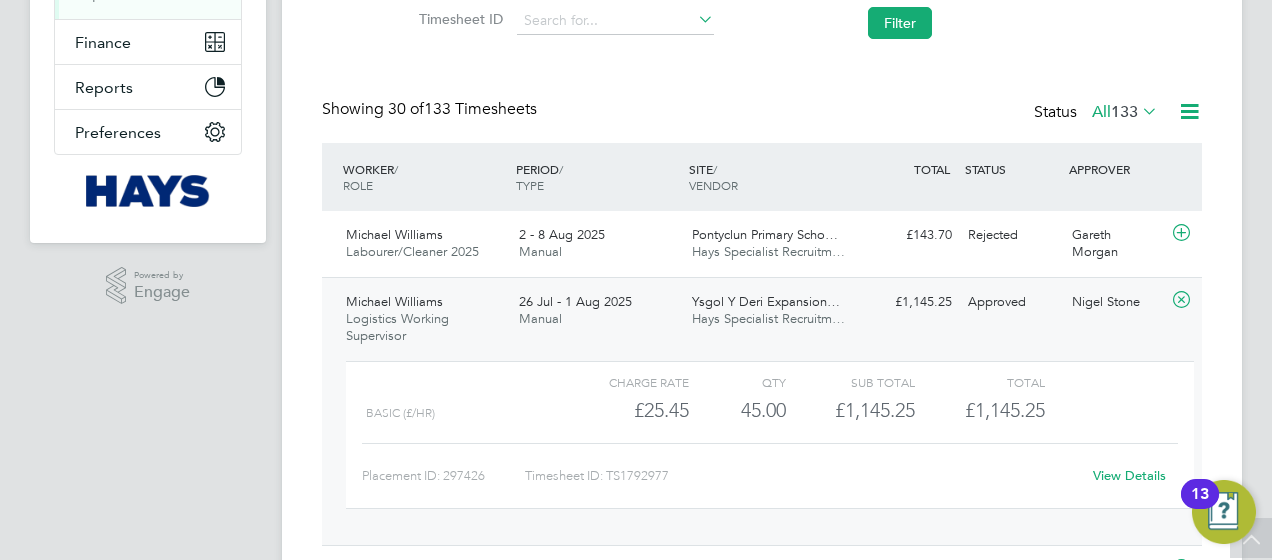 click on "View Details" 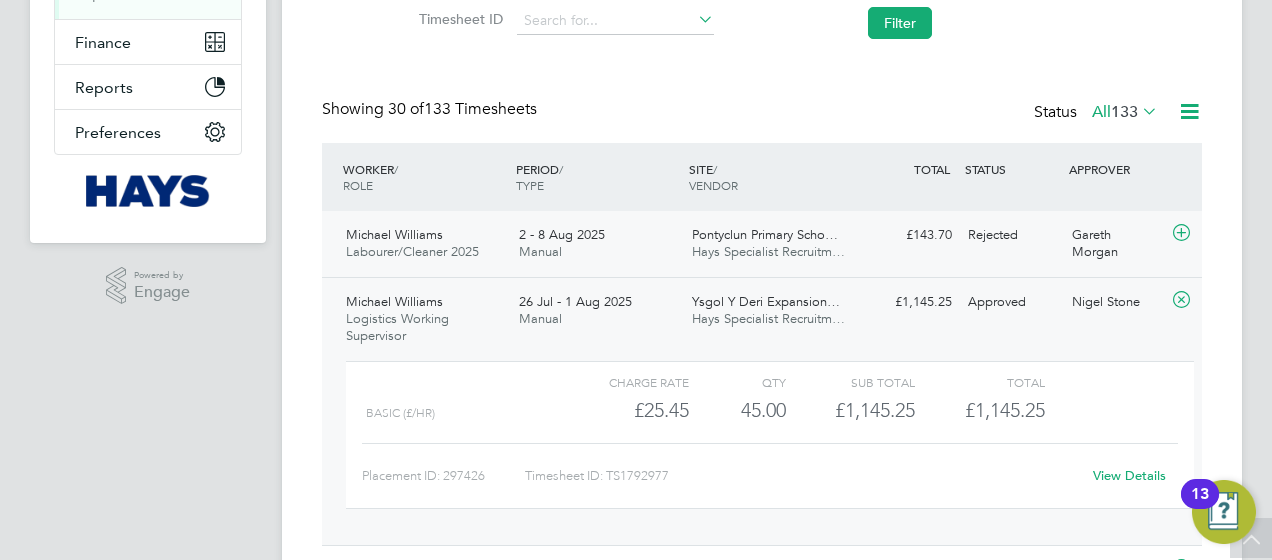 scroll, scrollTop: 0, scrollLeft: 0, axis: both 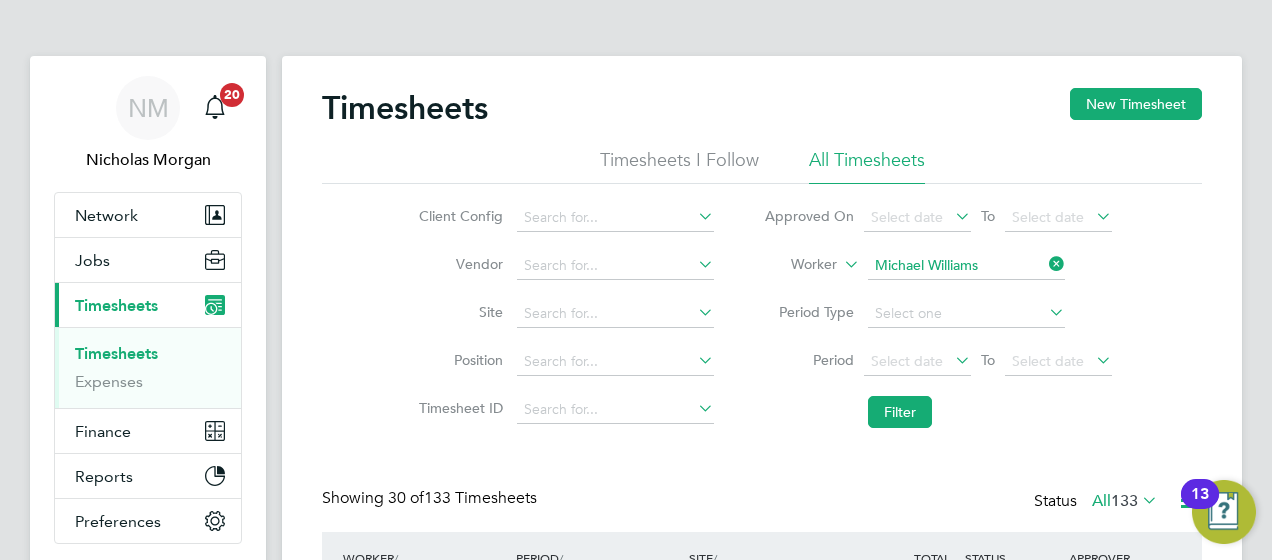 click 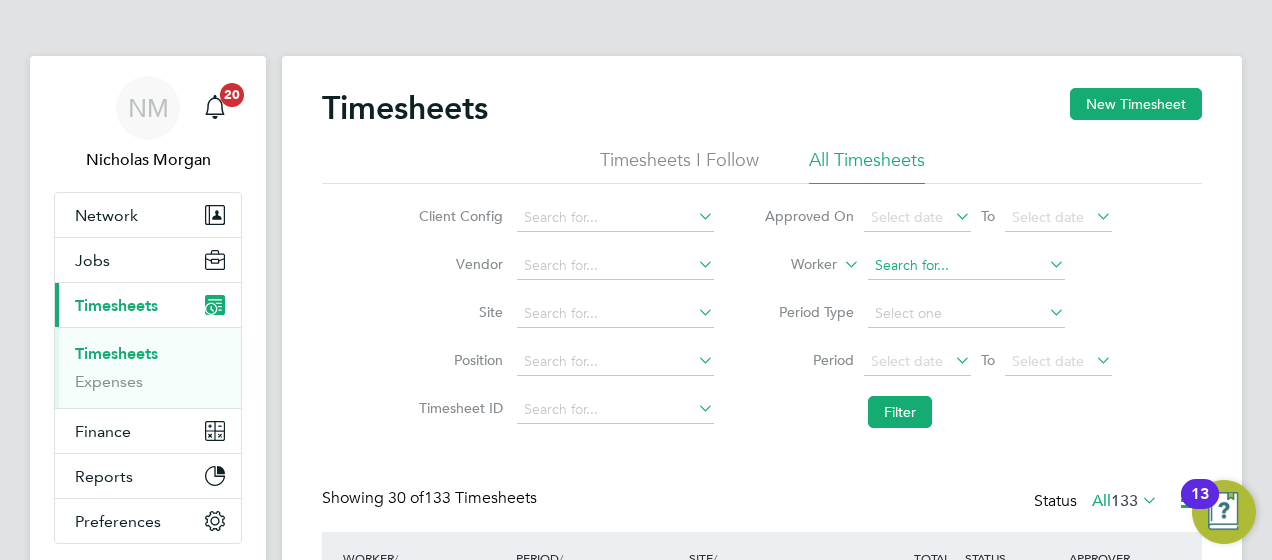 click 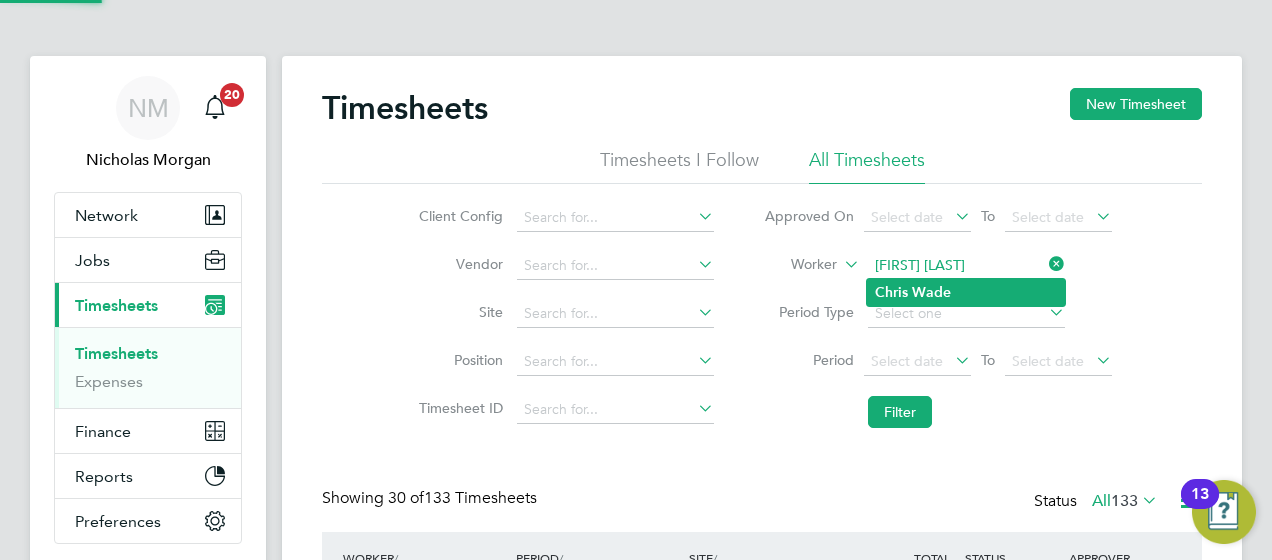 click on "Chris   Wade" 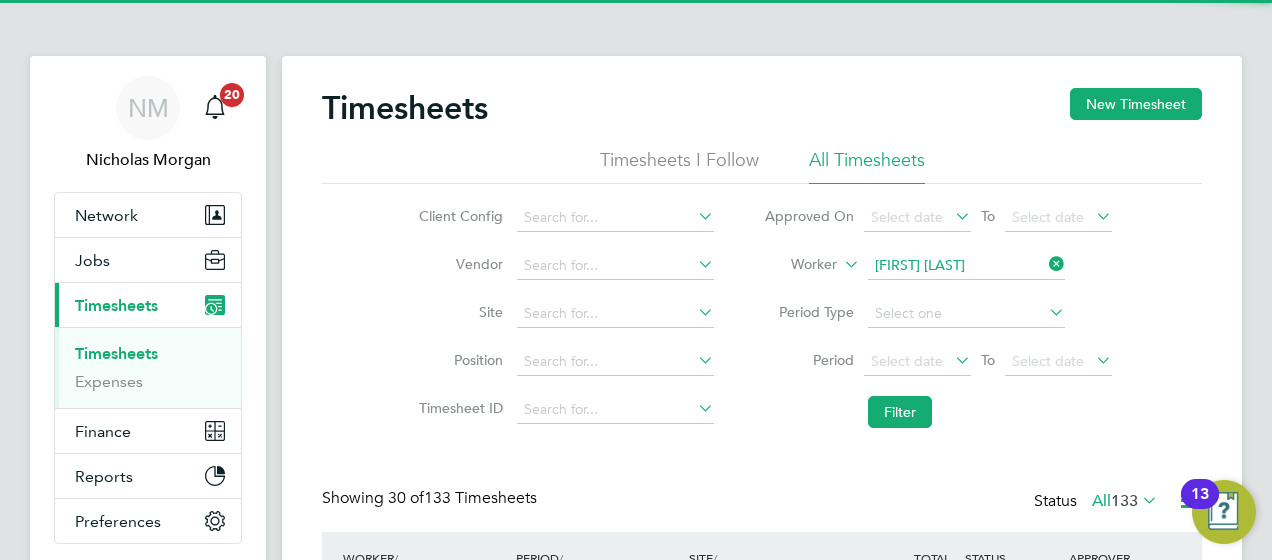 type on "Chris Wade" 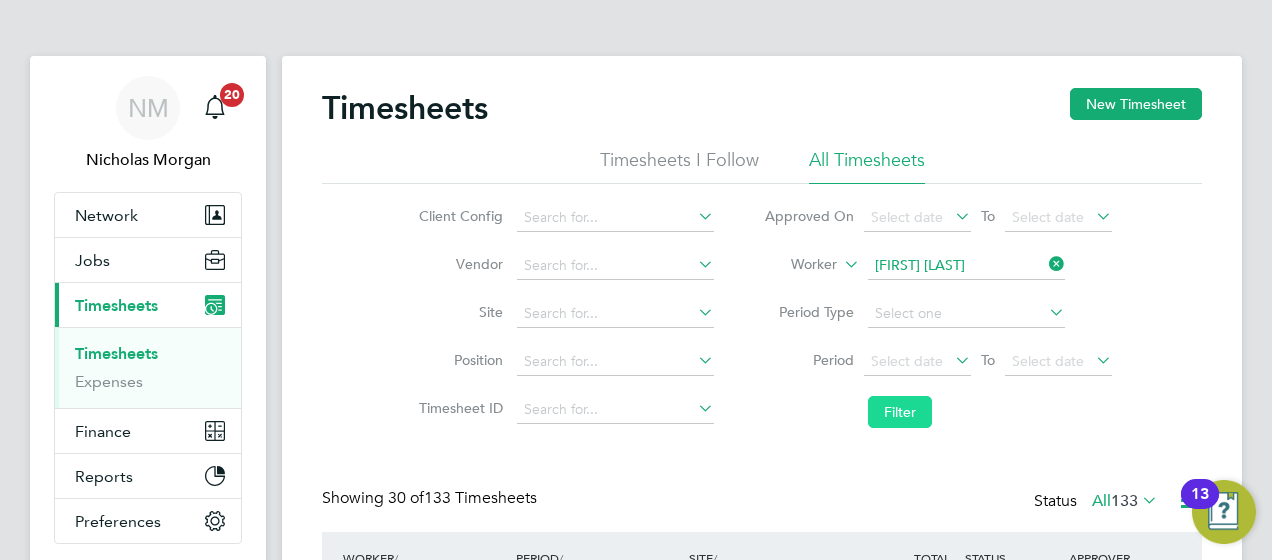click on "Filter" 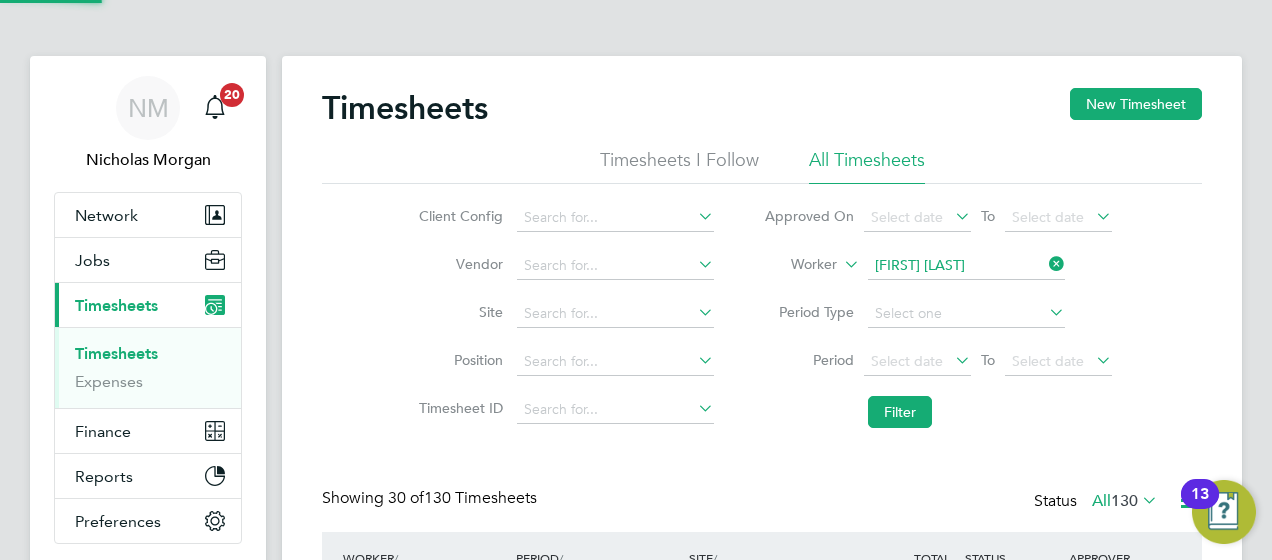 scroll, scrollTop: 224, scrollLeft: 0, axis: vertical 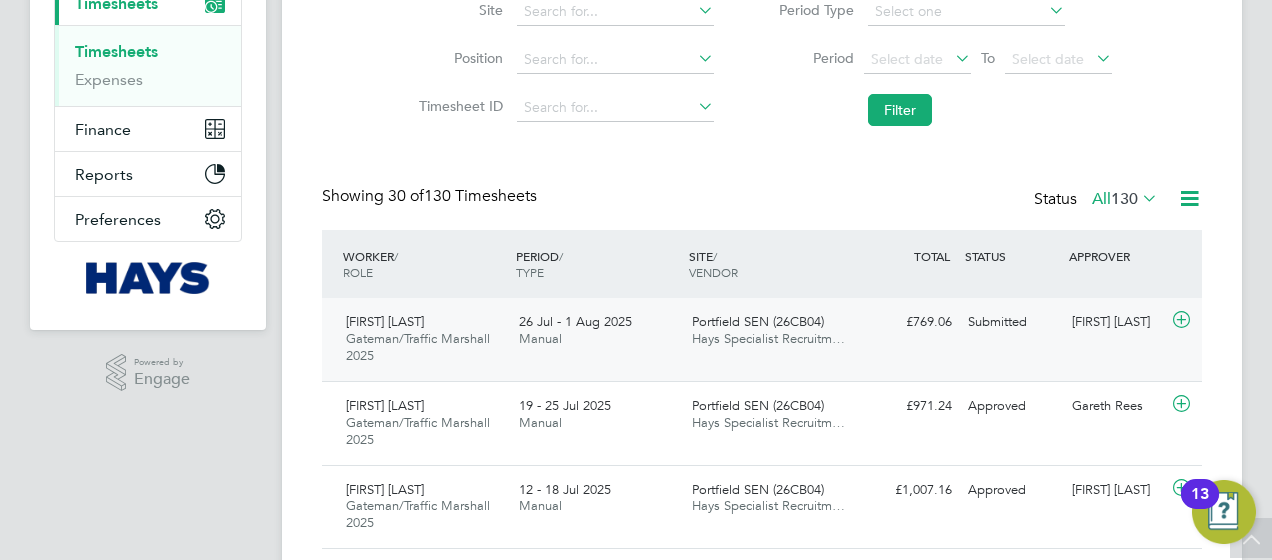 click on "Hays Specialist Recruitm…" 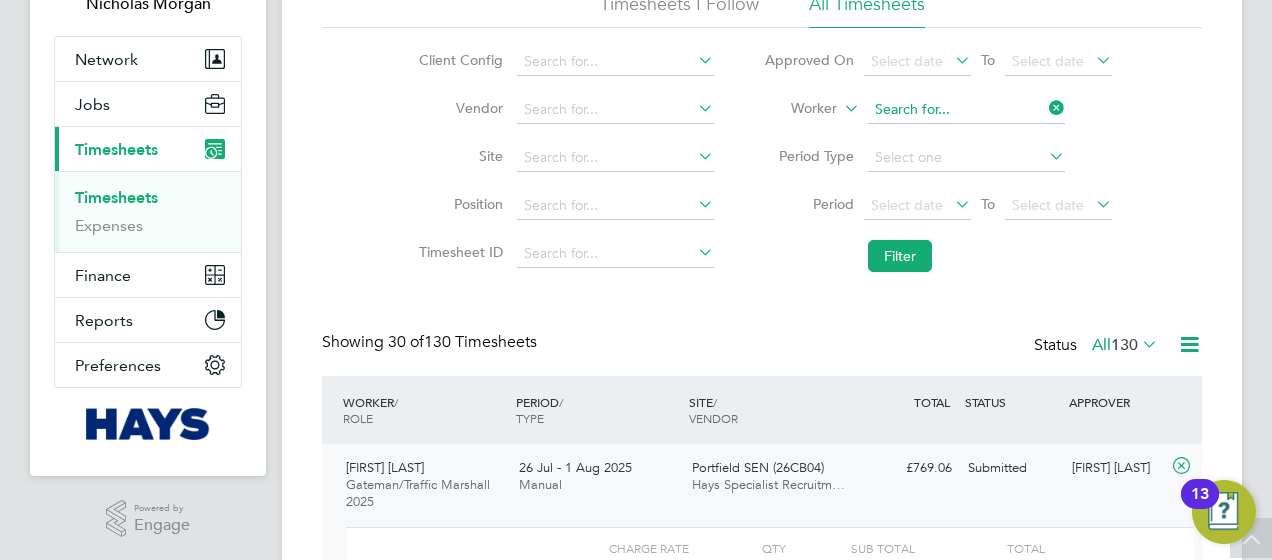 click 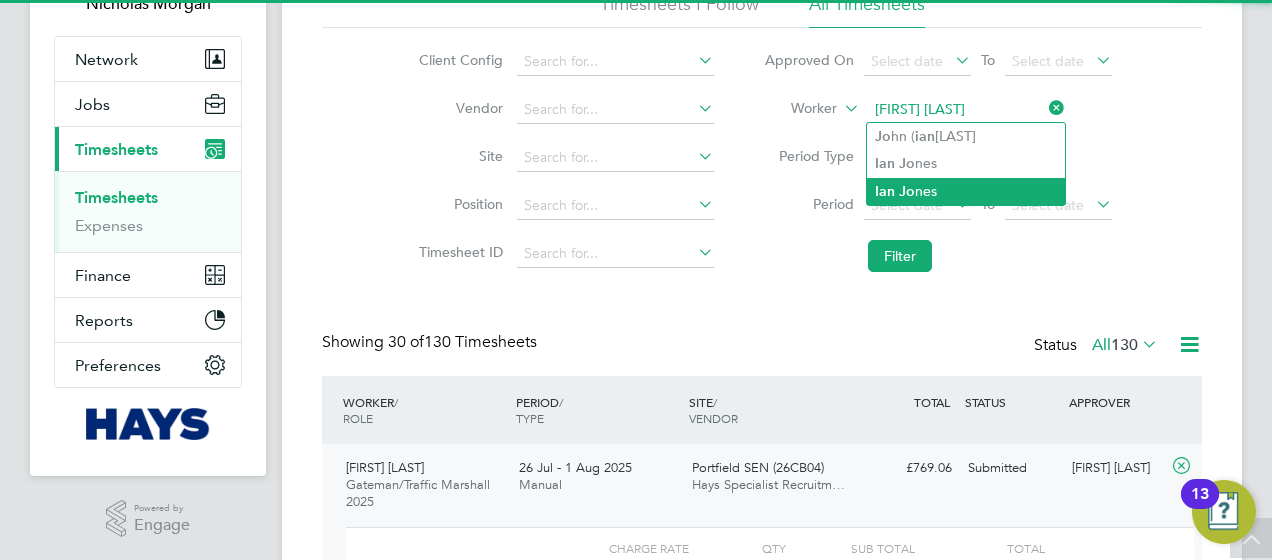 click on "Ian   Jo nes" 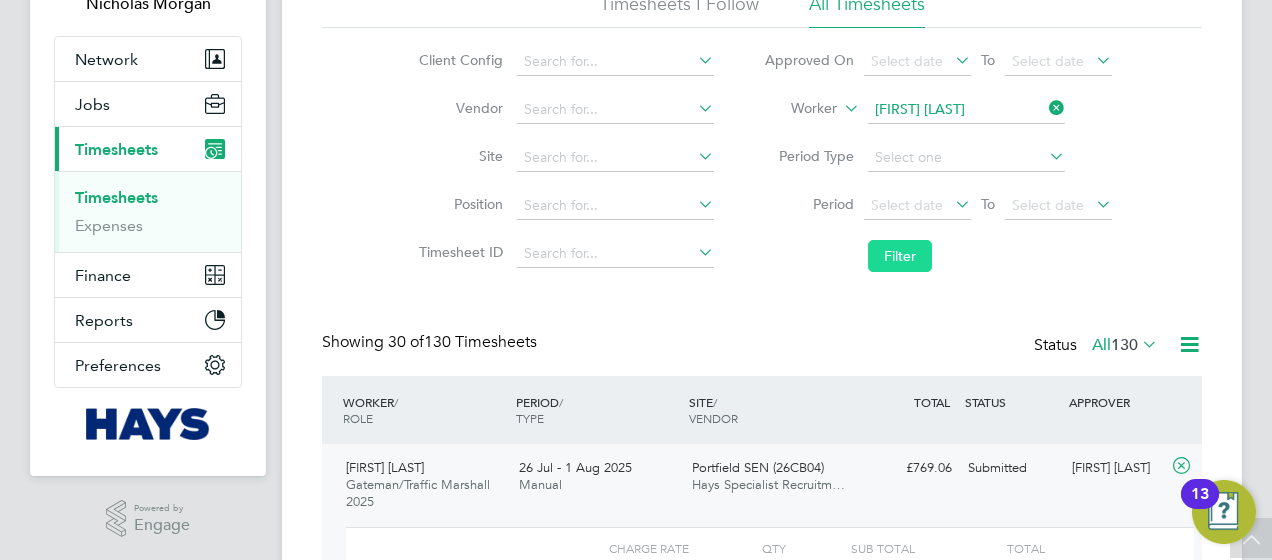 click on "Filter" 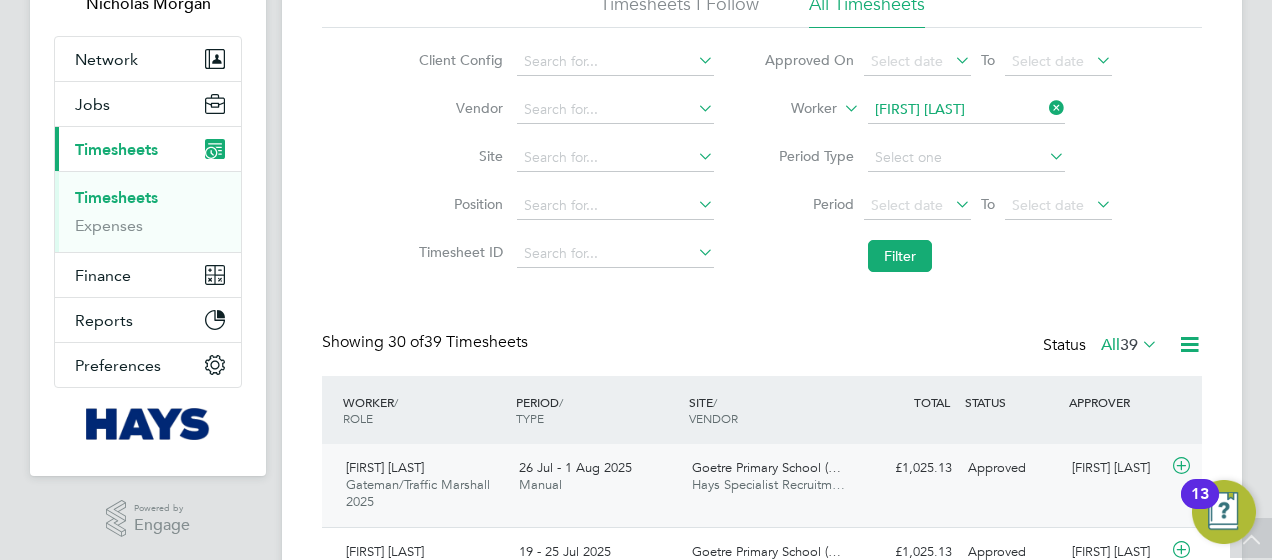 click on "Goetre Primary School (… Hays Specialist Recruitm…" 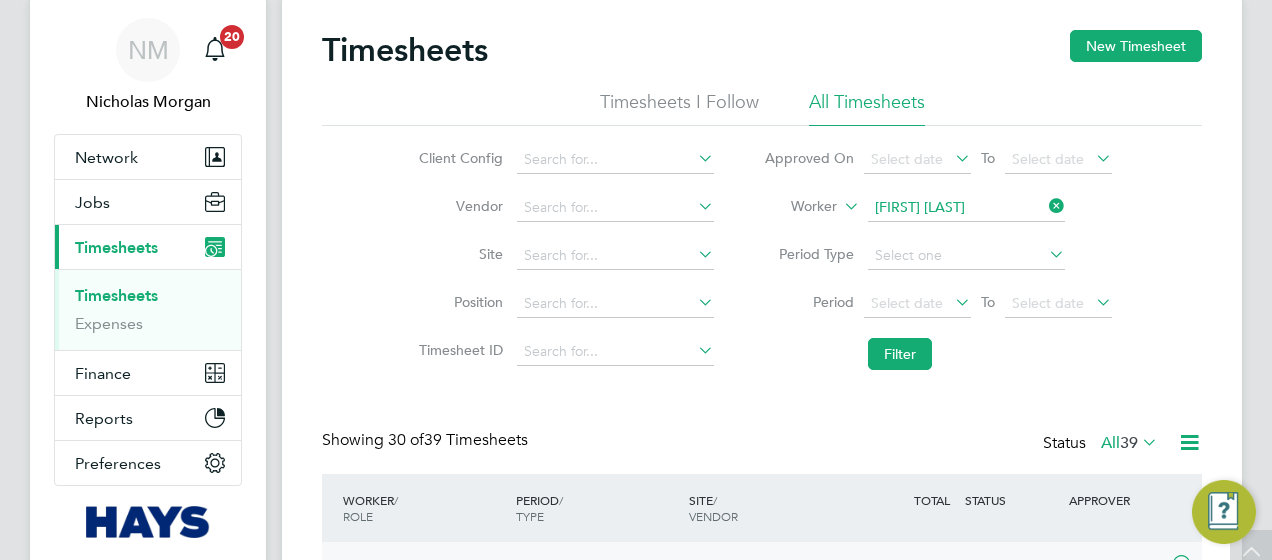 scroll, scrollTop: 0, scrollLeft: 0, axis: both 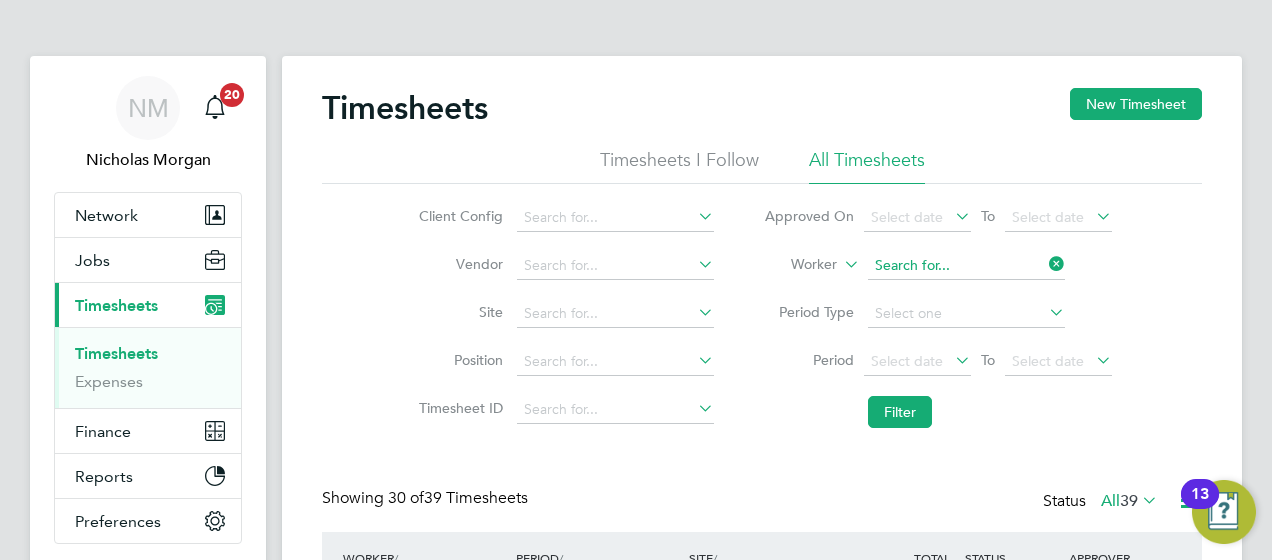 click 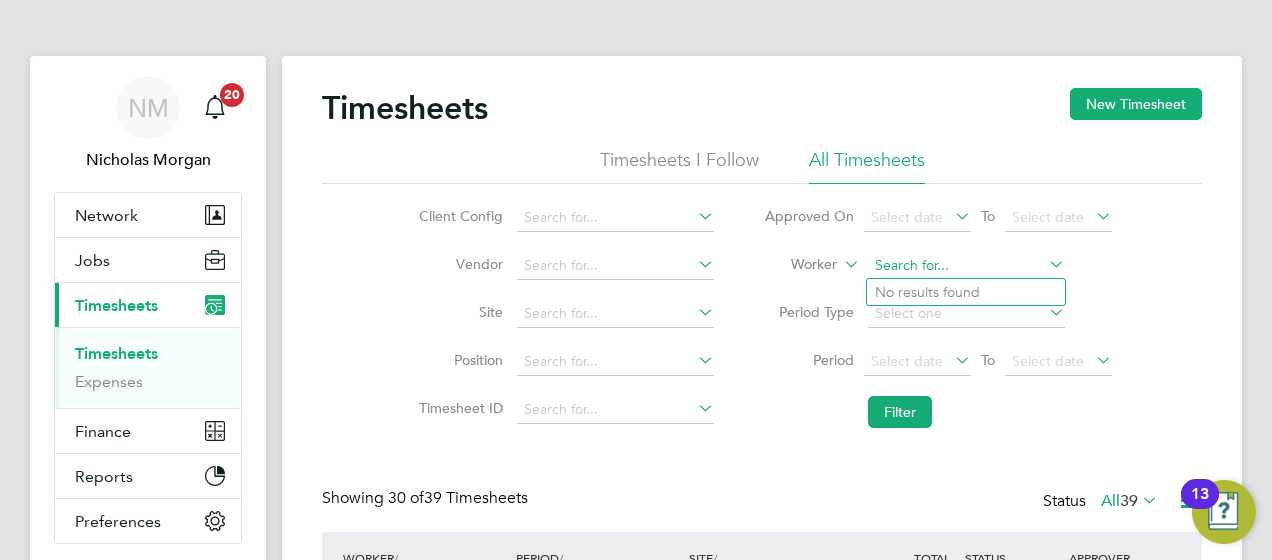 click 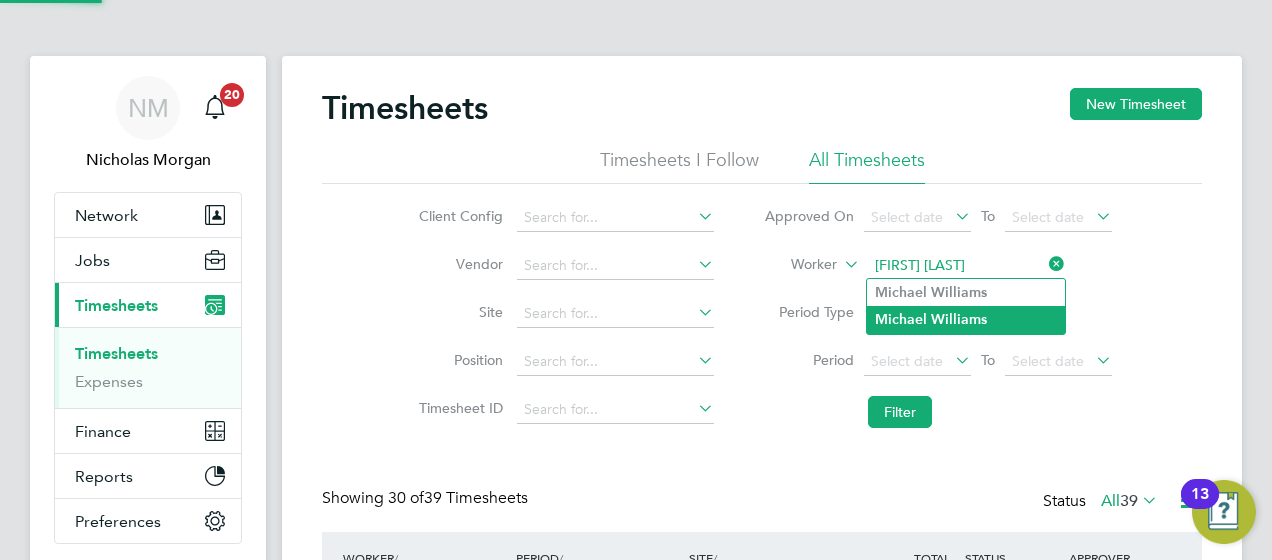 click on "Williams" 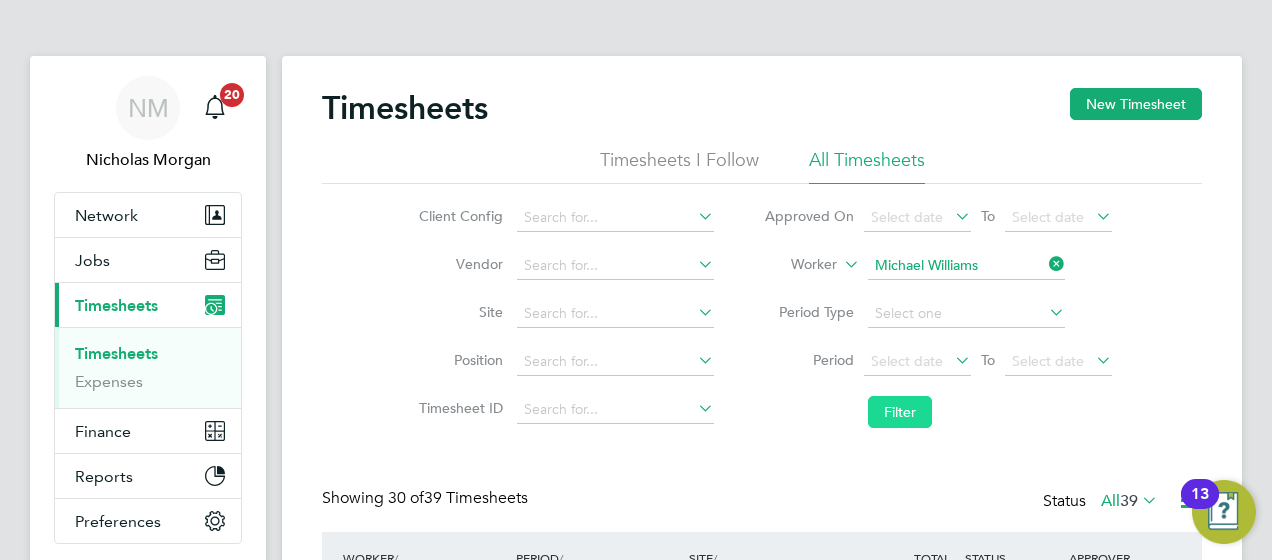 click on "Filter" 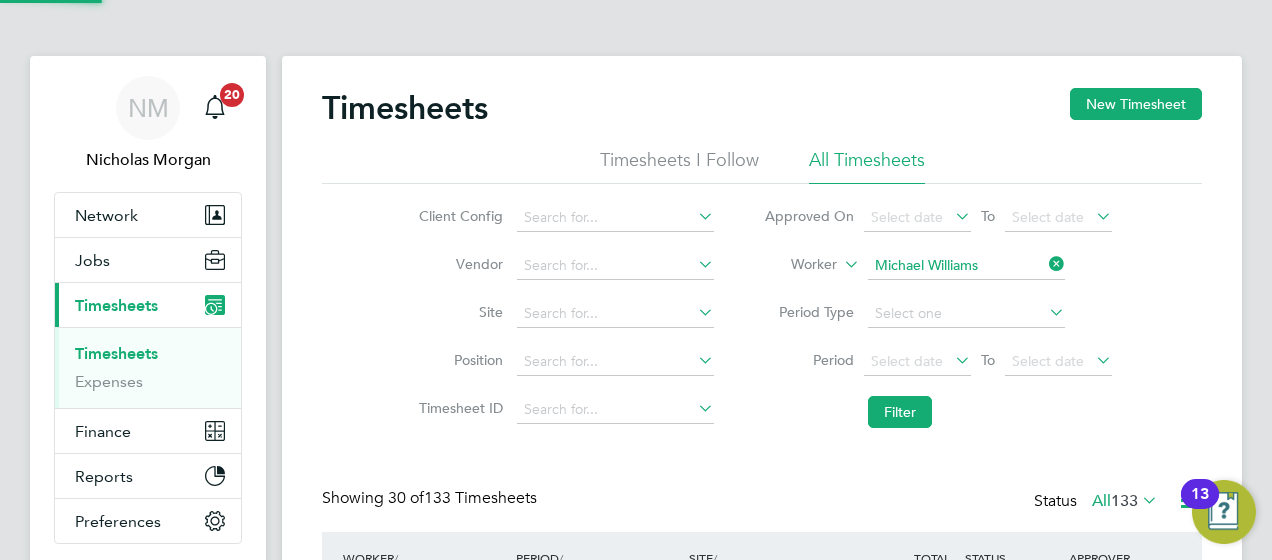 scroll, scrollTop: 286, scrollLeft: 0, axis: vertical 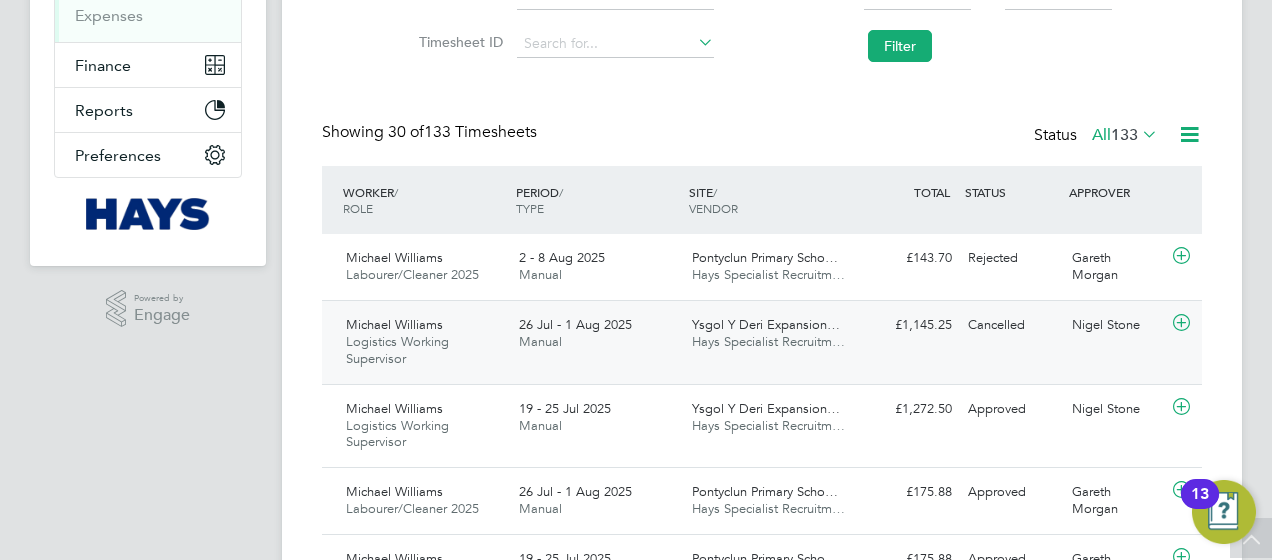 click on "26 Jul - 1 Aug 2025 Manual" 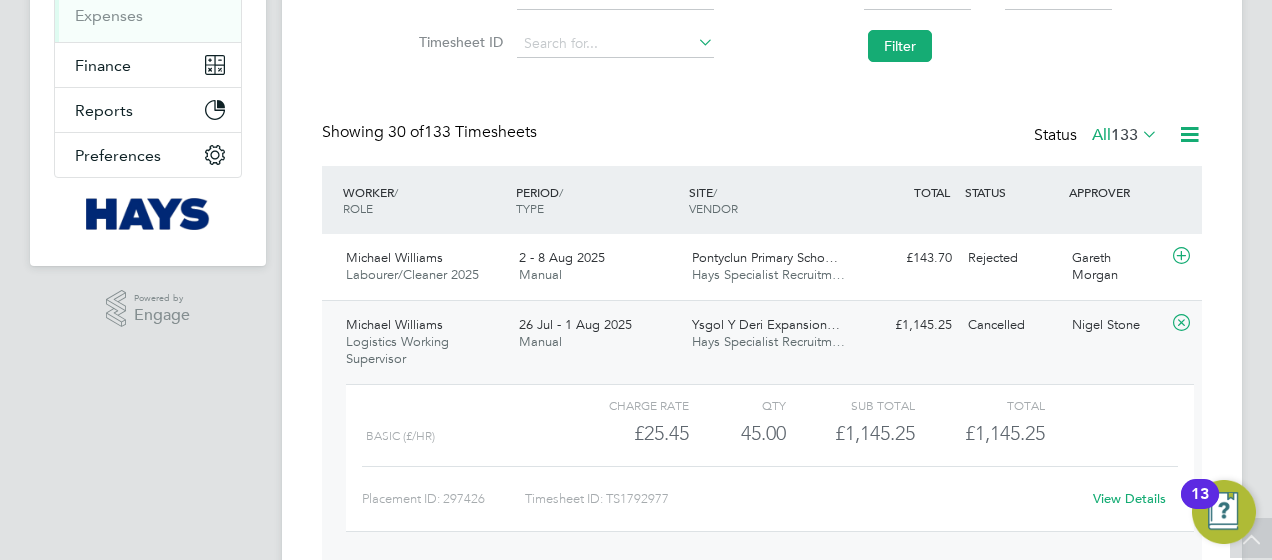 click on "View Details" 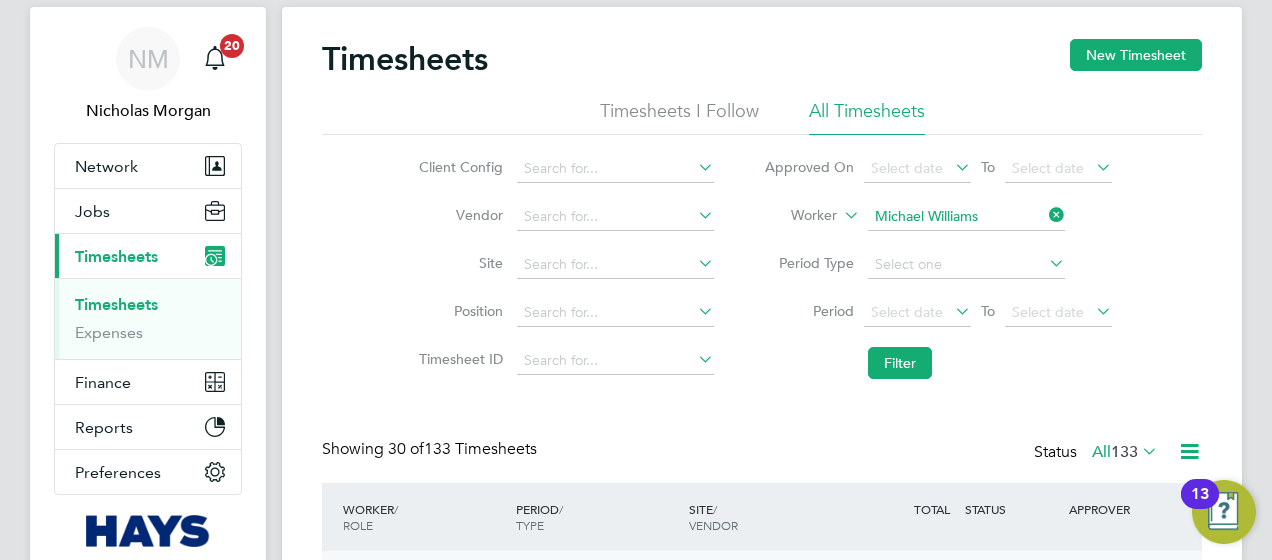 scroll, scrollTop: 48, scrollLeft: 0, axis: vertical 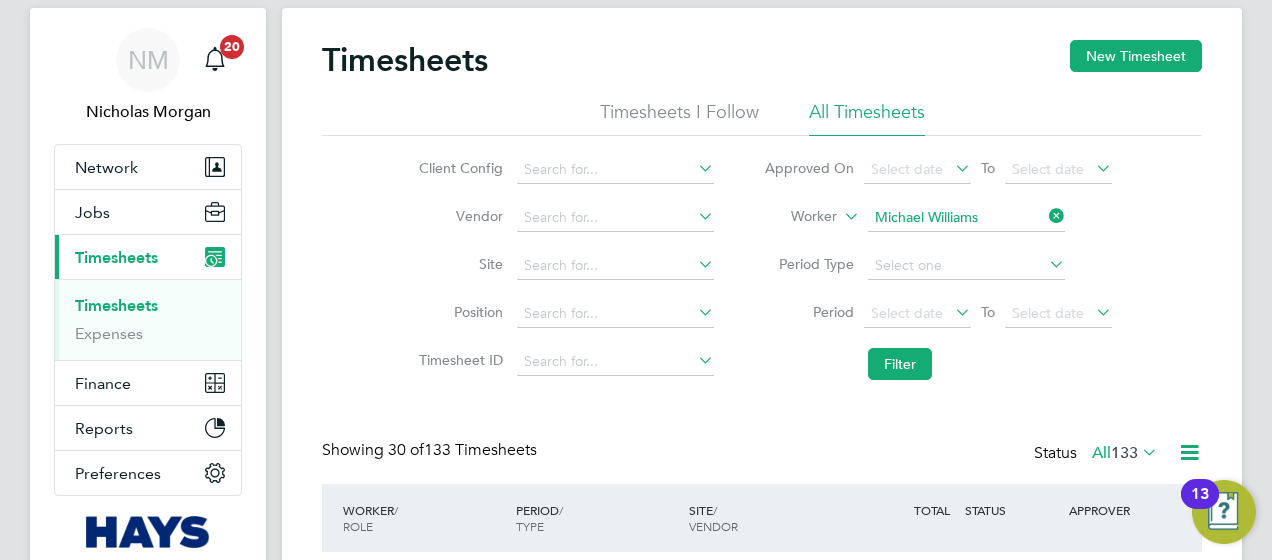 click 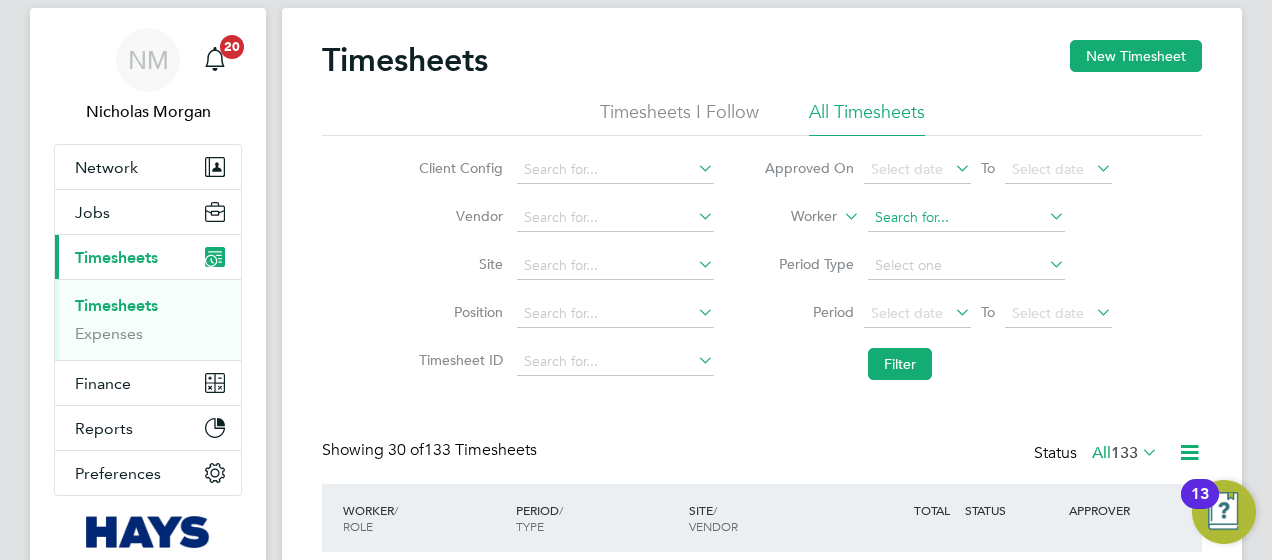 click 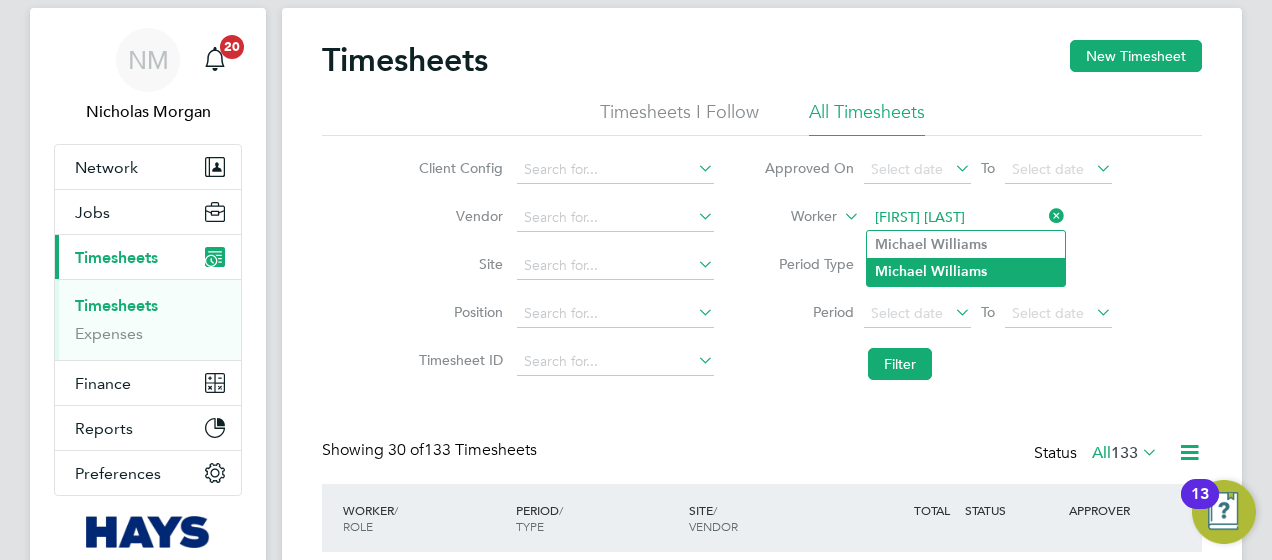 click on "Williams" 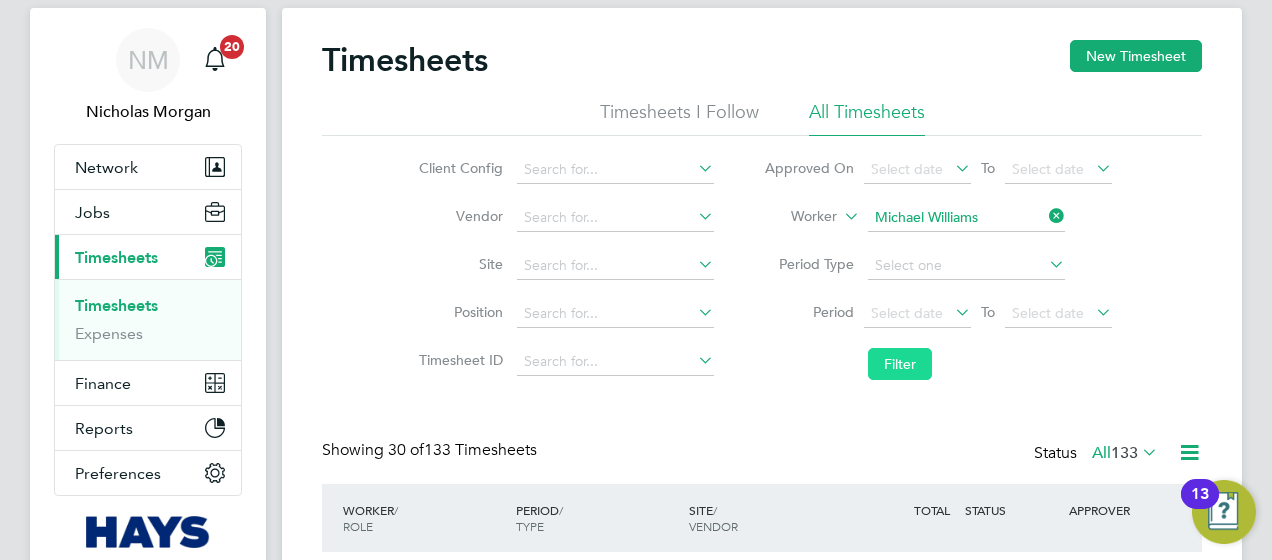 click on "Filter" 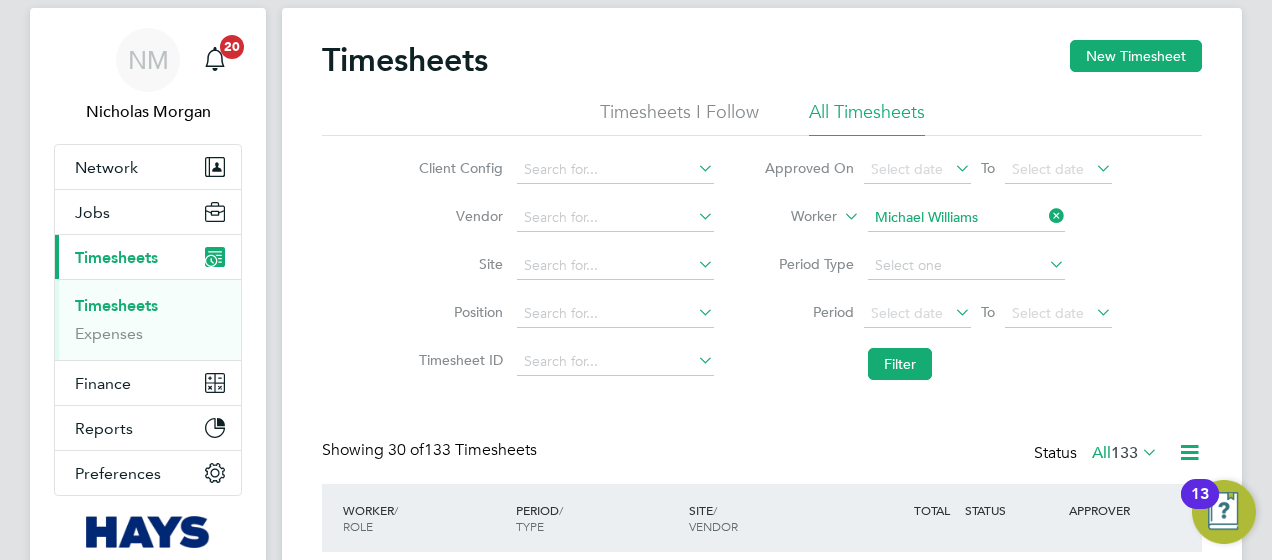 scroll, scrollTop: 293, scrollLeft: 0, axis: vertical 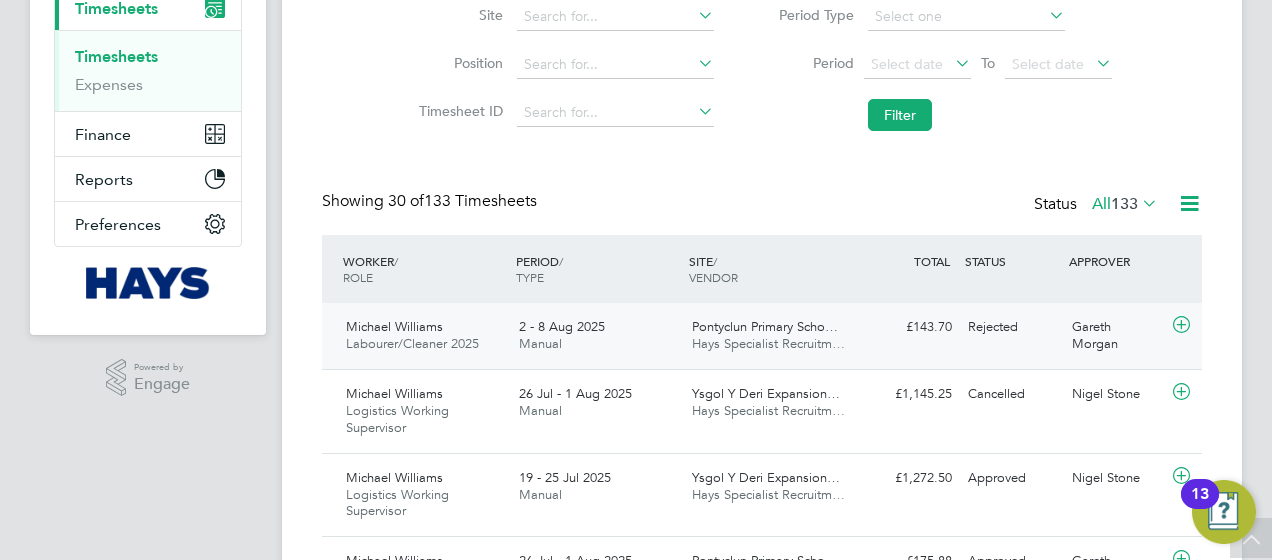 click on "Hays Specialist Recruitm…" 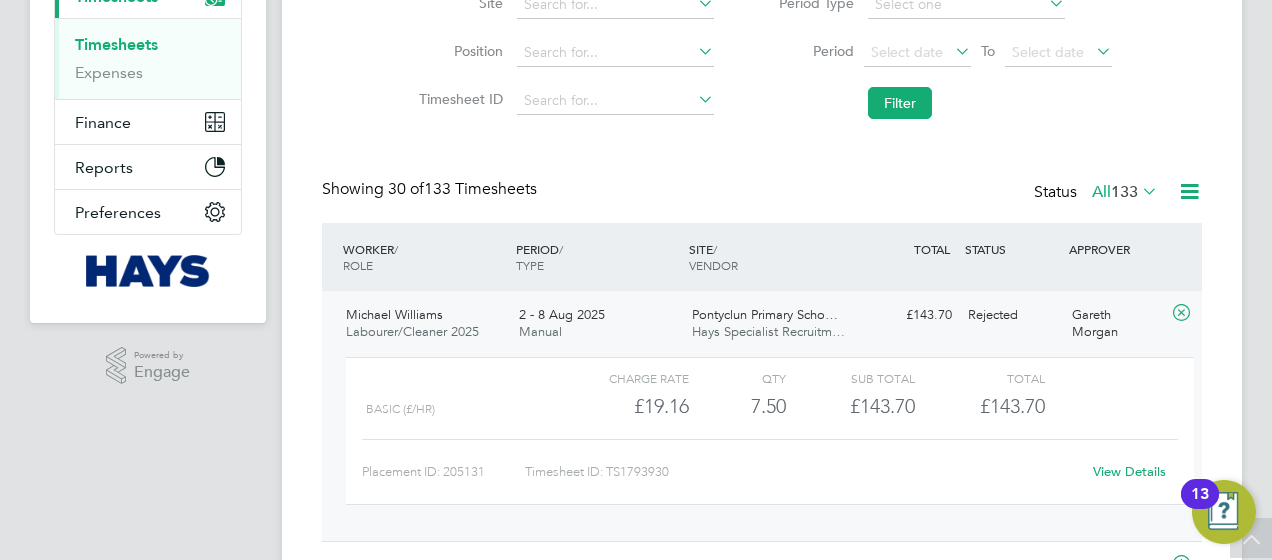 click on "View Details" 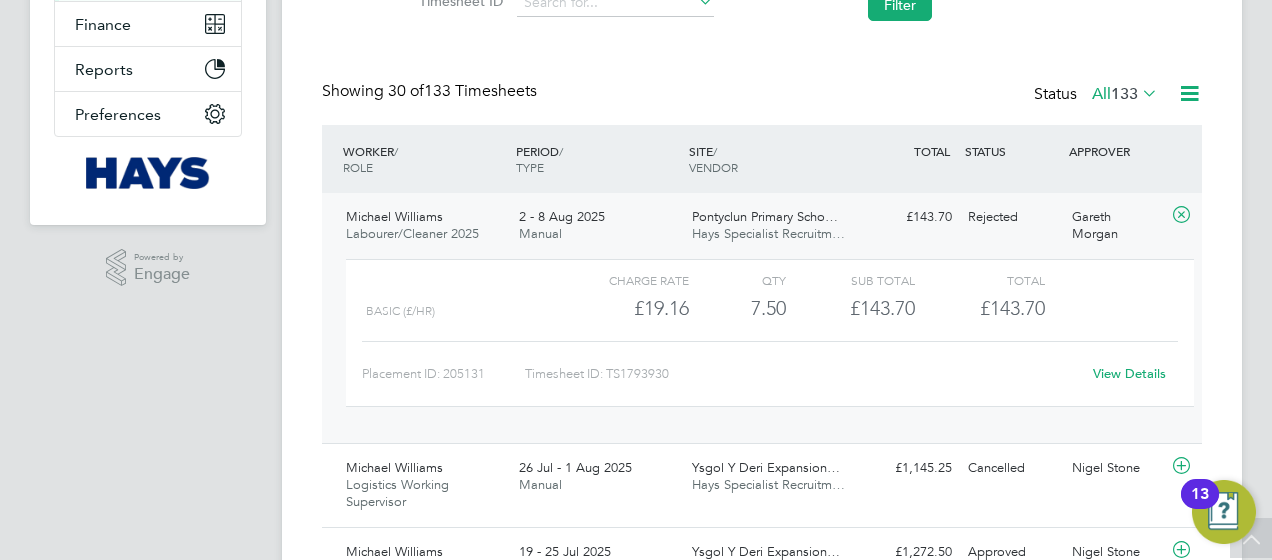click on "View Details" 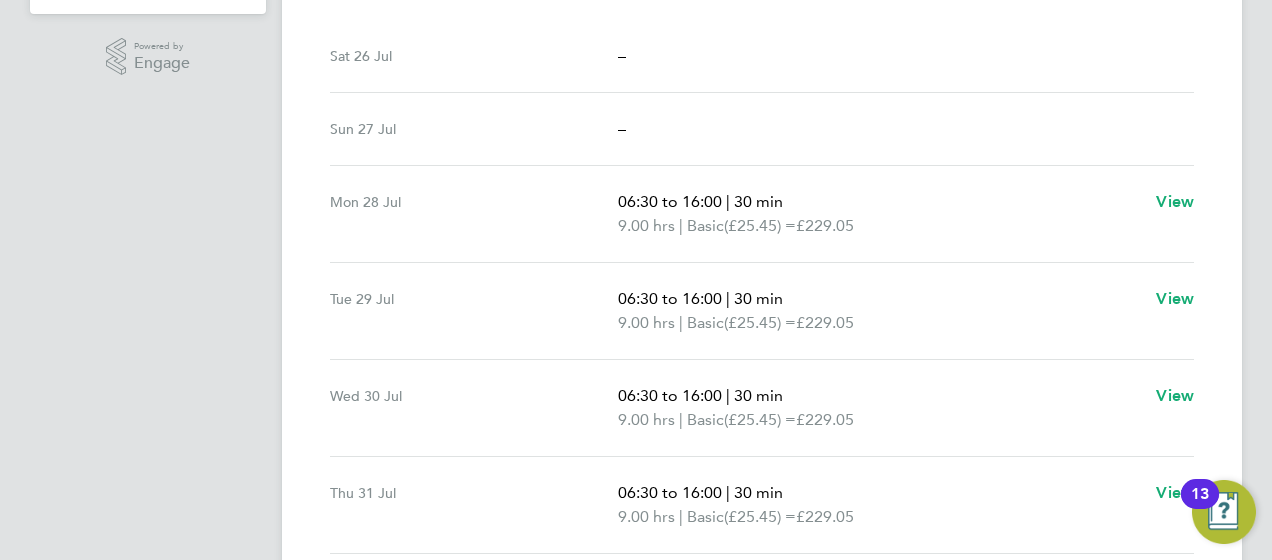 scroll, scrollTop: 620, scrollLeft: 0, axis: vertical 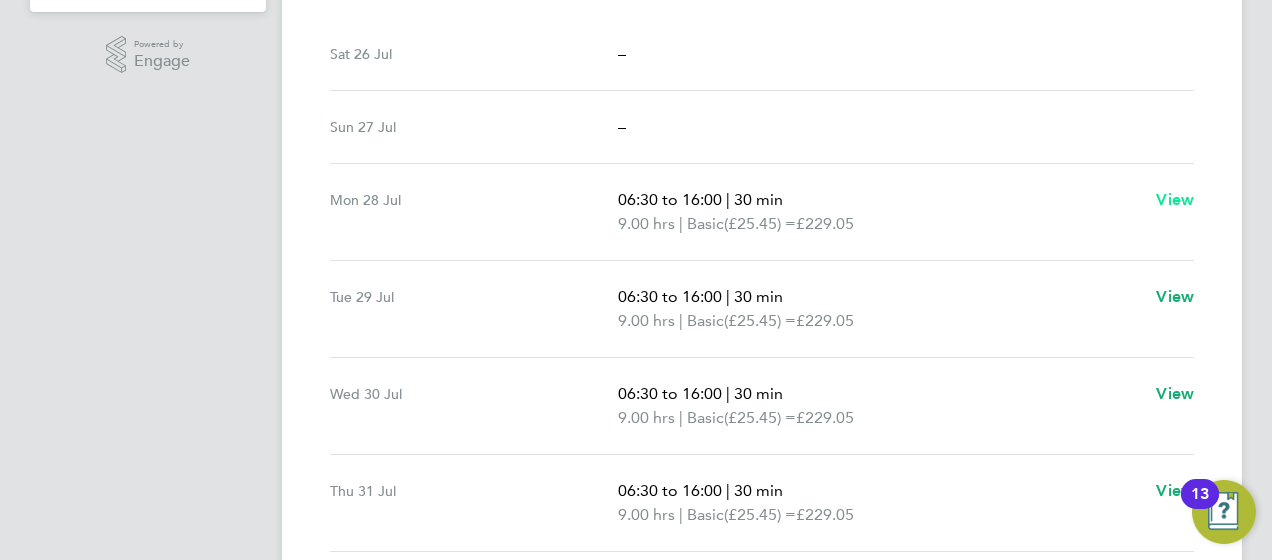 click on "View" at bounding box center (1175, 199) 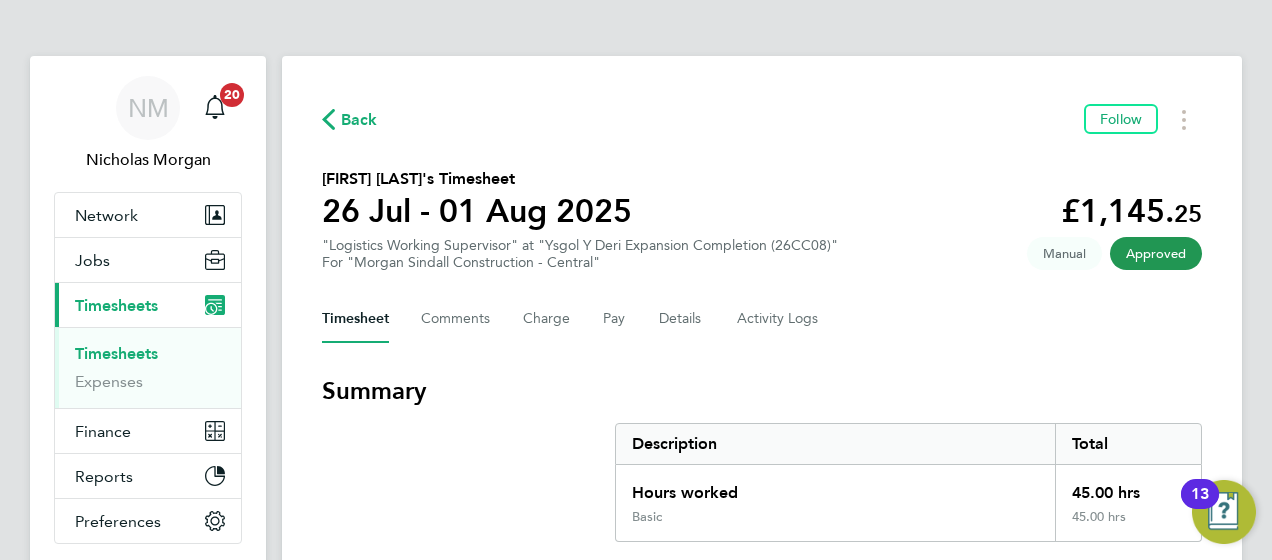 select on "30" 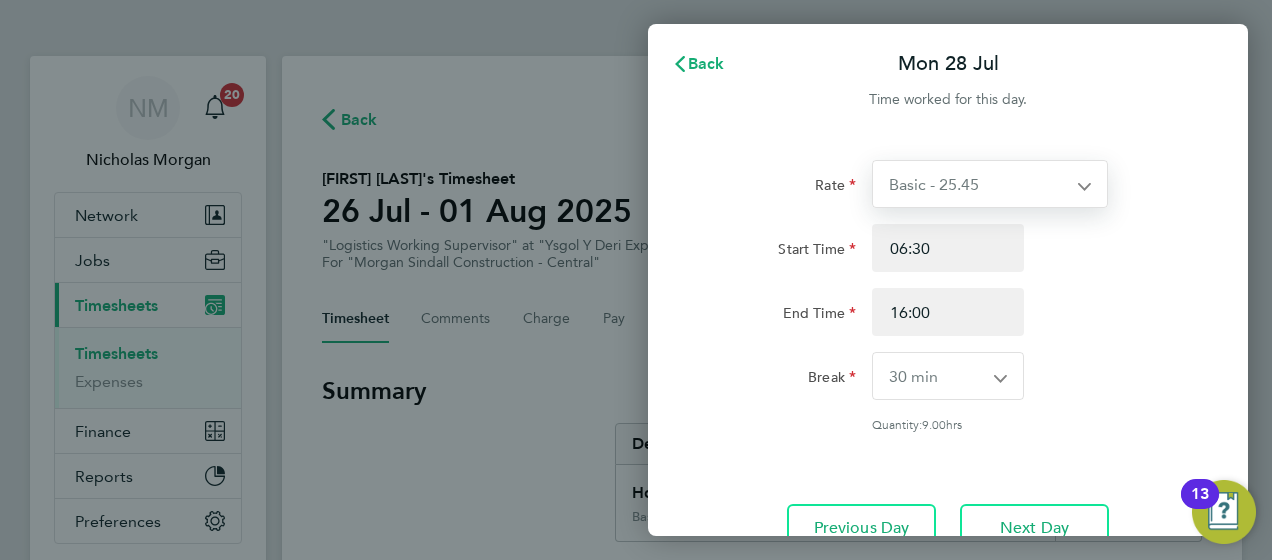 click on "Basic - 25.45" at bounding box center (978, 184) 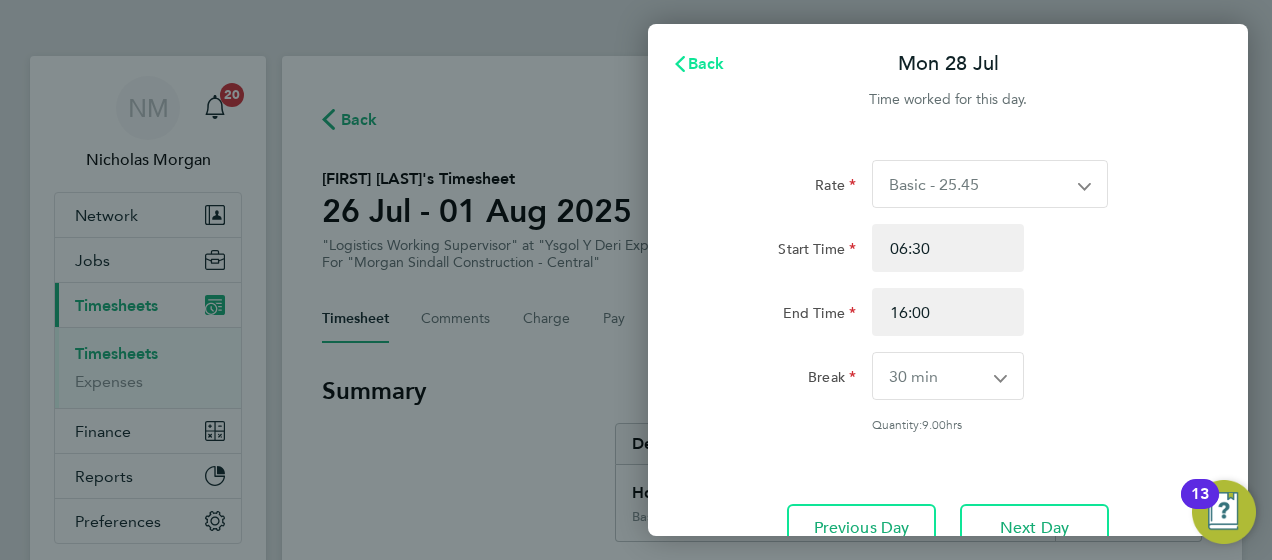 click on "Back" 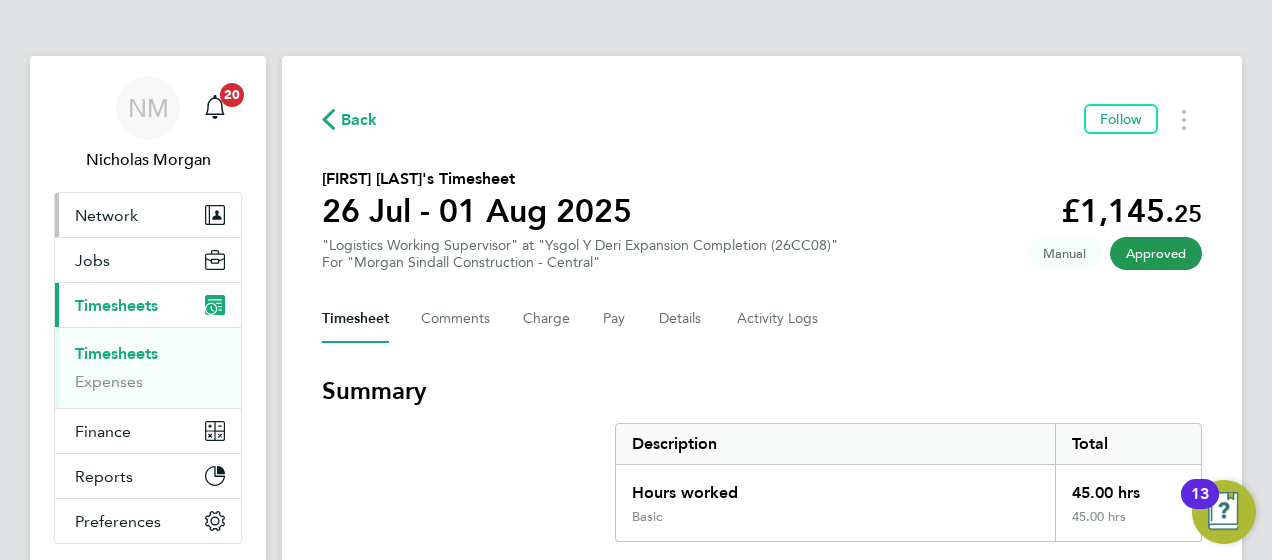 drag, startPoint x: 152, startPoint y: 168, endPoint x: 149, endPoint y: 197, distance: 29.15476 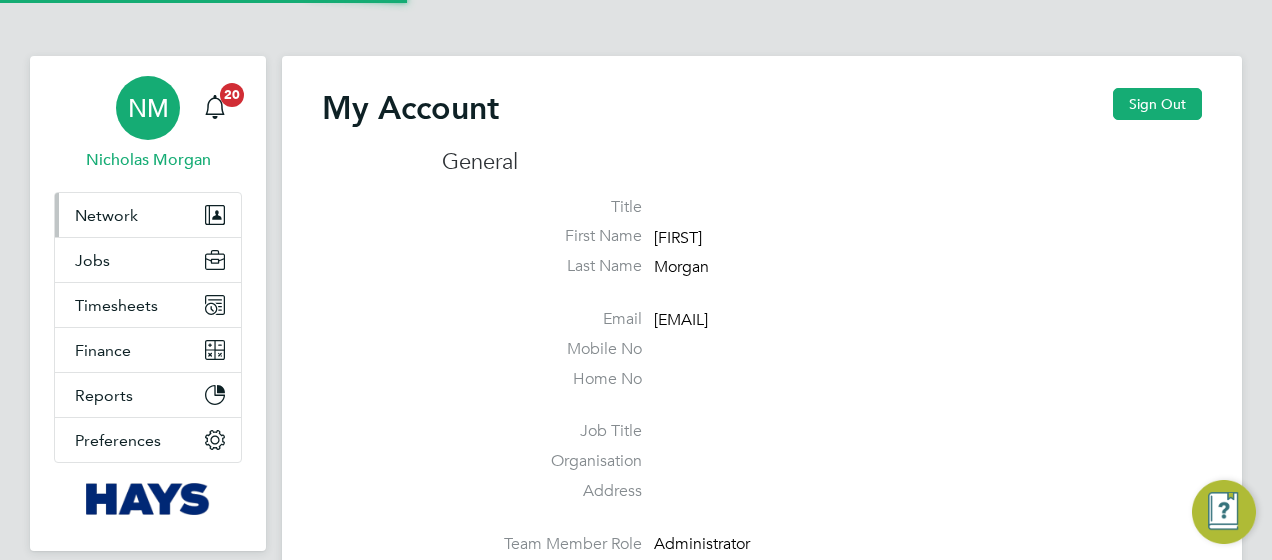 click on "Network" at bounding box center (148, 215) 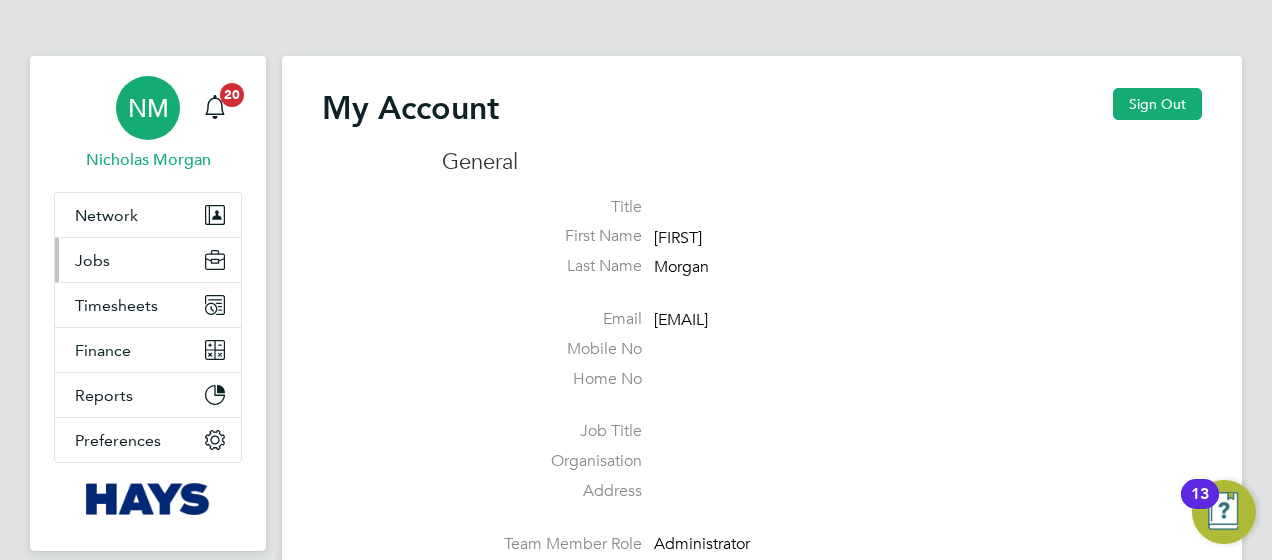 click on "Jobs" at bounding box center [148, 260] 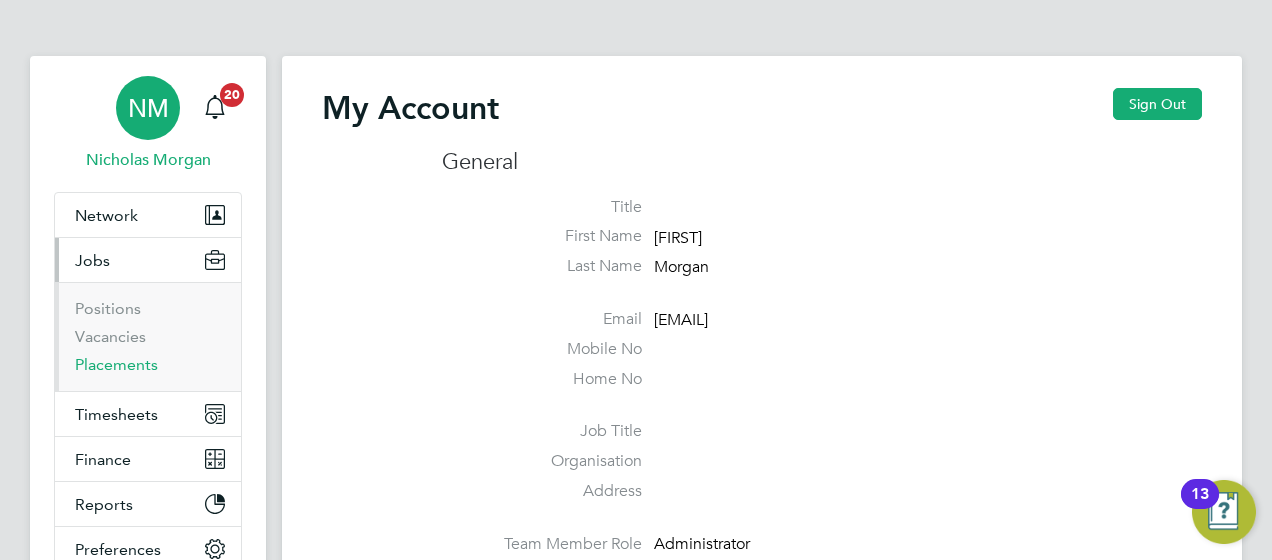 click on "Placements" at bounding box center (116, 364) 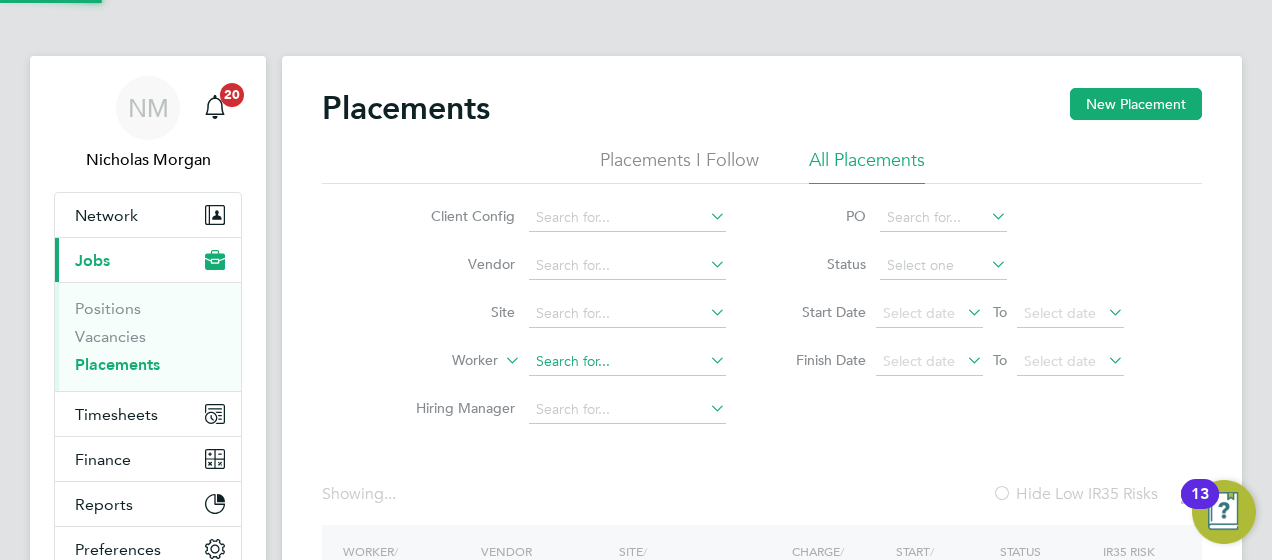 click 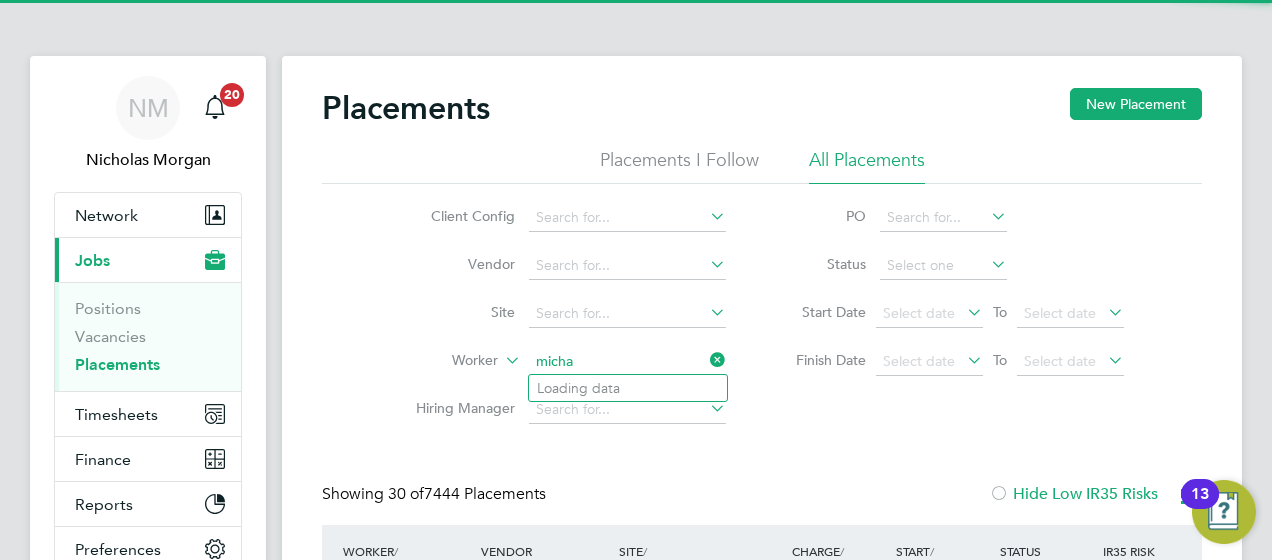 scroll, scrollTop: 10, scrollLeft: 10, axis: both 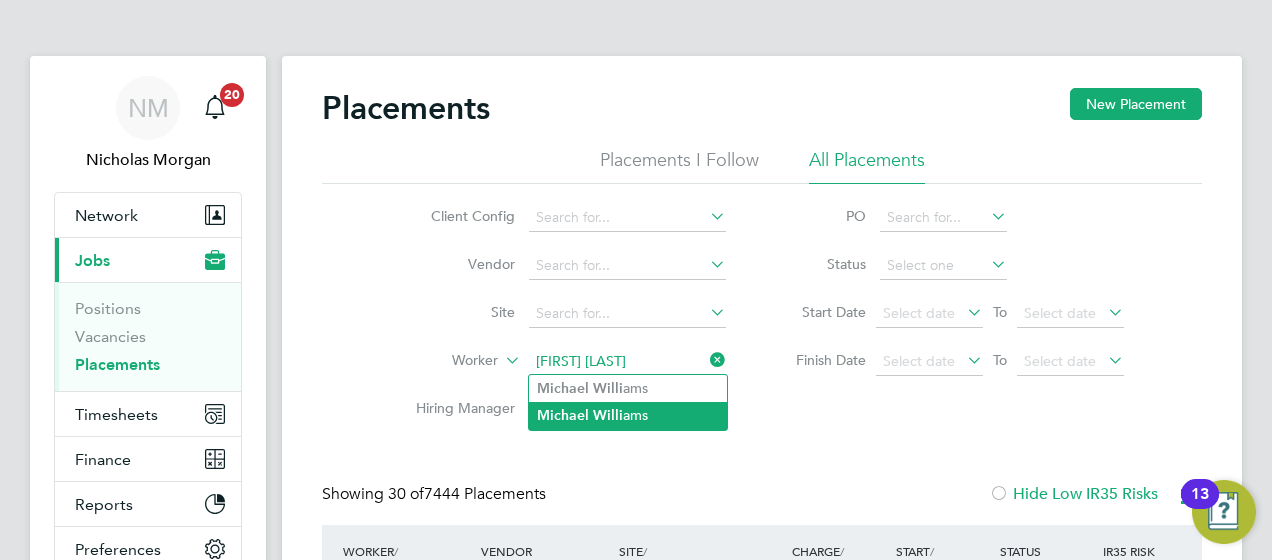 click on "Michael   Willi ams" 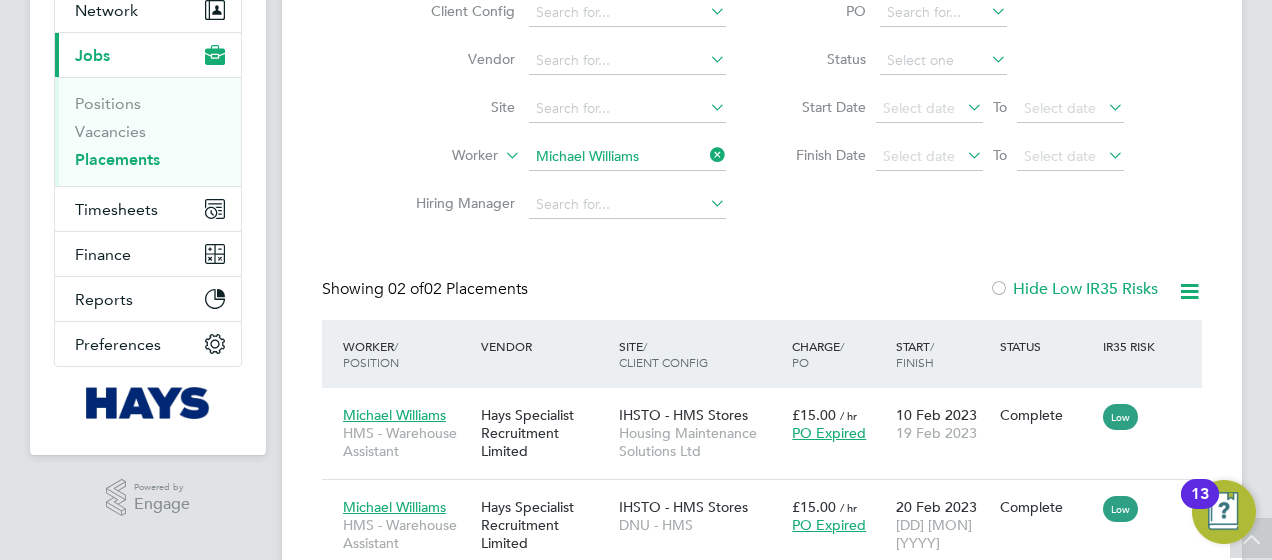 click 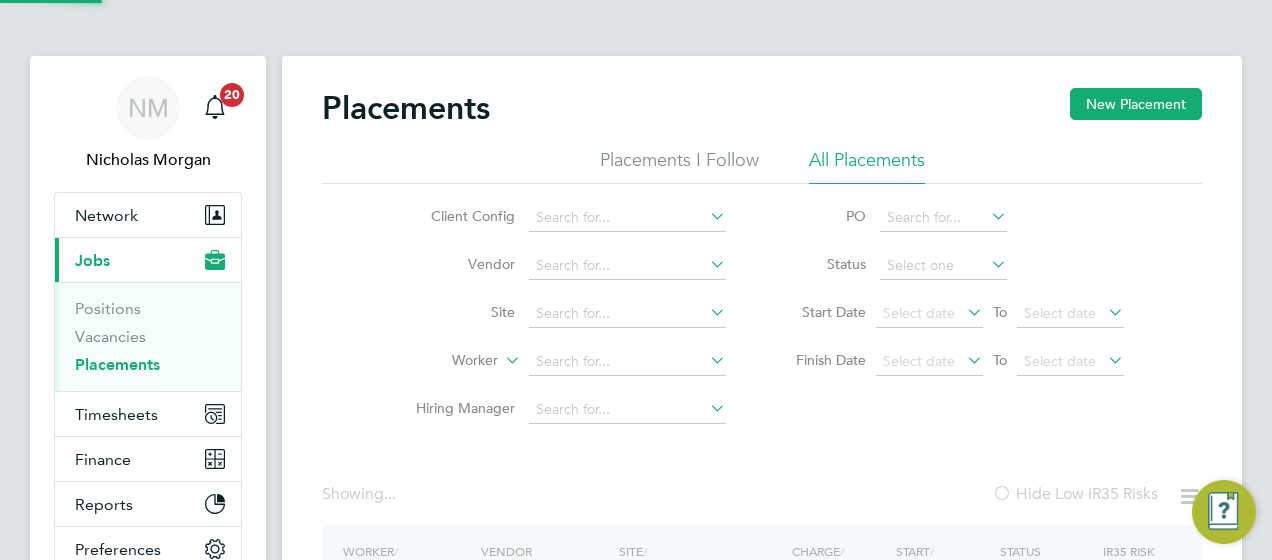 click on "Placements I Follow" 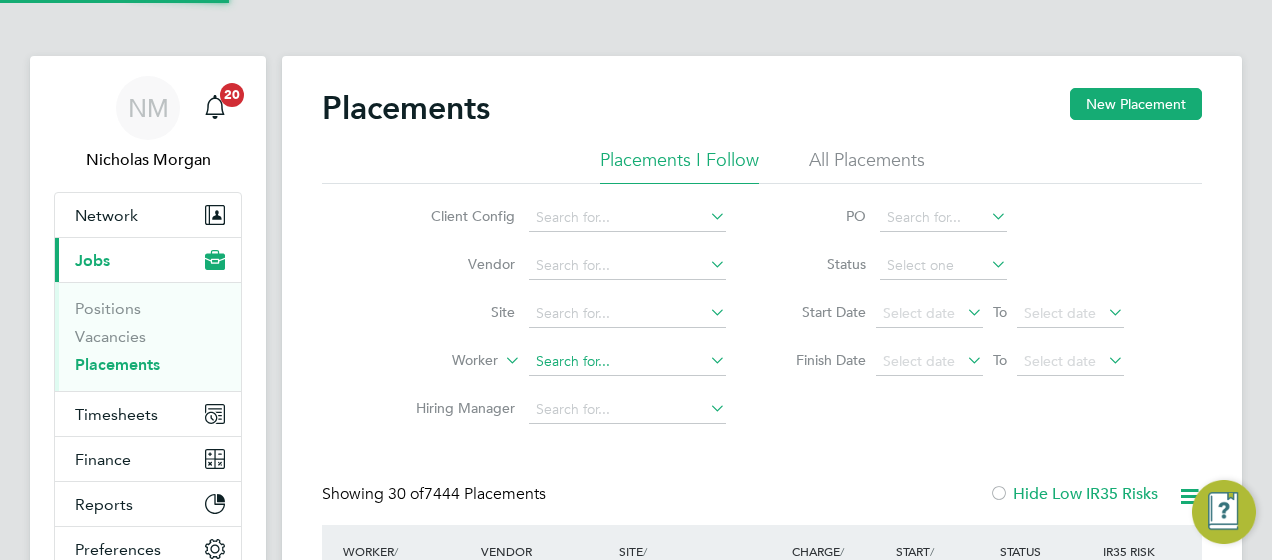 click 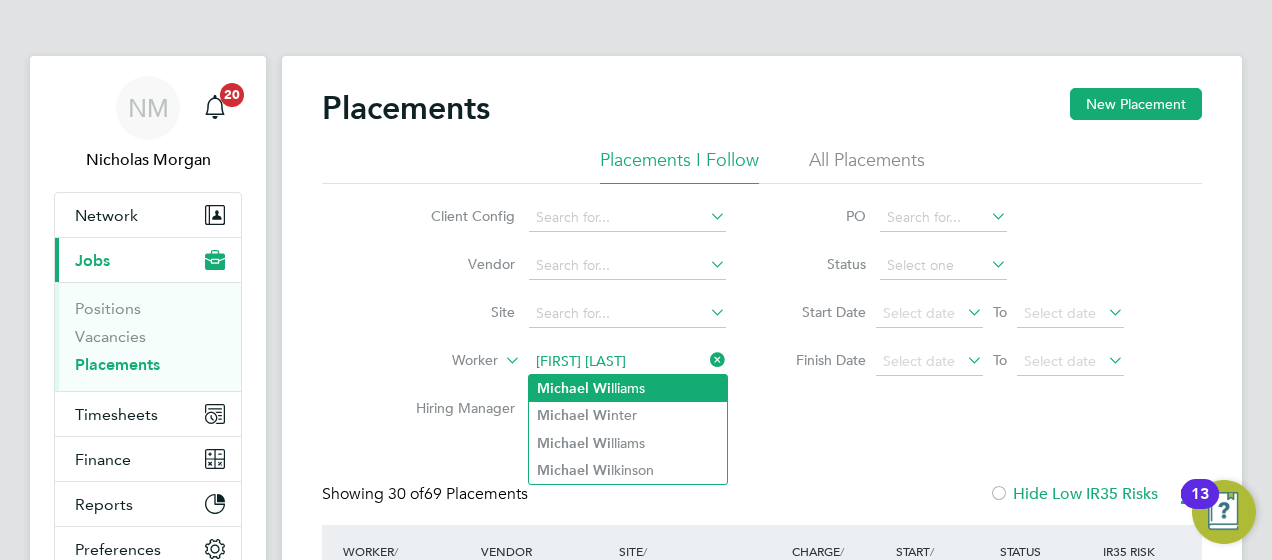 click on "[FIRST]   [LAST] [LAST]" 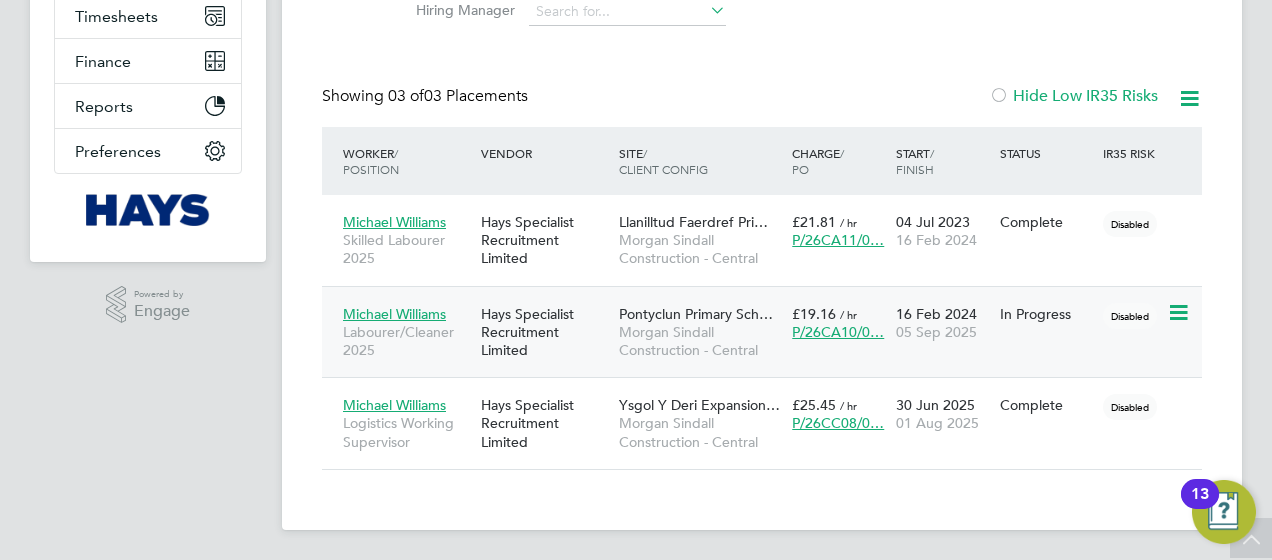 click on "Morgan Sindall Construction - Central" 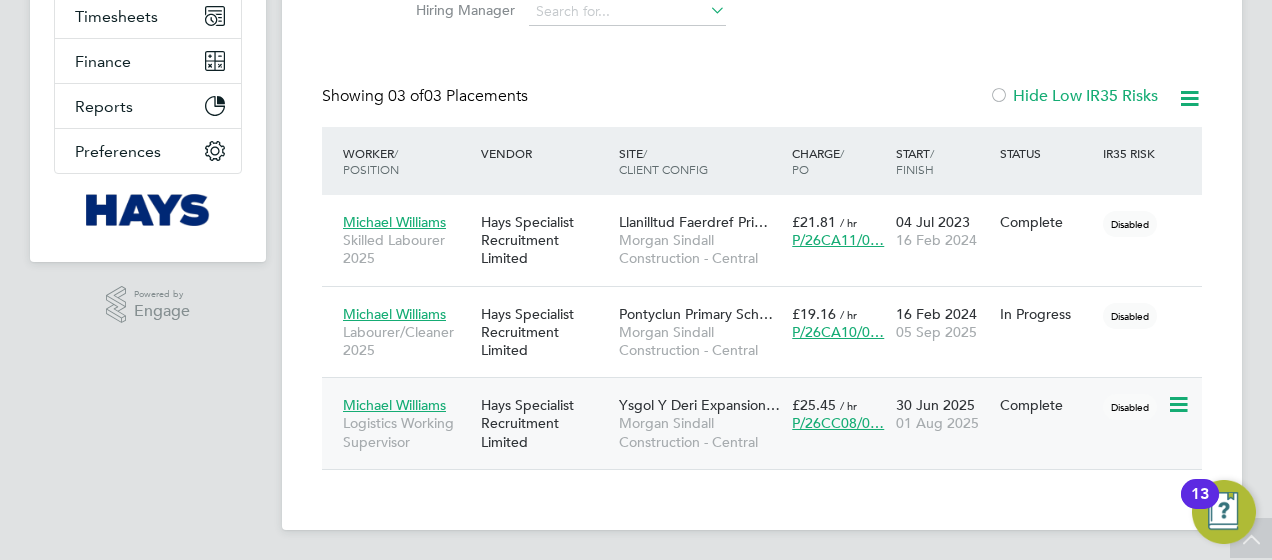 click on "Morgan Sindall Construction - Central" 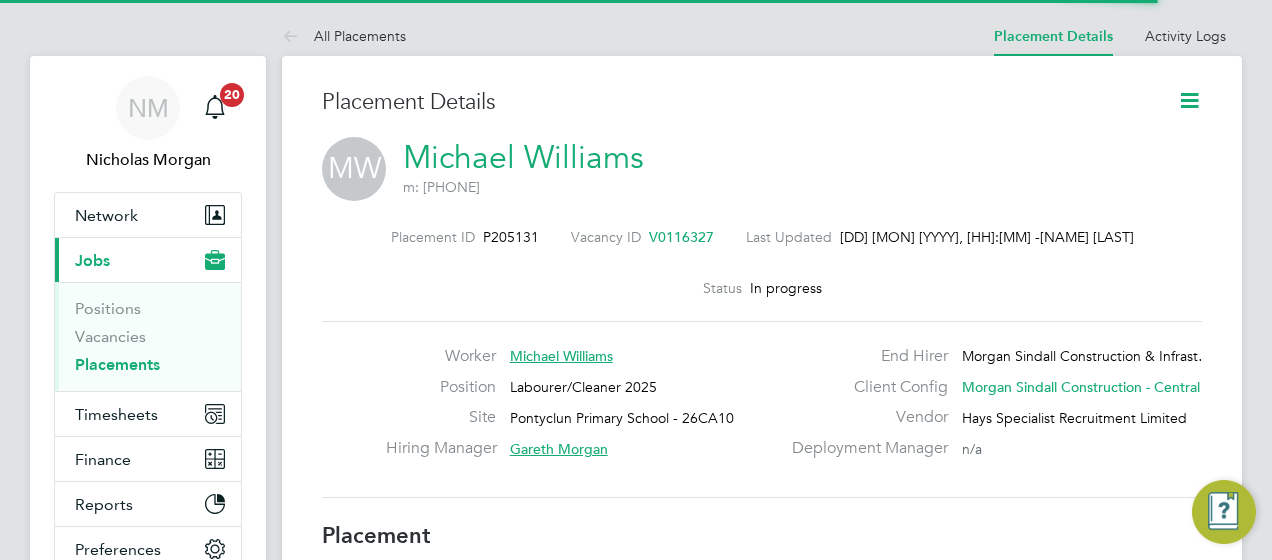 scroll, scrollTop: 588, scrollLeft: 0, axis: vertical 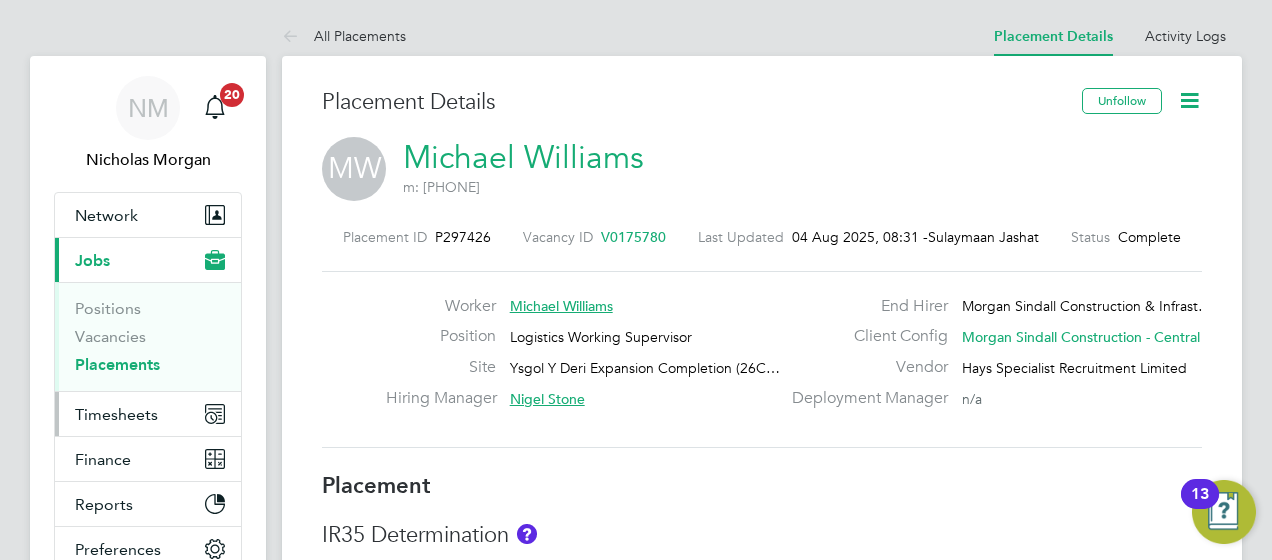 click on "Timesheets" at bounding box center (116, 414) 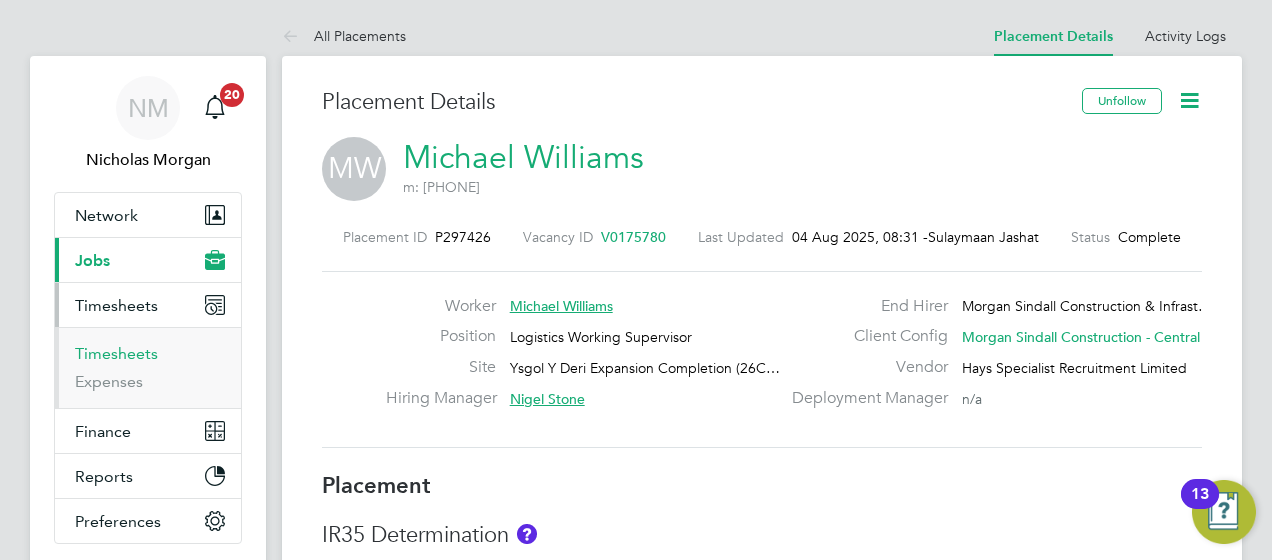 click on "Timesheets" at bounding box center (116, 353) 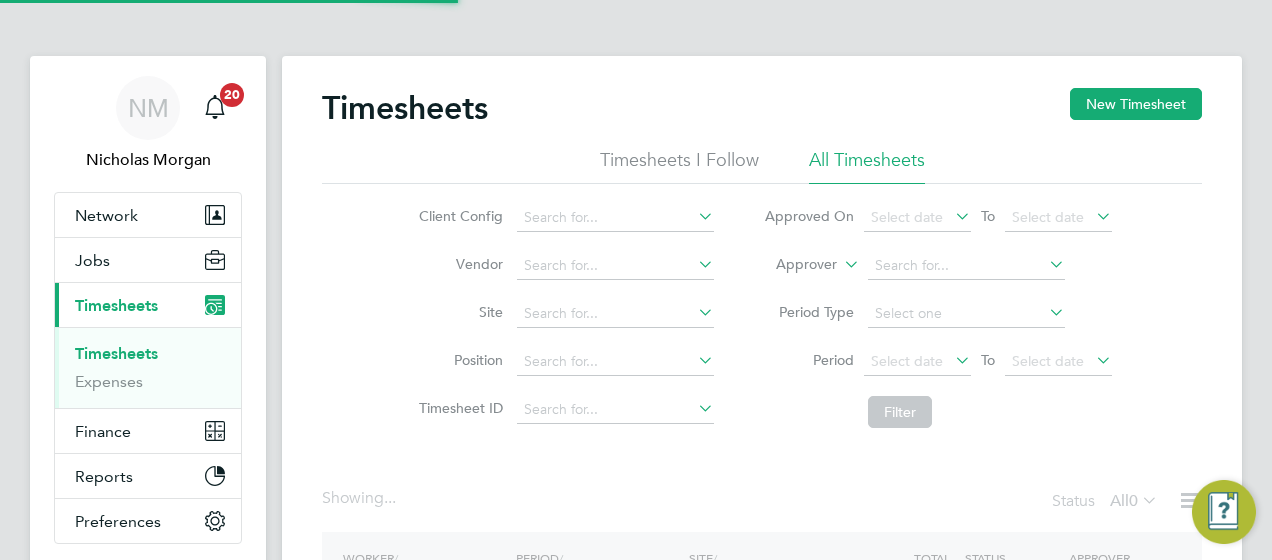 click on "Approver" 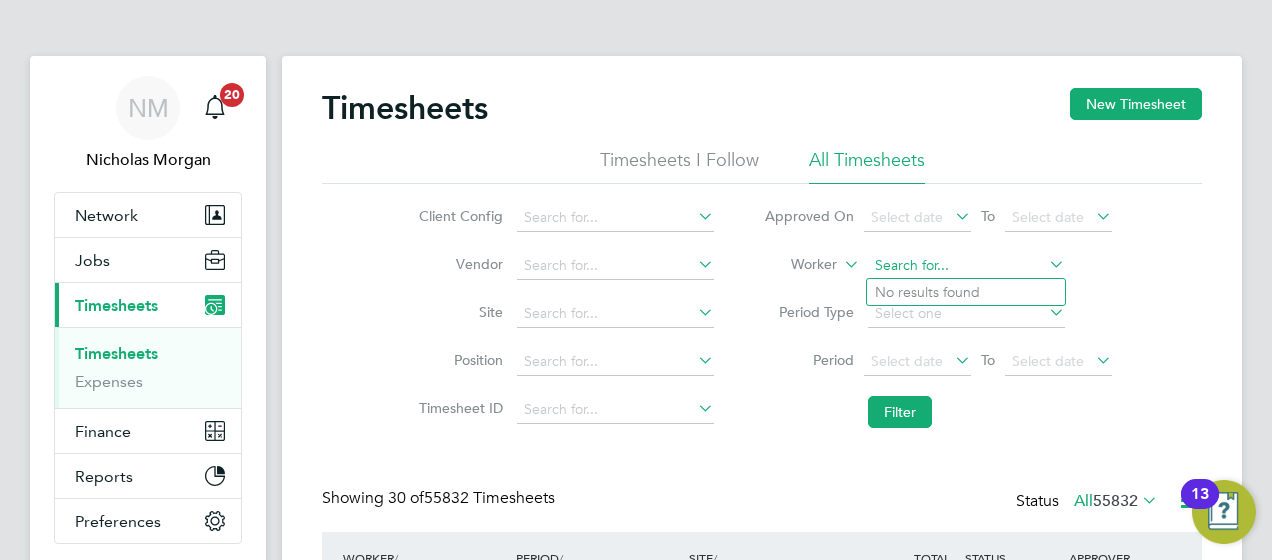 click 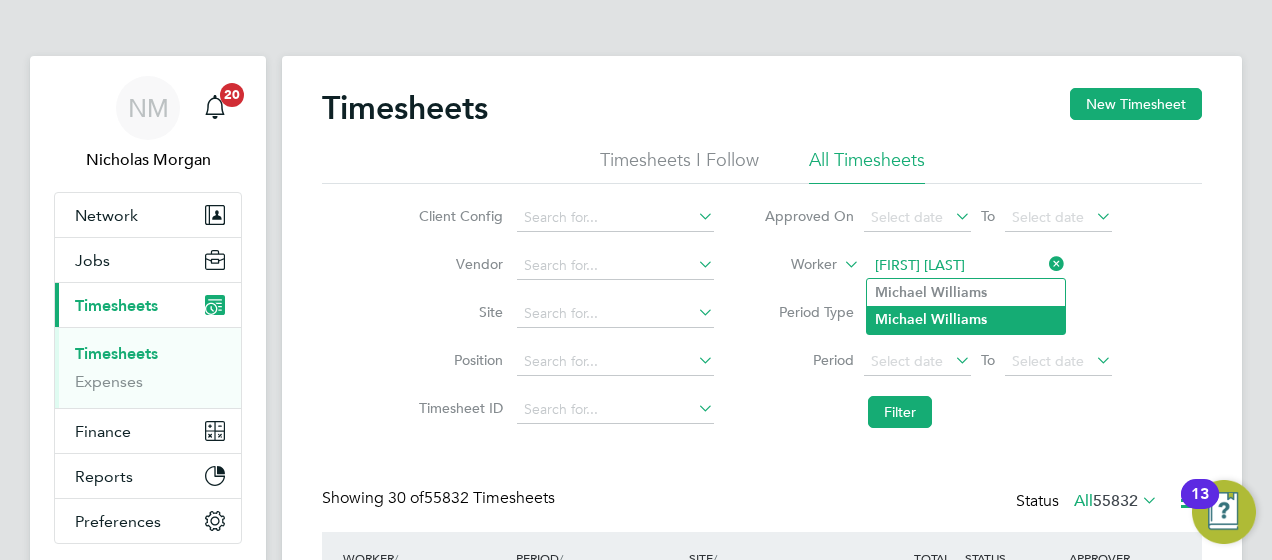 click on "Williams" 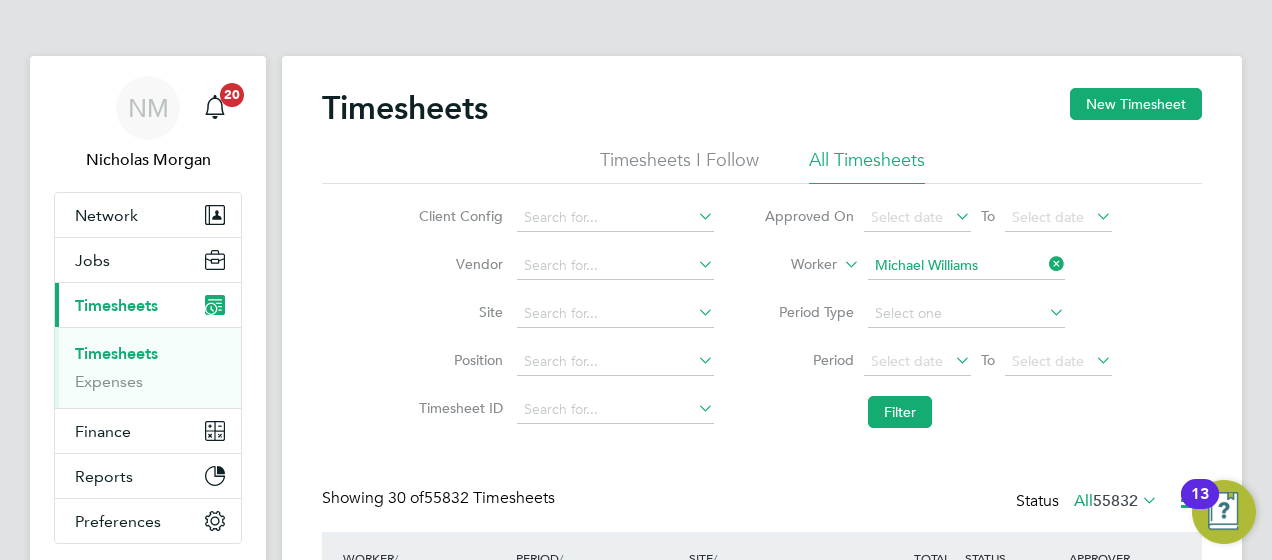 click on "Filter" 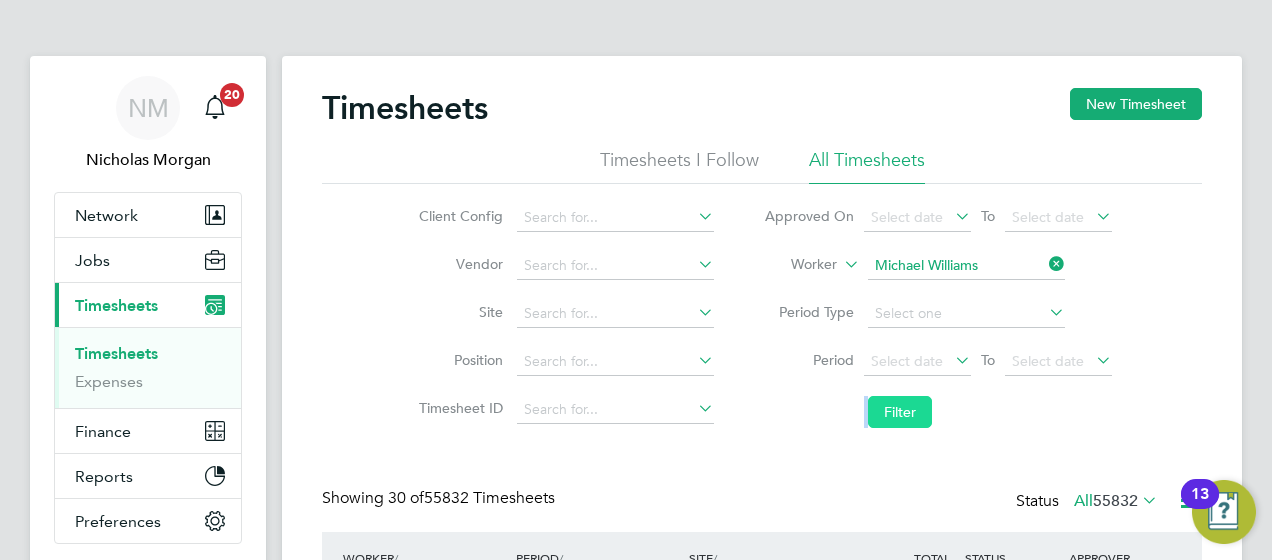 drag, startPoint x: 881, startPoint y: 391, endPoint x: 893, endPoint y: 414, distance: 25.942244 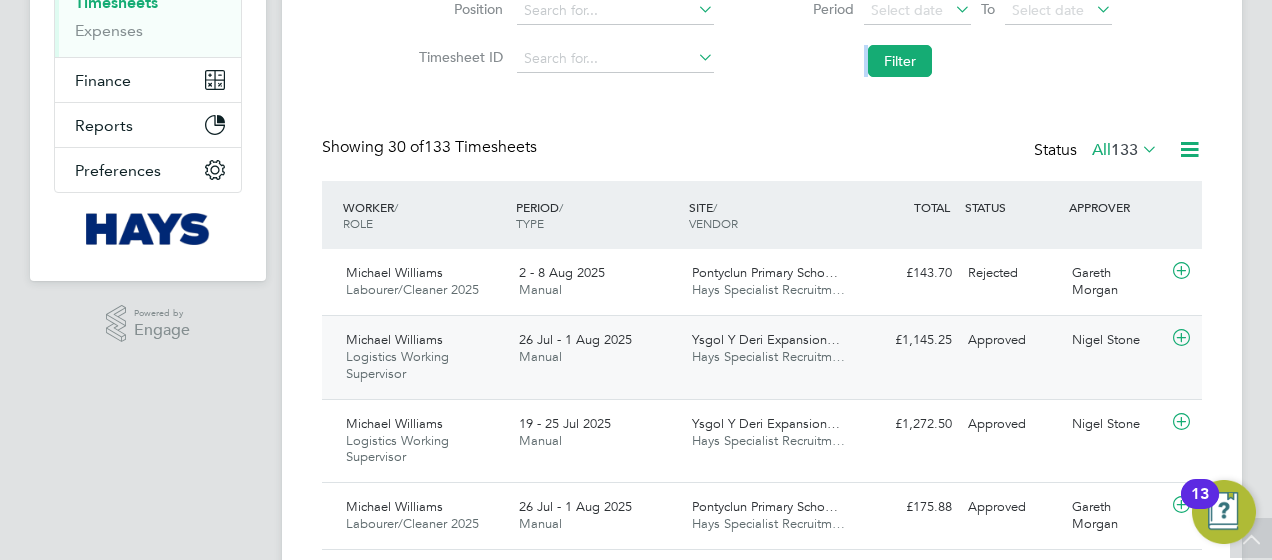 click on "Ysgol Y Deri Expansion…" 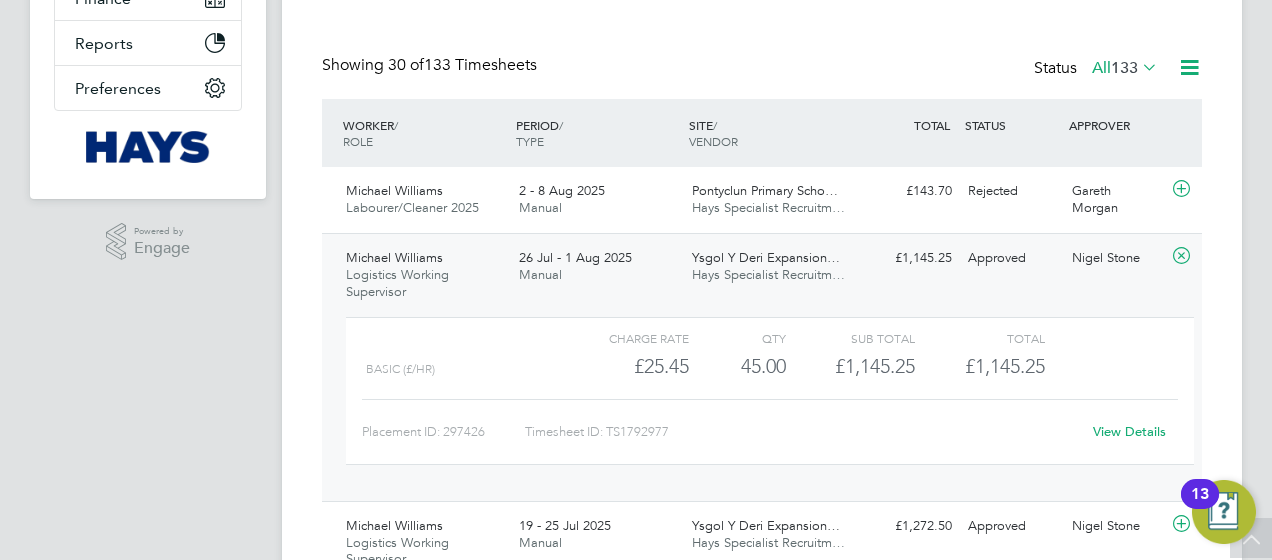 click on "View Details" 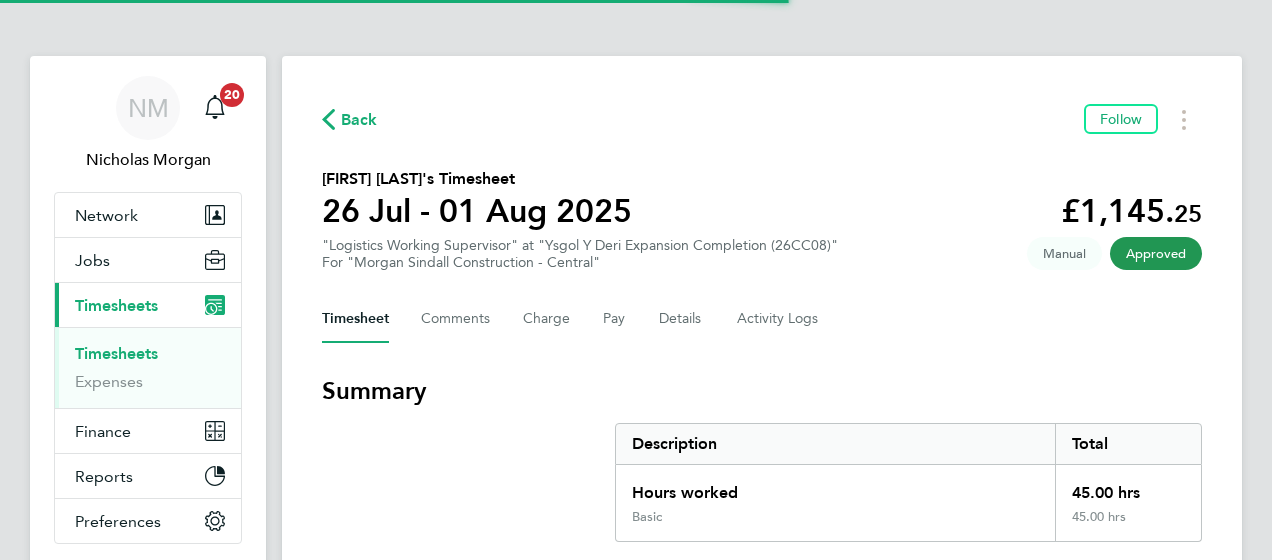 scroll, scrollTop: 0, scrollLeft: 0, axis: both 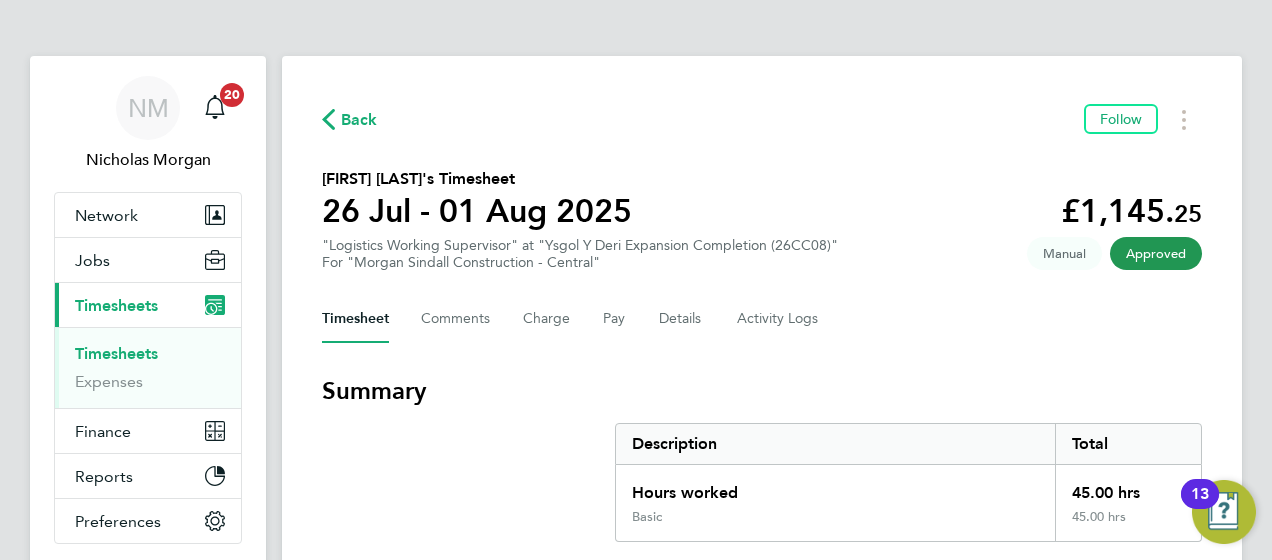 drag, startPoint x: 954, startPoint y: 366, endPoint x: 984, endPoint y: 284, distance: 87.31552 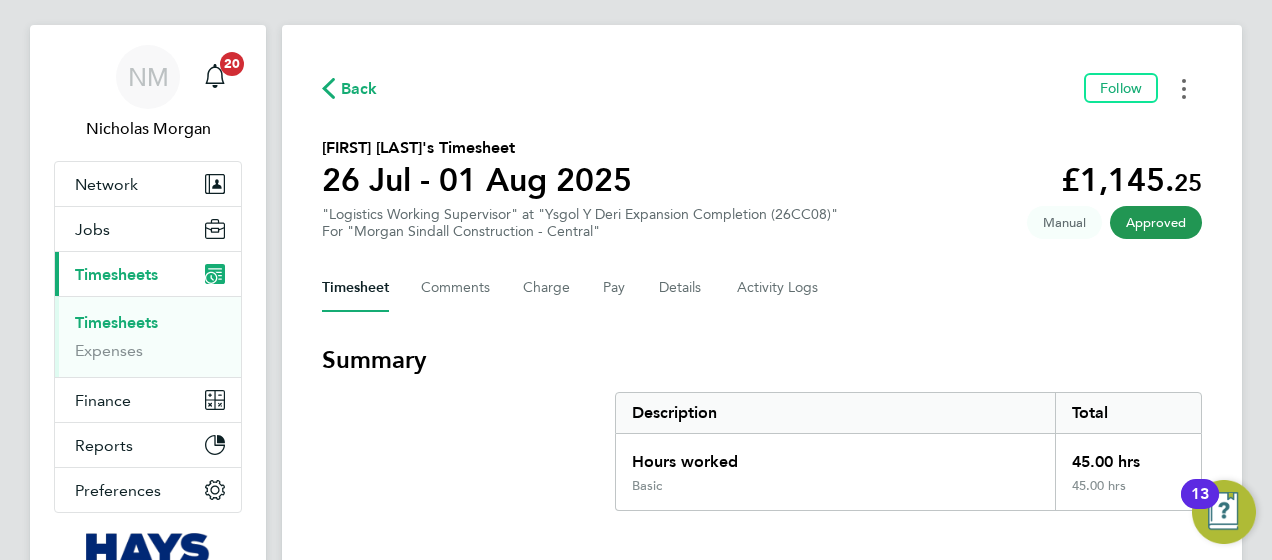 drag, startPoint x: 984, startPoint y: 284, endPoint x: 1170, endPoint y: 98, distance: 263.04373 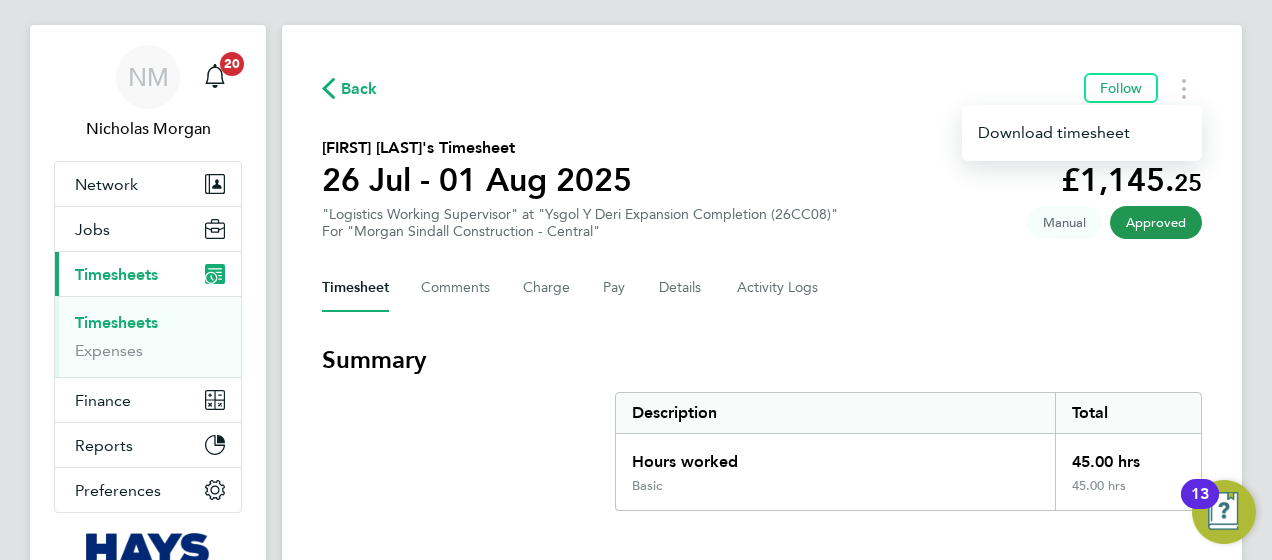 click on "Timesheet   Comments   Charge   Pay   Details   Activity Logs" 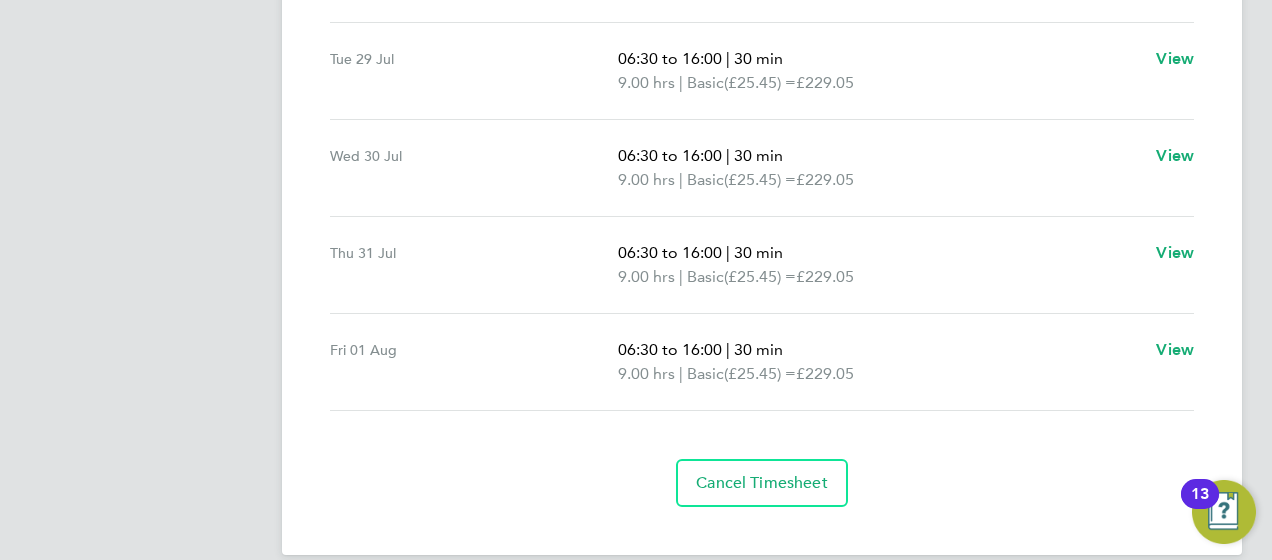 scroll, scrollTop: 881, scrollLeft: 0, axis: vertical 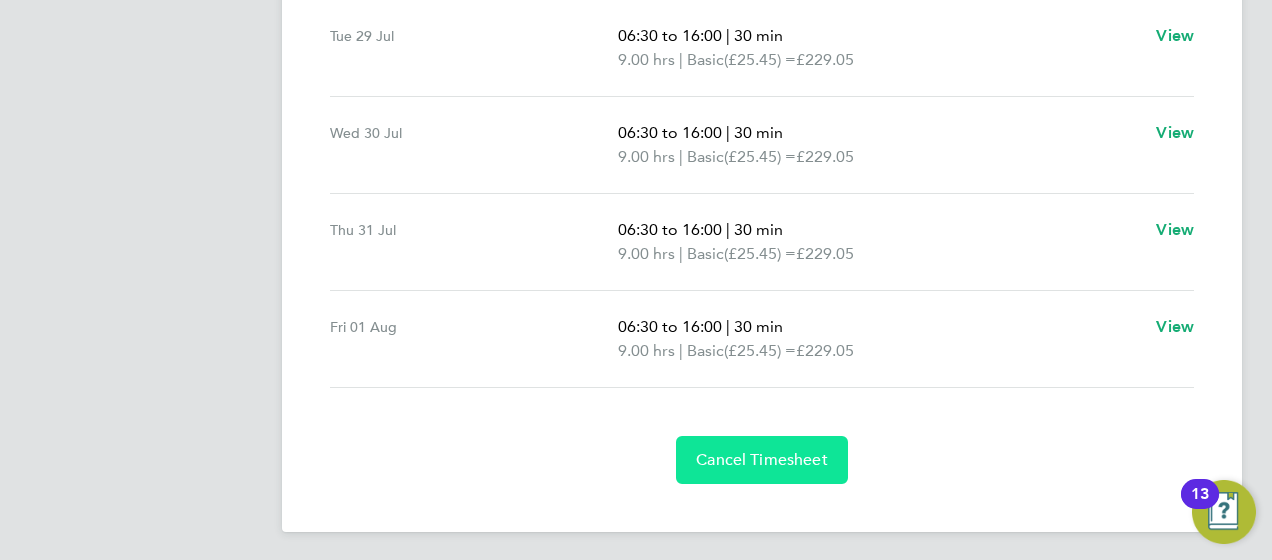 click on "Cancel Timesheet" 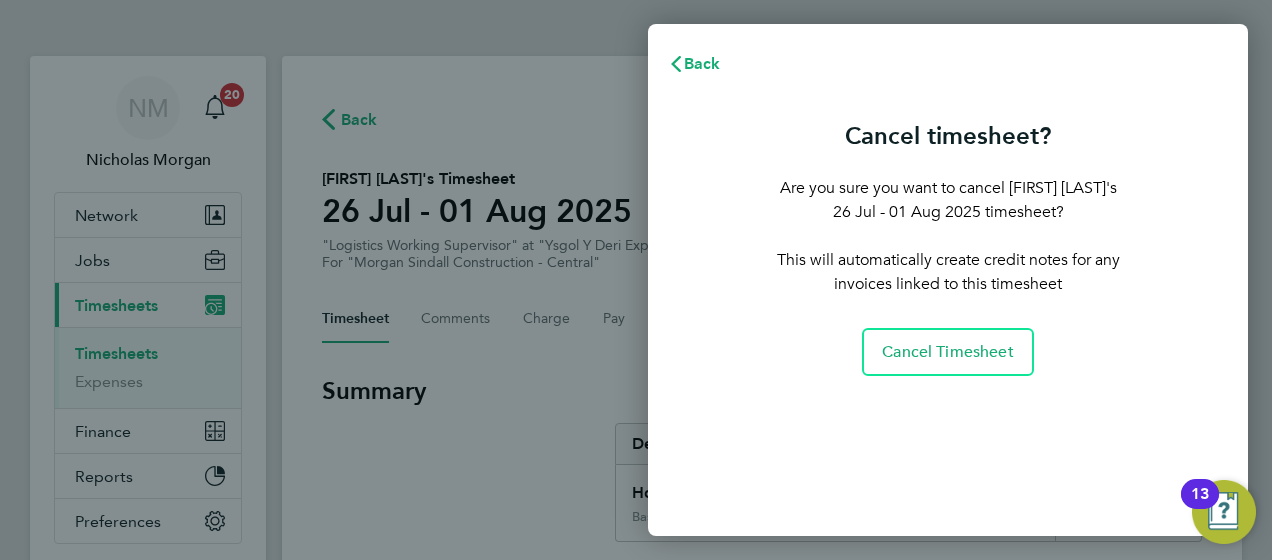 scroll, scrollTop: 0, scrollLeft: 0, axis: both 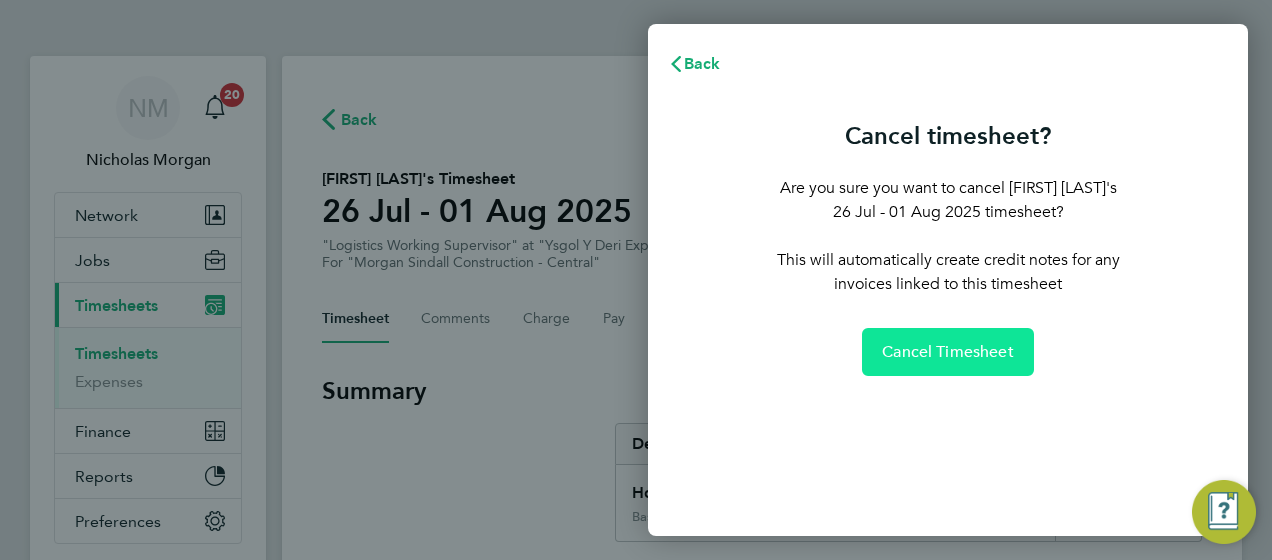 click on "Cancel Timesheet" 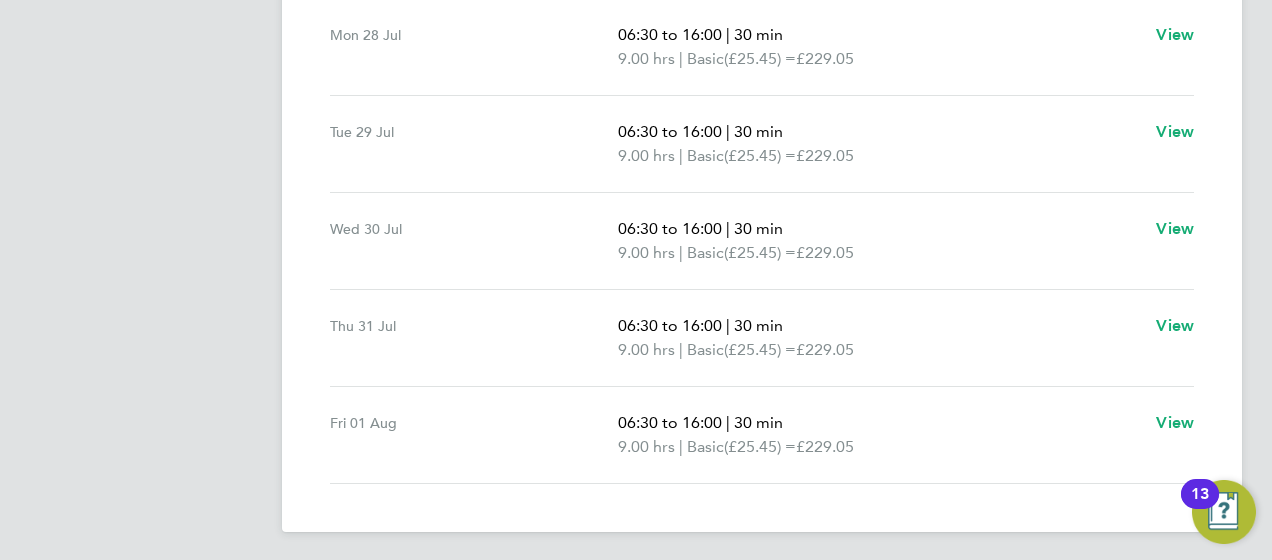 scroll, scrollTop: 0, scrollLeft: 0, axis: both 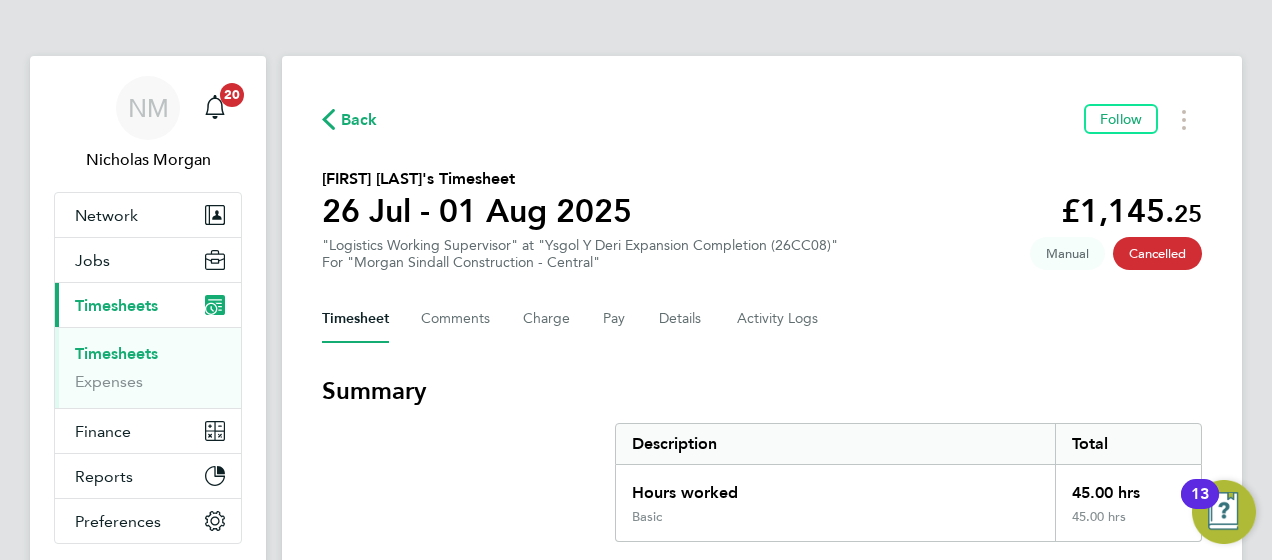 click on "Back" 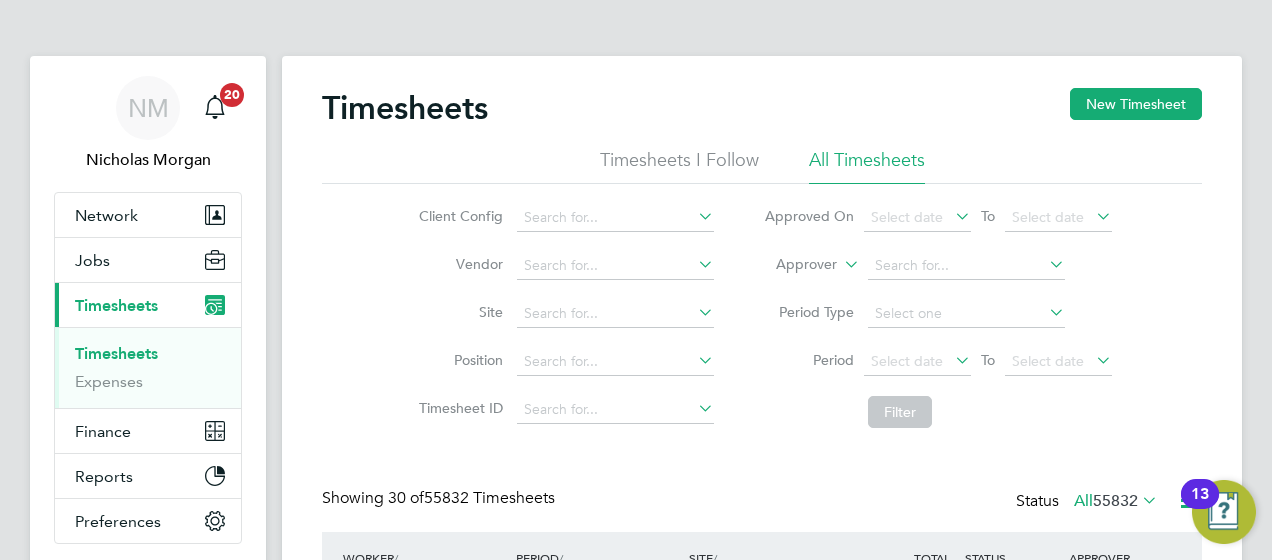 scroll, scrollTop: 10, scrollLeft: 10, axis: both 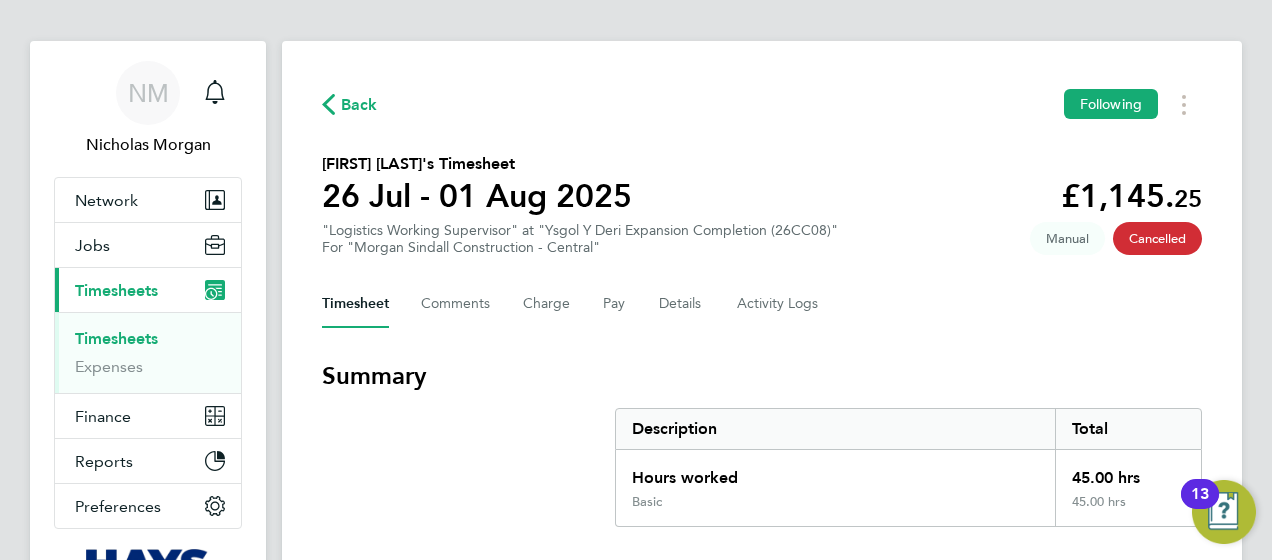 click on "Back Following [FIRST] [LAST]'s Timesheet 26 Jul - 01 Aug 2025 £1,145. 25 "Logistics Working Supervisor" at "Ysgol Y Deri Expansion Completion (26CC08)" For "Morgan Sindall Construction - Central" Cancelled Manual Timesheet Comments Charge Pay Details Activity Logs Summary Description Total Hours worked 45.00 hrs Basic 45.00 hrs Time Worked Sat 26 Jul – Sun 27 Jul – Mon 28 Jul 06:30 to 16:00 | 30 min 9.00 hrs | Basic (£25.45) = £229.05 View Tue 29 Jul 06:30 to 16:00 | 30 min 9.00 hrs | Basic (£25.45) = £229.05 View Wed 30 Jul 06:30 to 16:00 | 30 min 9.00 hrs | Basic (£25.45) = £229.05 View Thu 31 Jul 06:30 to 16:00 | 30 min 9.00 hrs | Basic (£25.45) = £229.05 View Fri 01 Aug 06:30 to 16:00 | 30 min 9.00 hrs | Basic (£25.45) = £229.05 View" 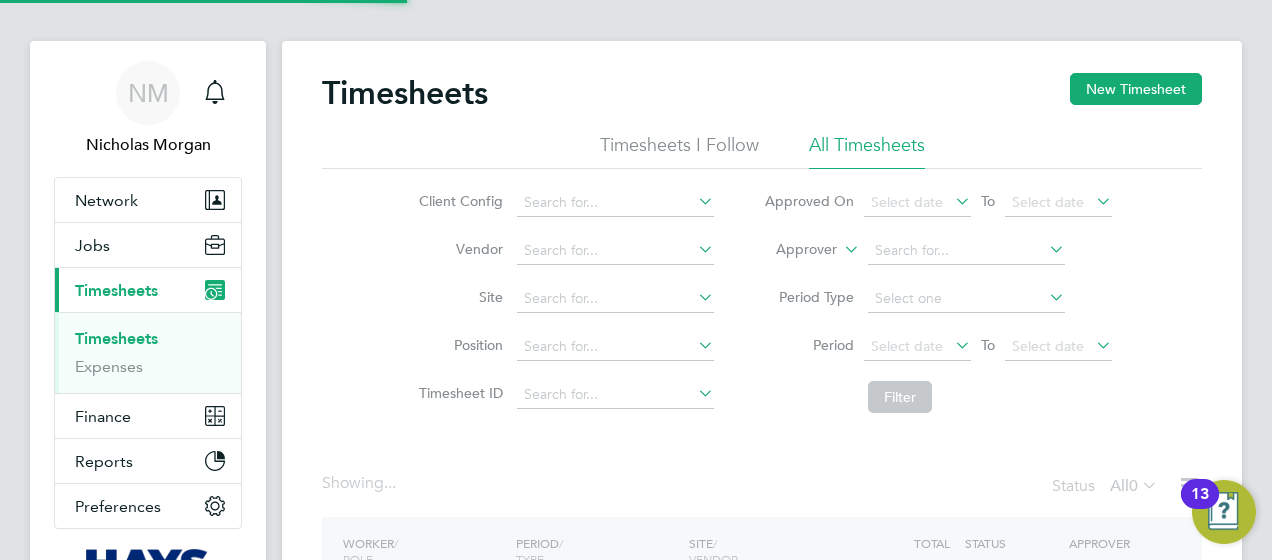 scroll, scrollTop: 0, scrollLeft: 0, axis: both 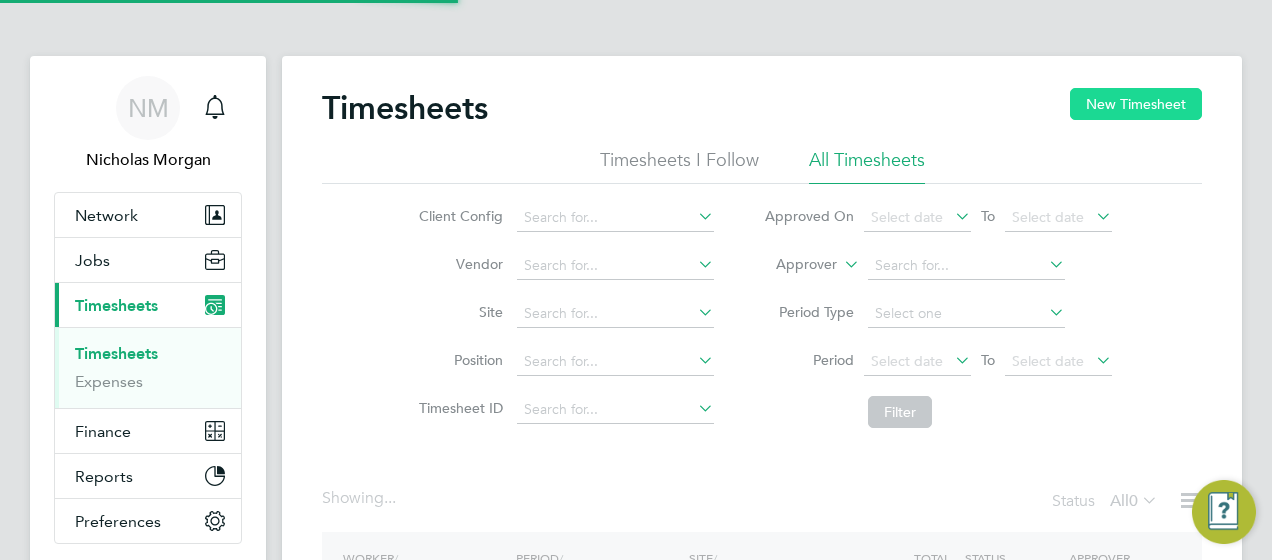 click on "New Timesheet" 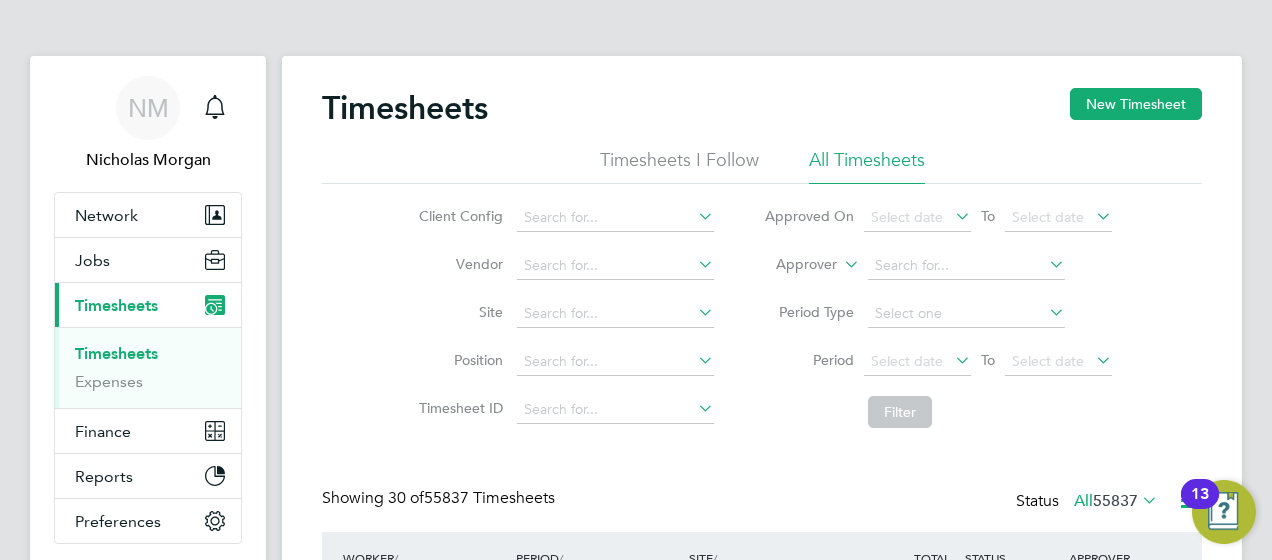 scroll, scrollTop: 10, scrollLeft: 10, axis: both 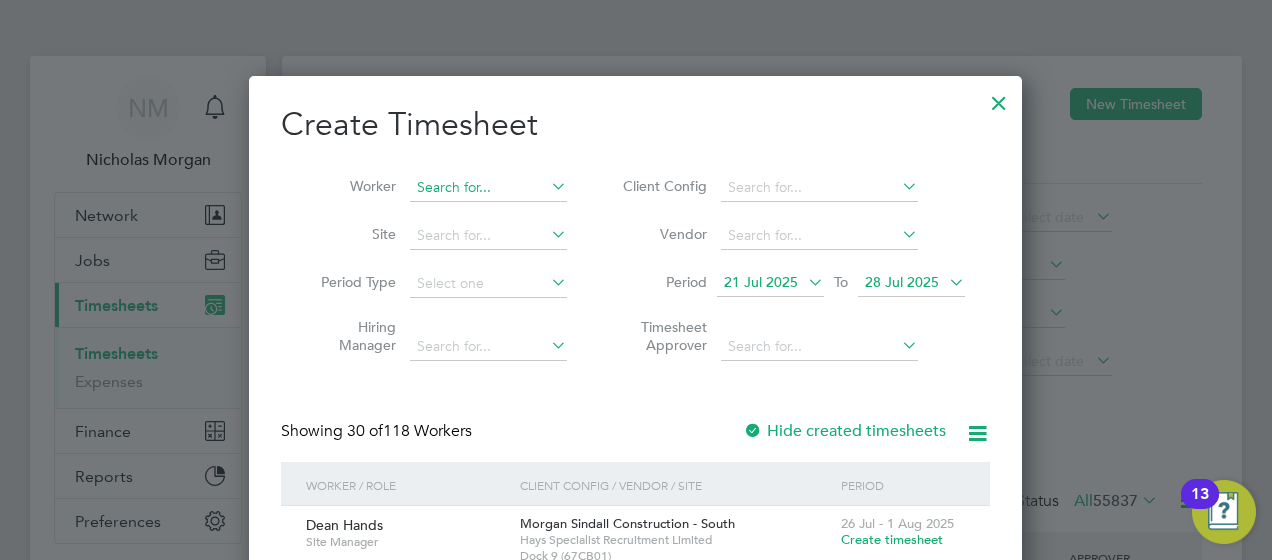 click at bounding box center [488, 188] 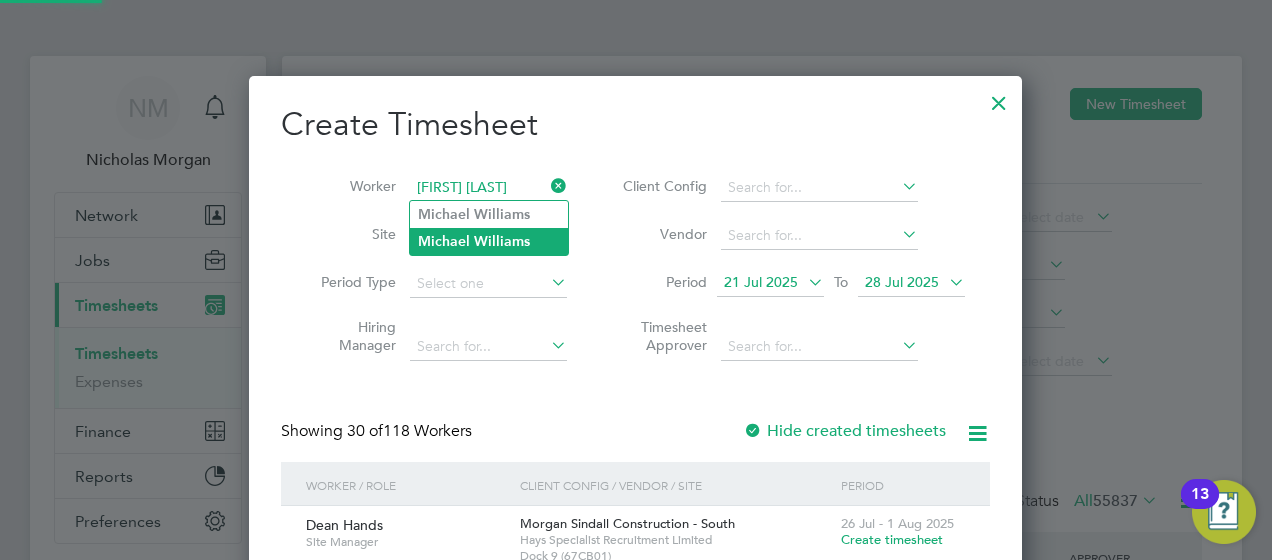 click on "Williams" 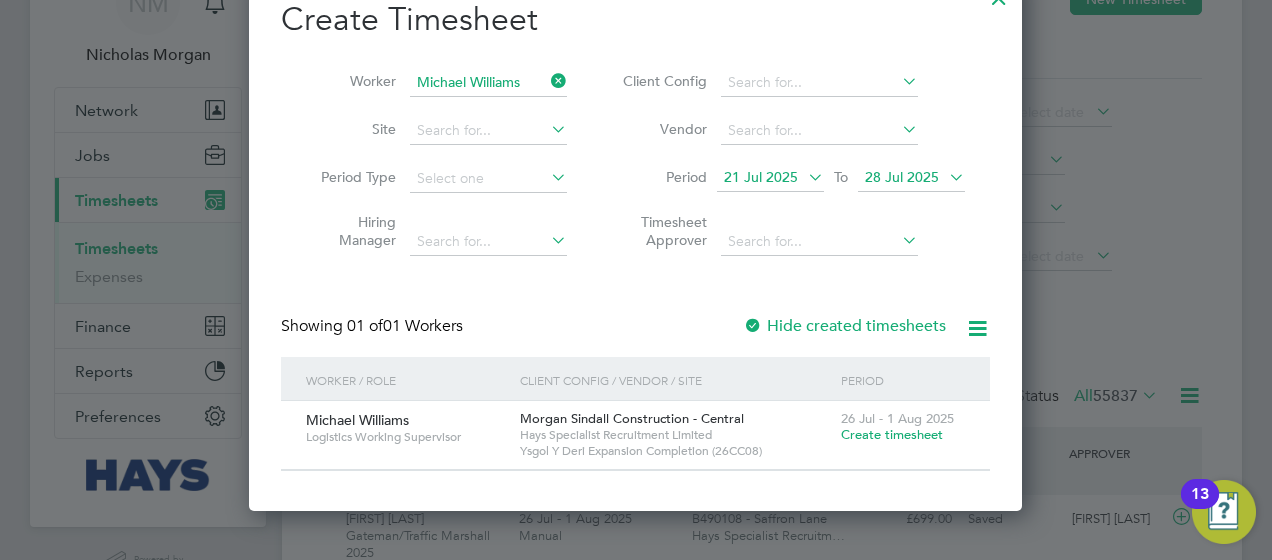 click on "Create timesheet" at bounding box center (892, 434) 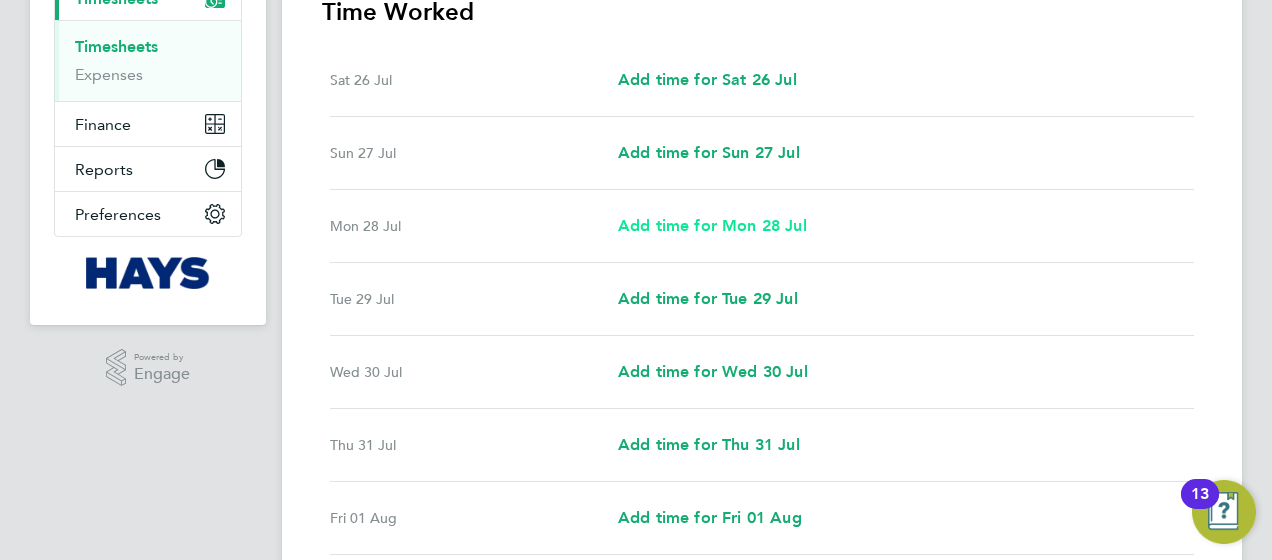 click on "Add time for Mon 28 Jul" at bounding box center (712, 225) 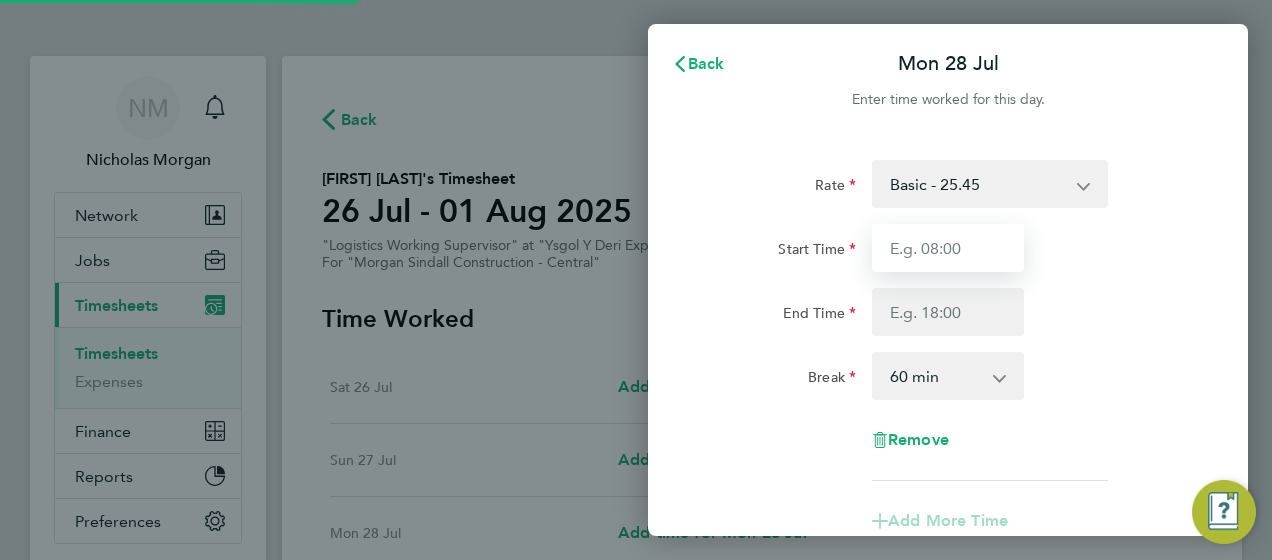 click on "Start Time" at bounding box center [948, 248] 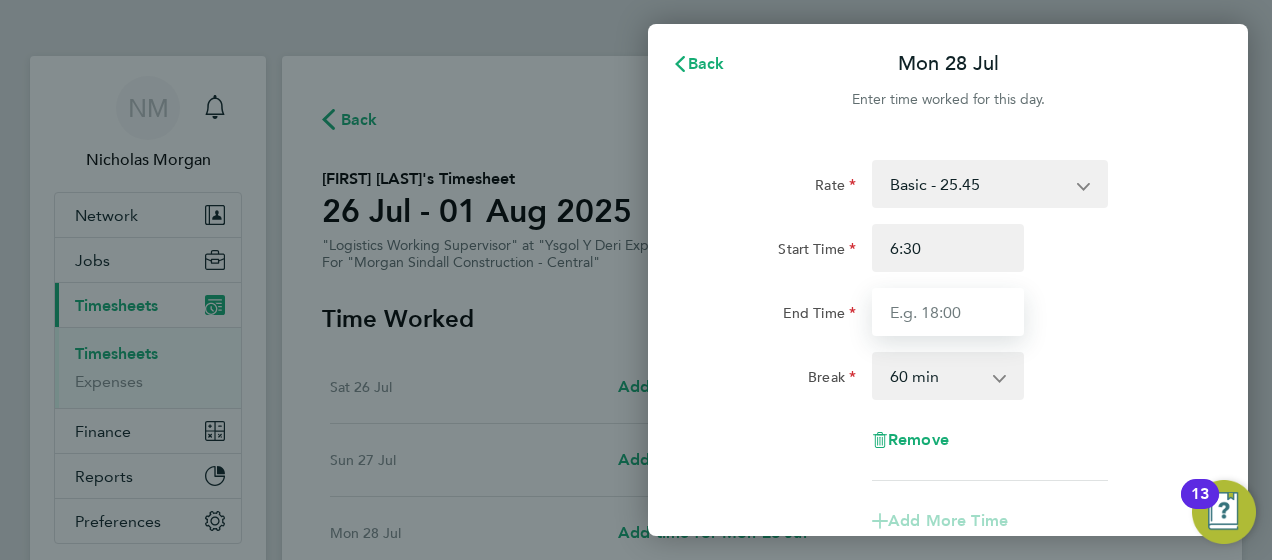 type on "06:30" 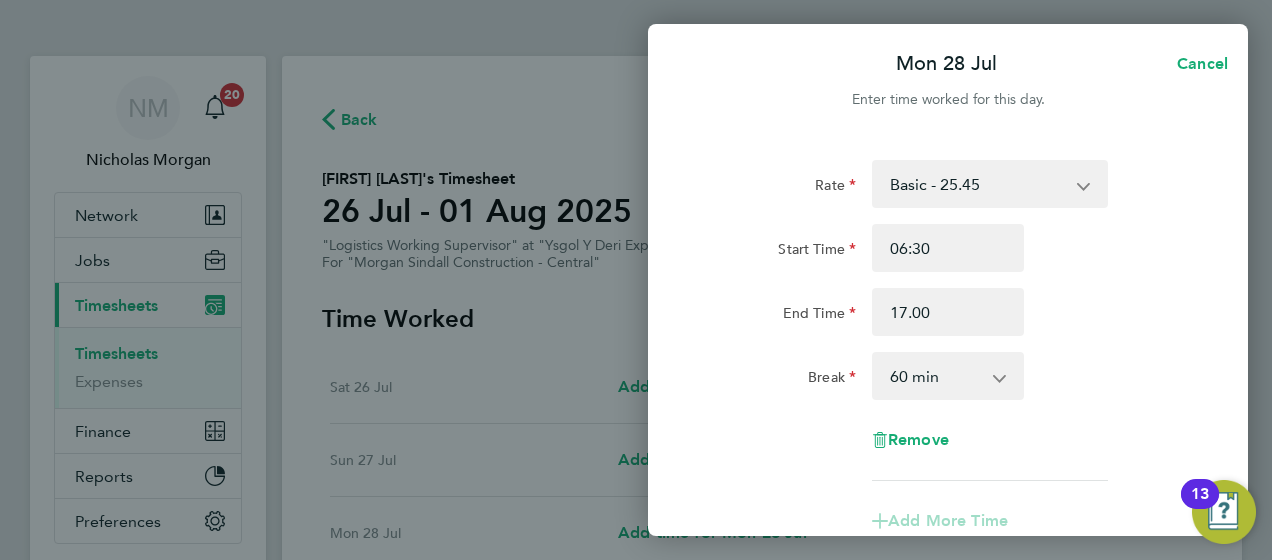 type on "17:00" 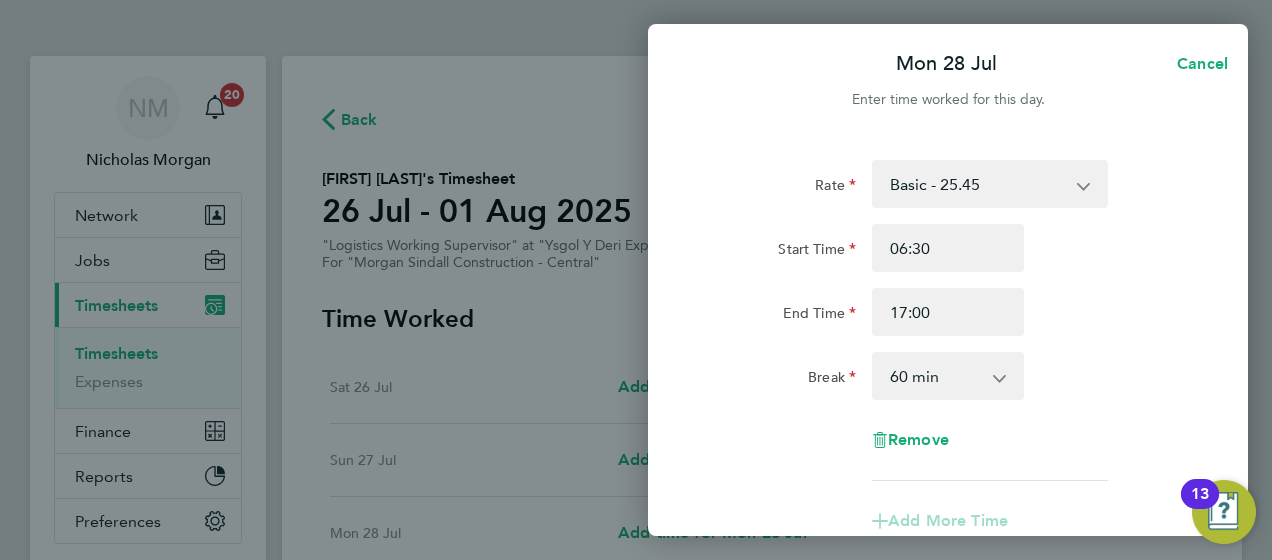 click on "Rate  Basic - 25.45
Start Time 06:30 End Time 17:00 Break  0 min   15 min   30 min   45 min   60 min   75 min   90 min
Remove" 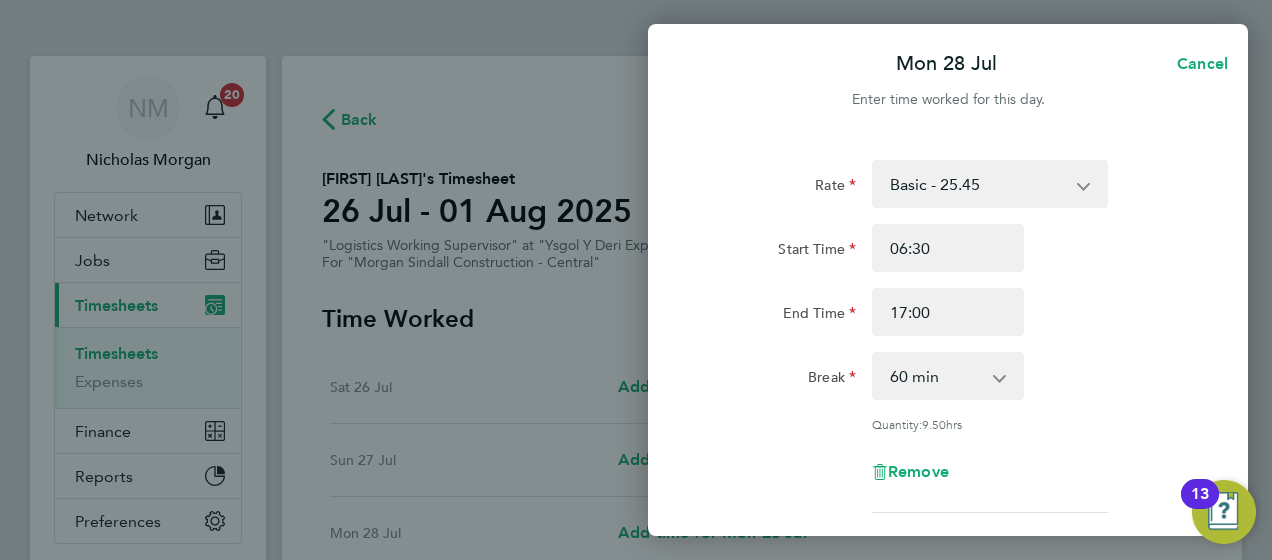 click on "0 min   15 min   30 min   45 min   60 min   75 min   90 min" at bounding box center (936, 376) 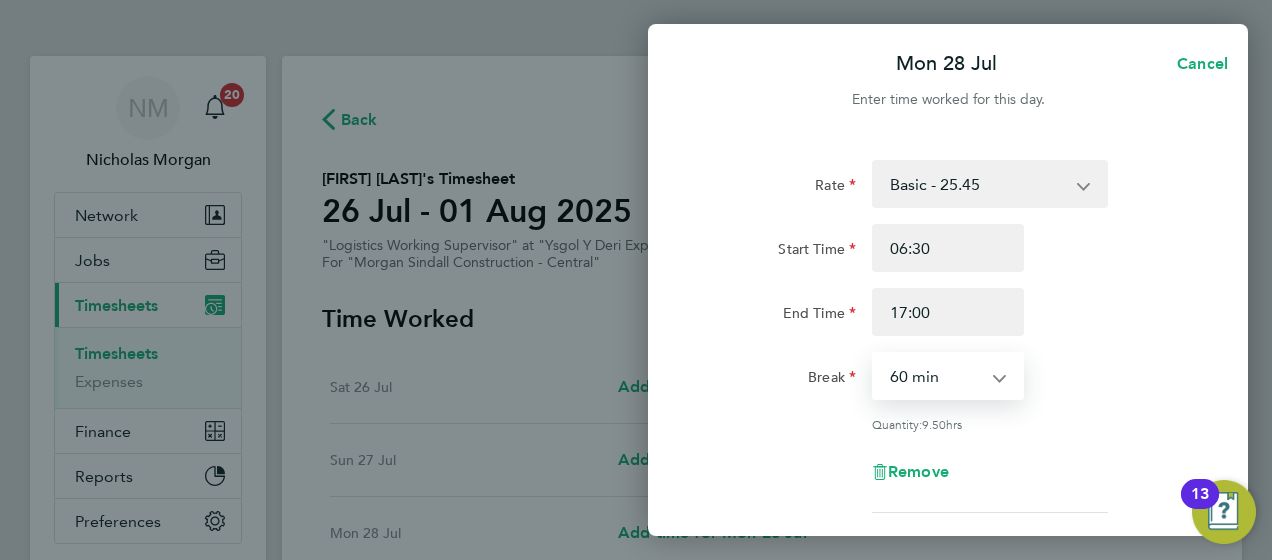 select on "30" 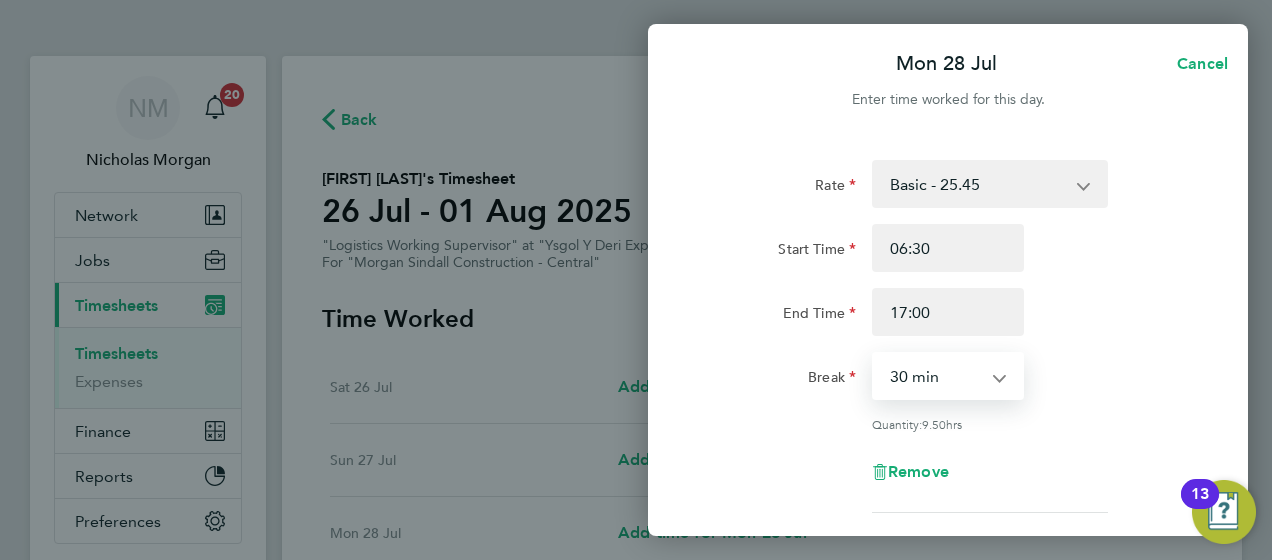 click on "0 min   15 min   30 min   45 min   60 min   75 min   90 min" at bounding box center [936, 376] 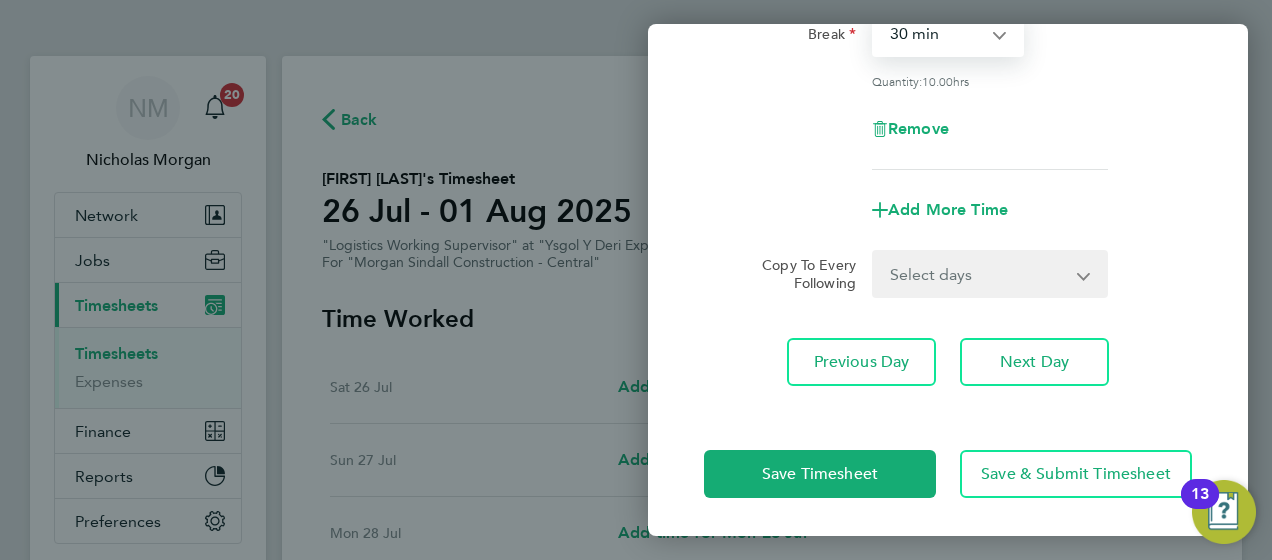 click on "Select days   Day   Tuesday   Wednesday   Thursday   Friday" at bounding box center [979, 274] 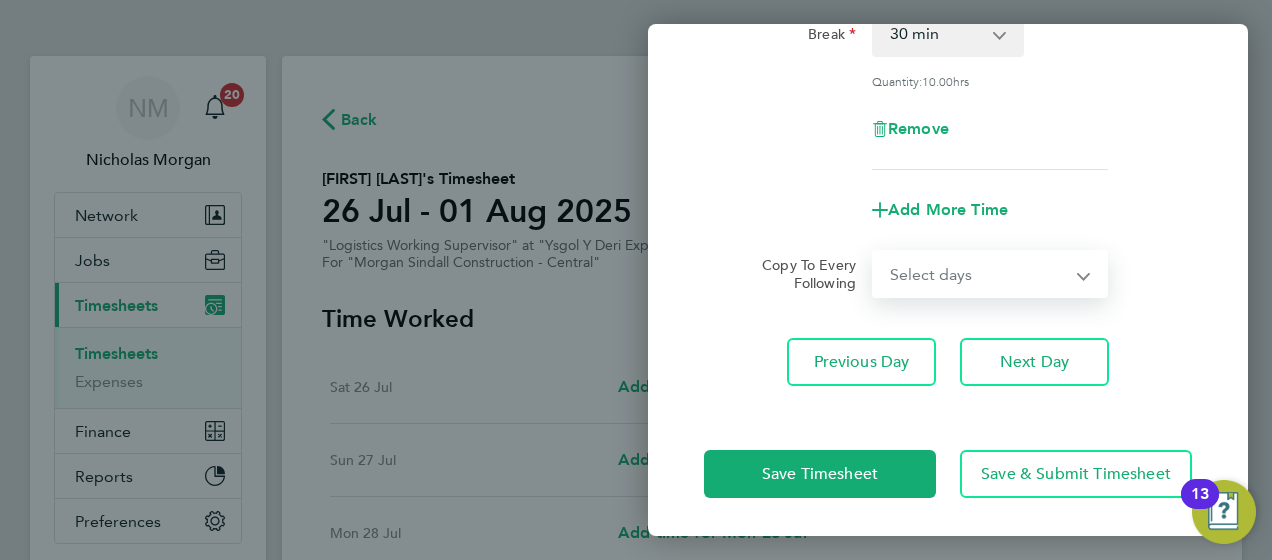 select on "DAY" 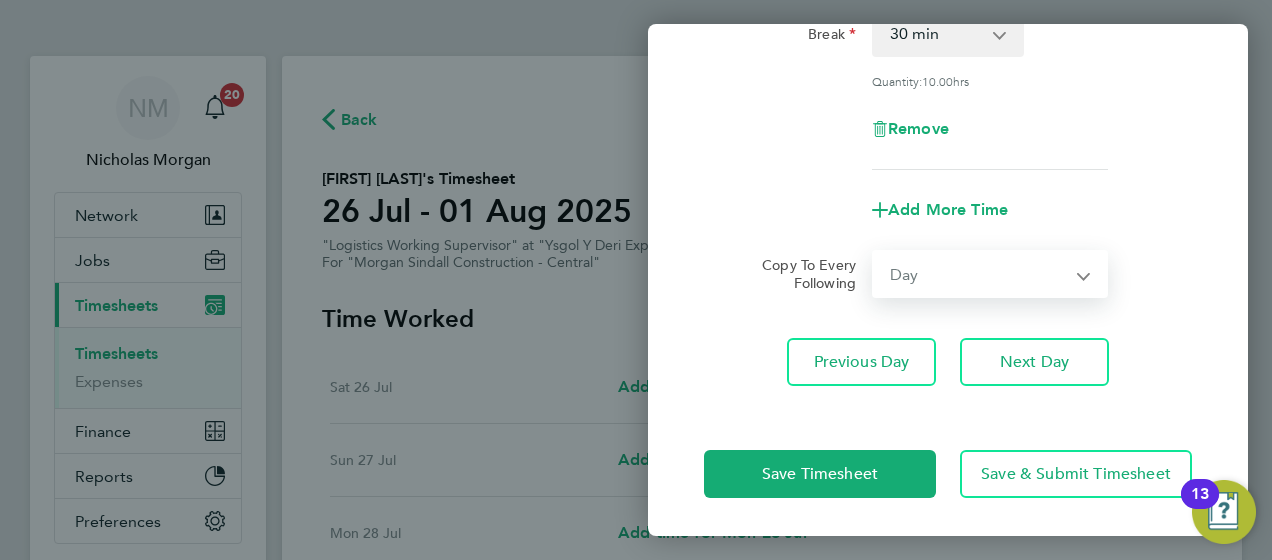 click on "Select days   Day   Tuesday   Wednesday   Thursday   Friday" at bounding box center (979, 274) 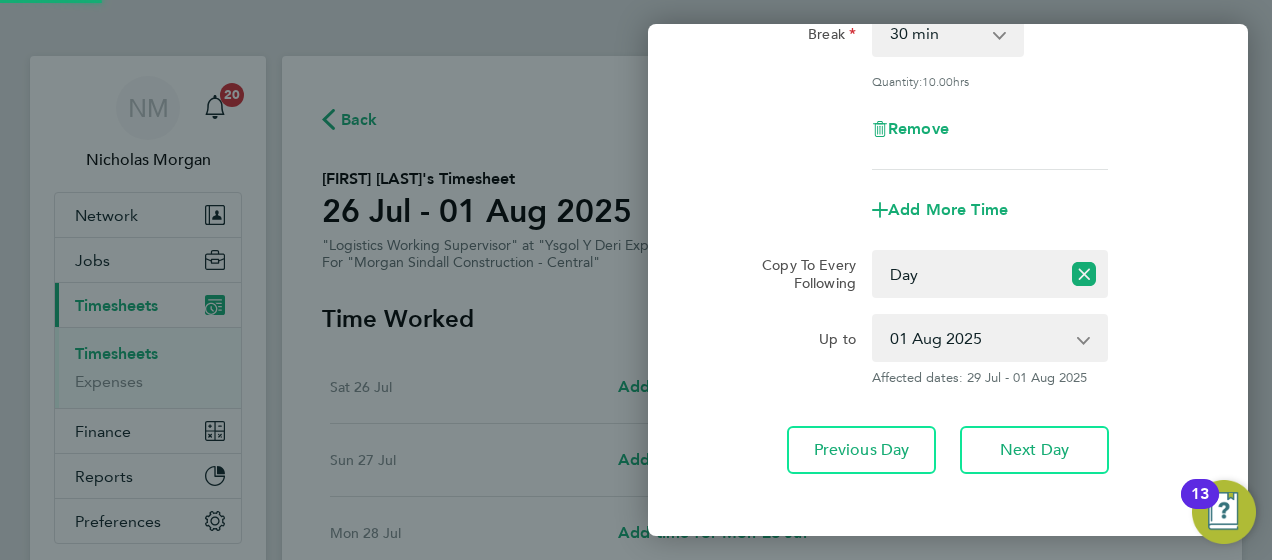 click on "Up to" 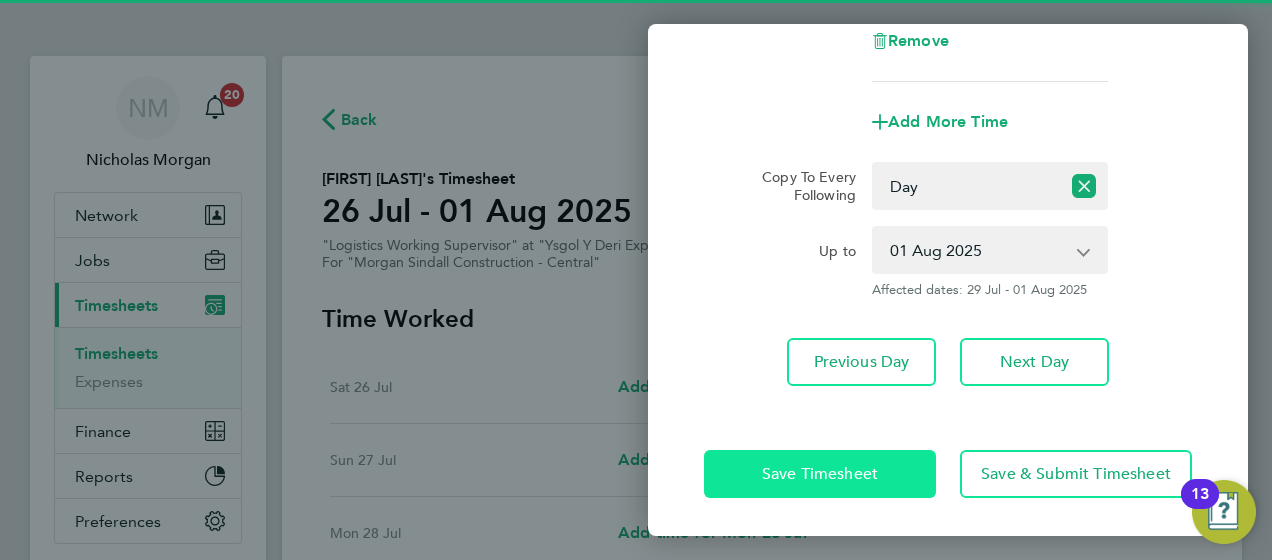 click on "Save Timesheet" 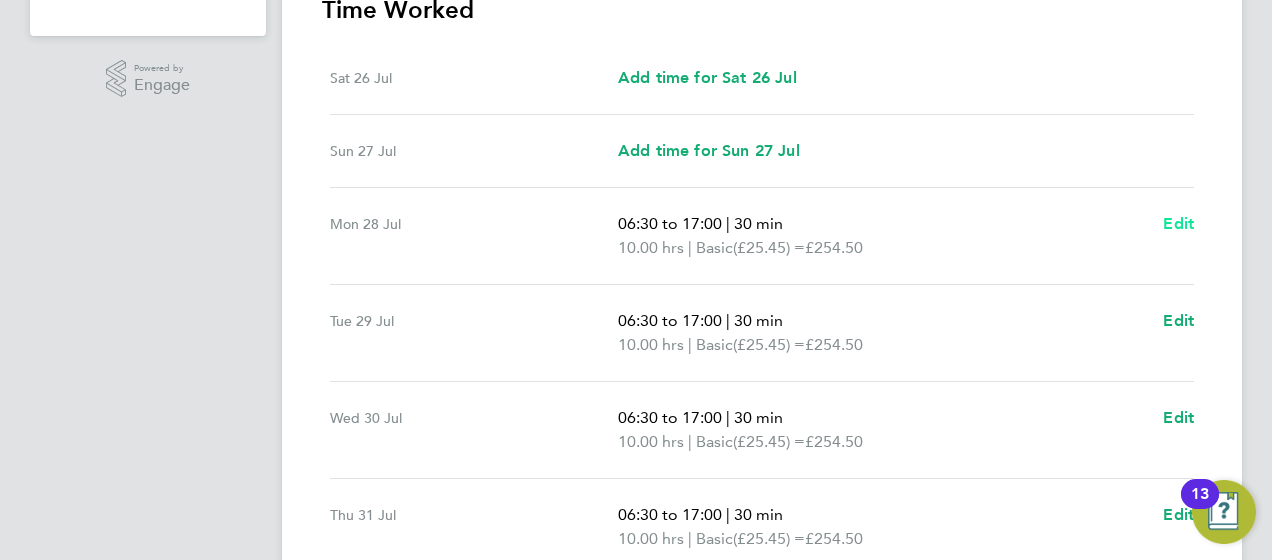 click on "Edit" at bounding box center [1178, 223] 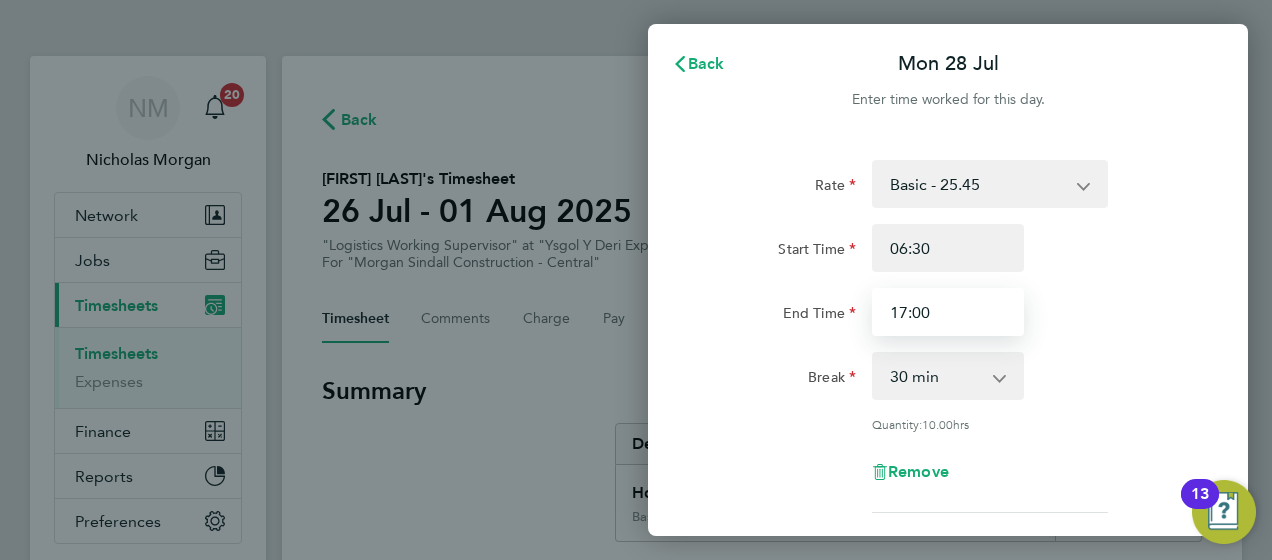 click on "17:00" at bounding box center (948, 312) 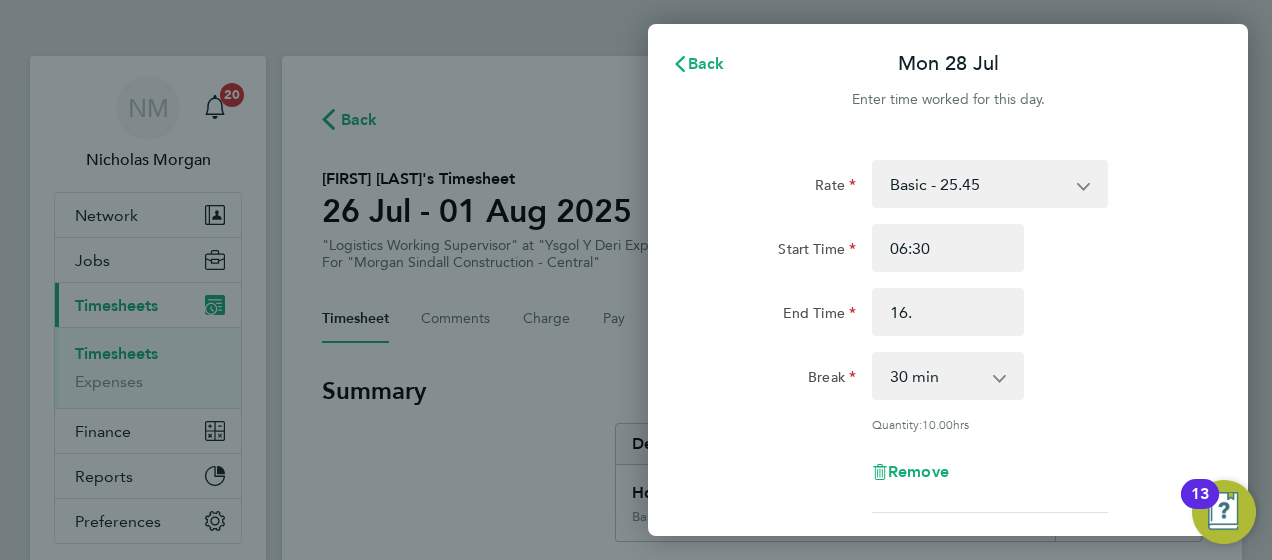 type on "16:00" 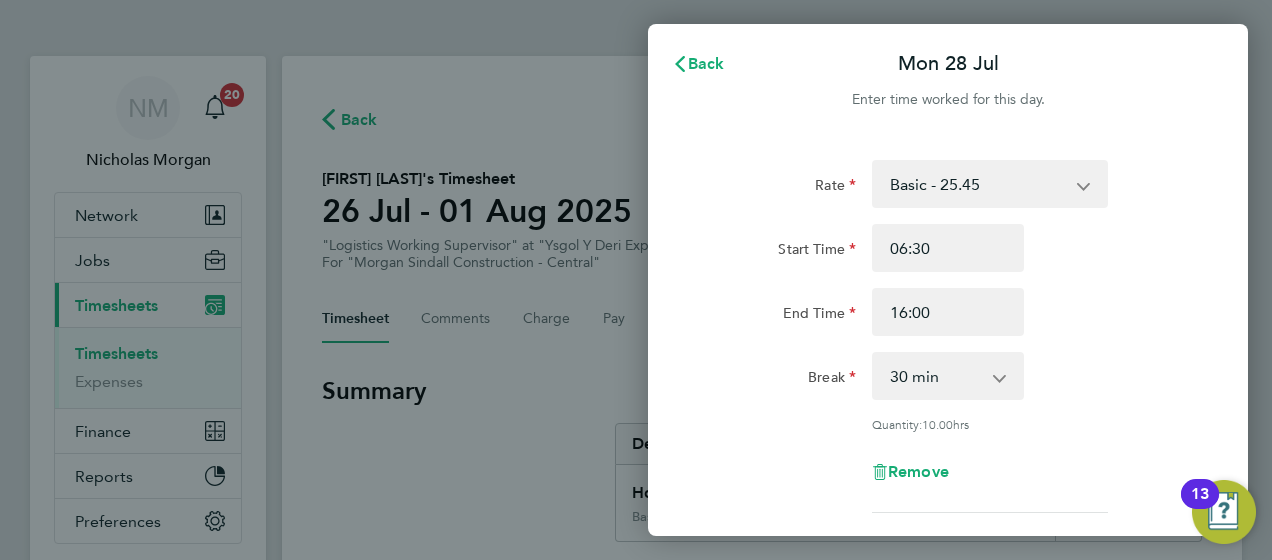 click on "Rate  Basic - 25.45
Start Time 06:30 End Time 16:00 Break  0 min   15 min   30 min   45 min   60 min   75 min   90 min
Quantity:  10.00  hrs
Remove" 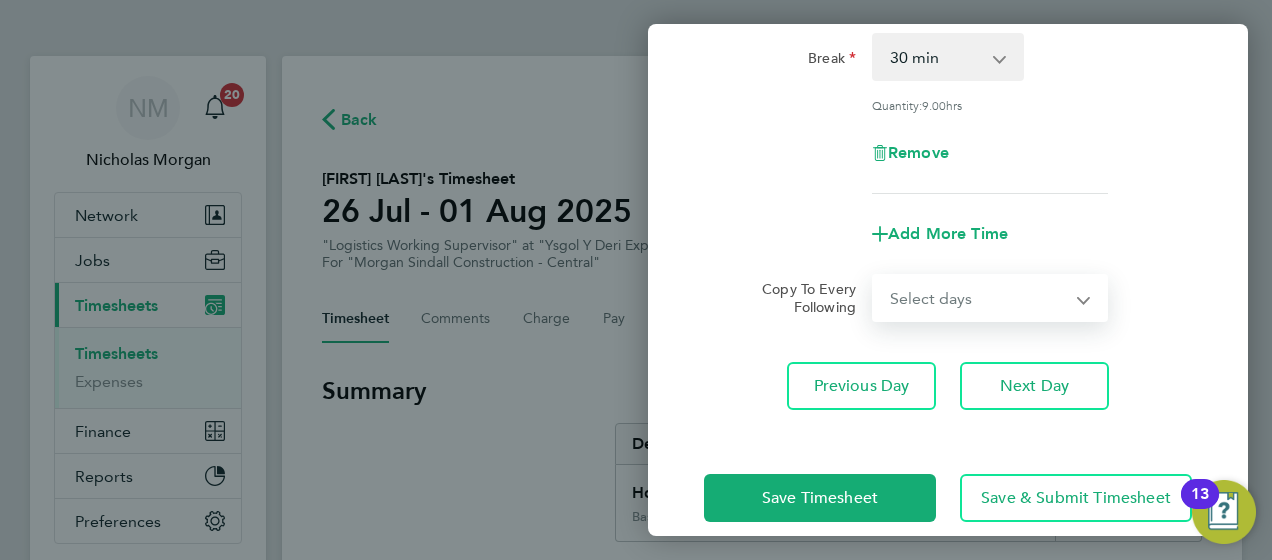 click on "Select days   Day   Tuesday   Wednesday   Thursday   Friday" at bounding box center (979, 298) 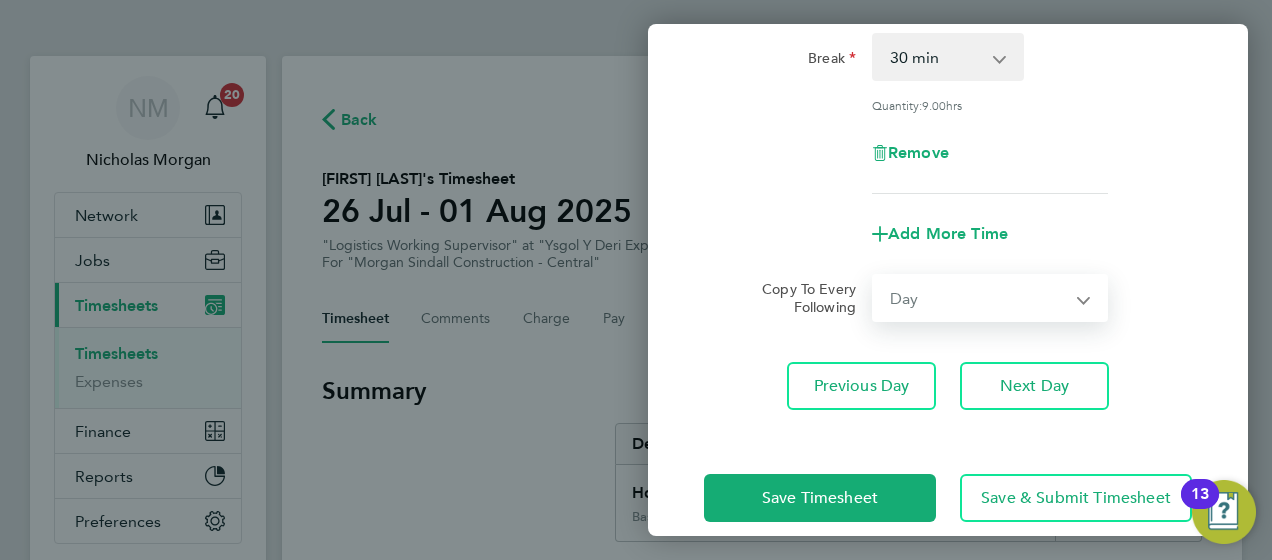 click on "Select days   Day   Tuesday   Wednesday   Thursday   Friday" at bounding box center (979, 298) 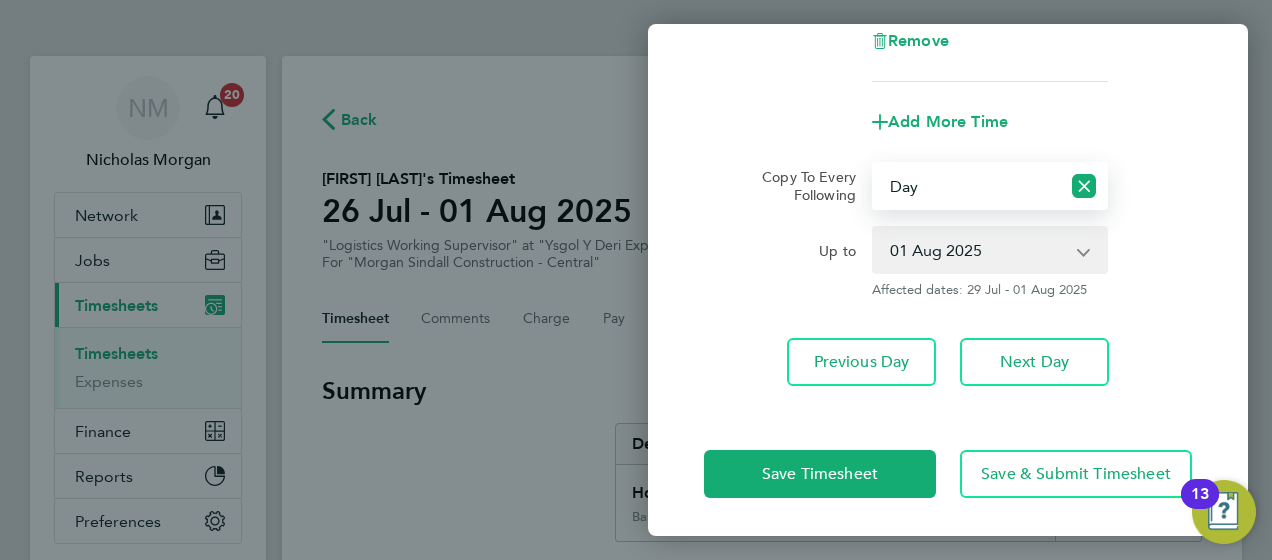 click on "Save Timesheet   Save & Submit Timesheet" 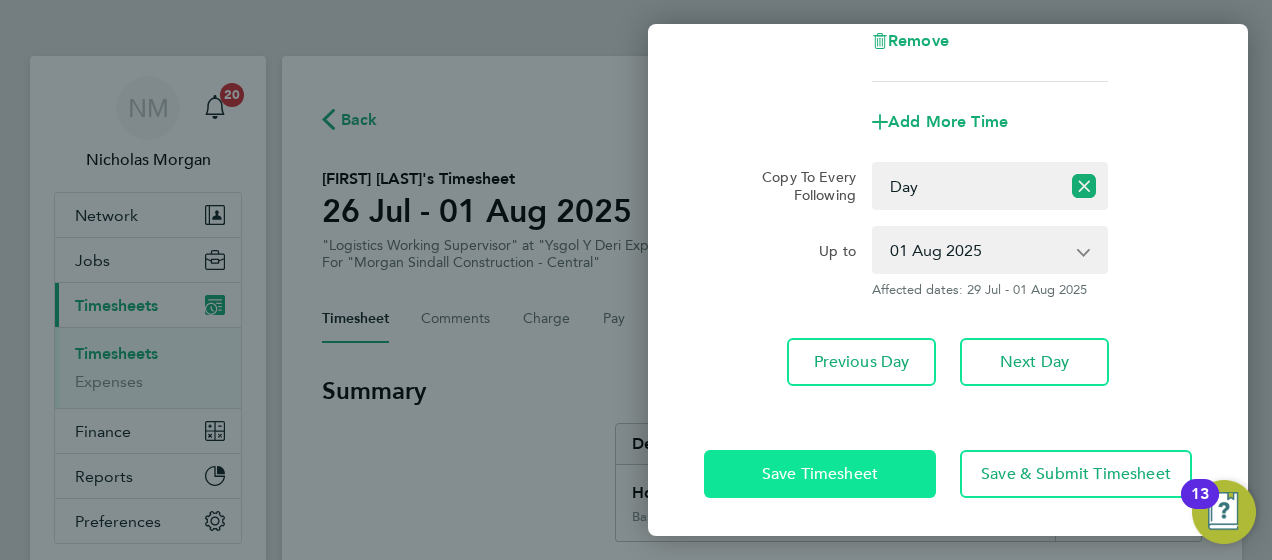 click on "Save Timesheet" 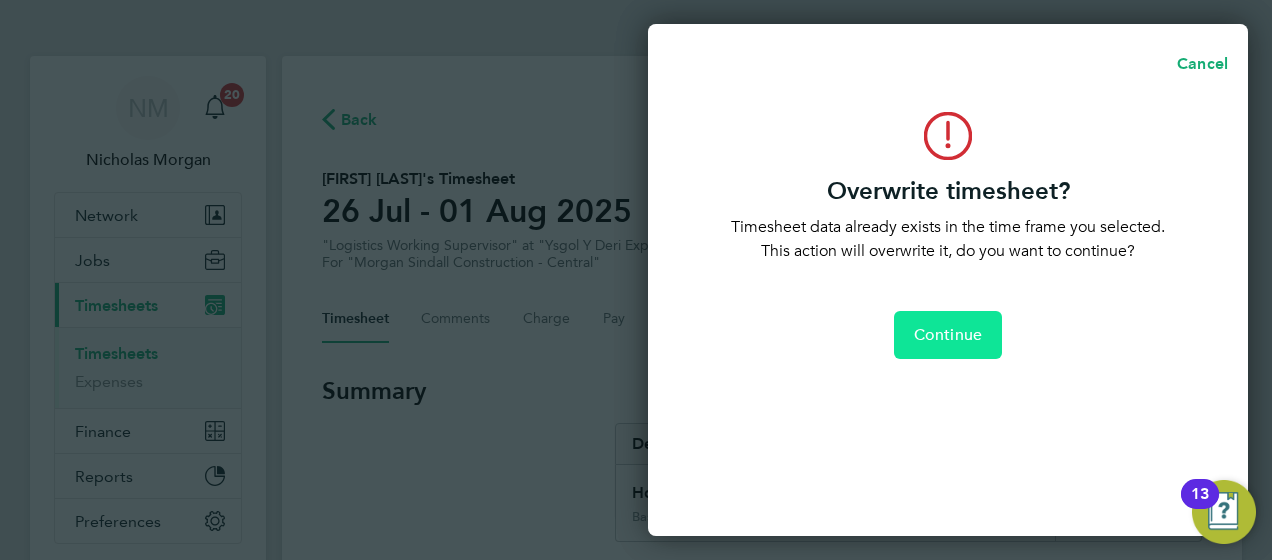 click on "Continue" 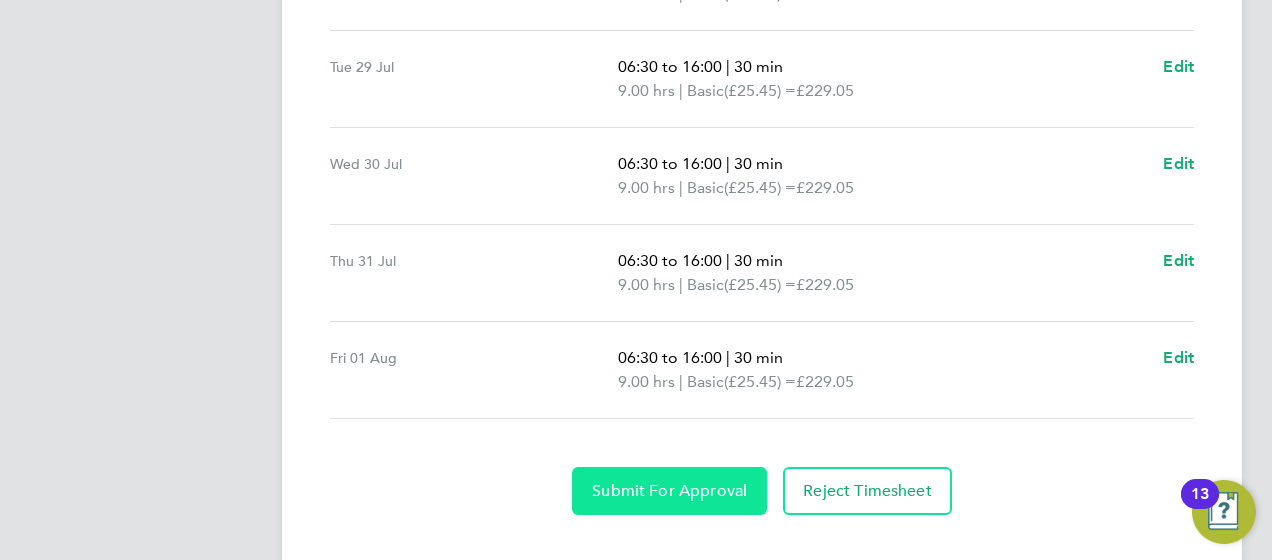 click on "Submit For Approval" 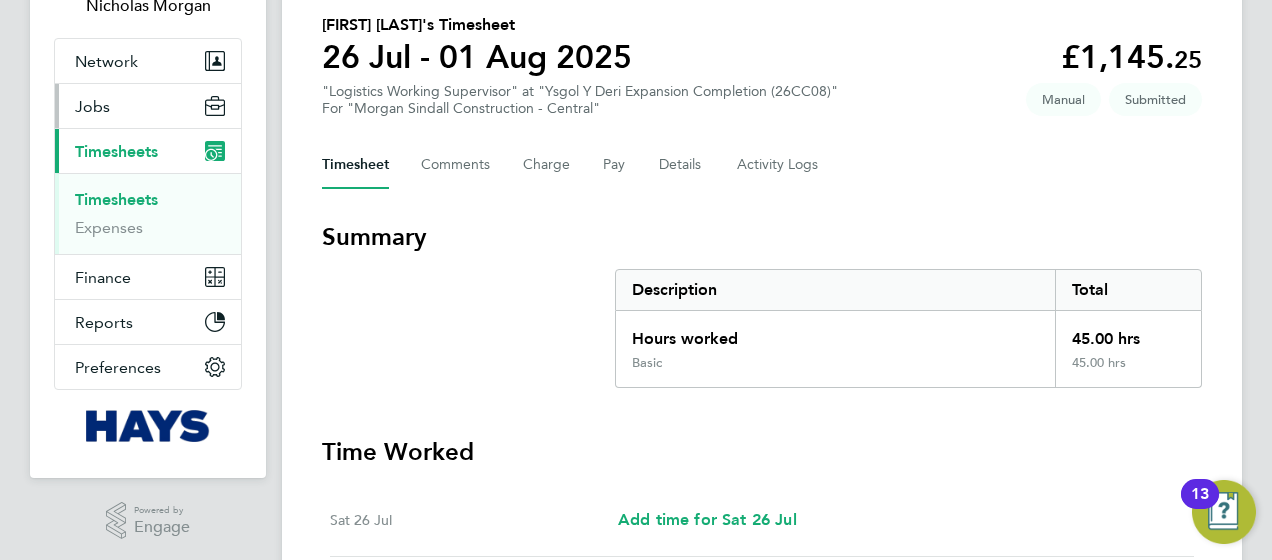 click on "Jobs" at bounding box center (92, 106) 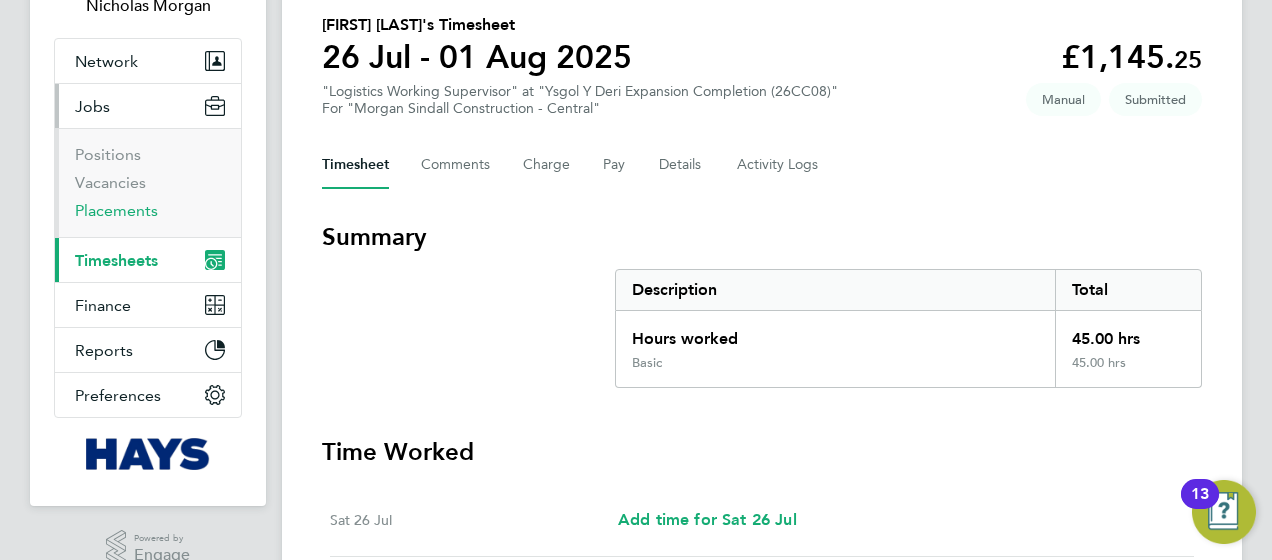click on "Placements" at bounding box center [116, 210] 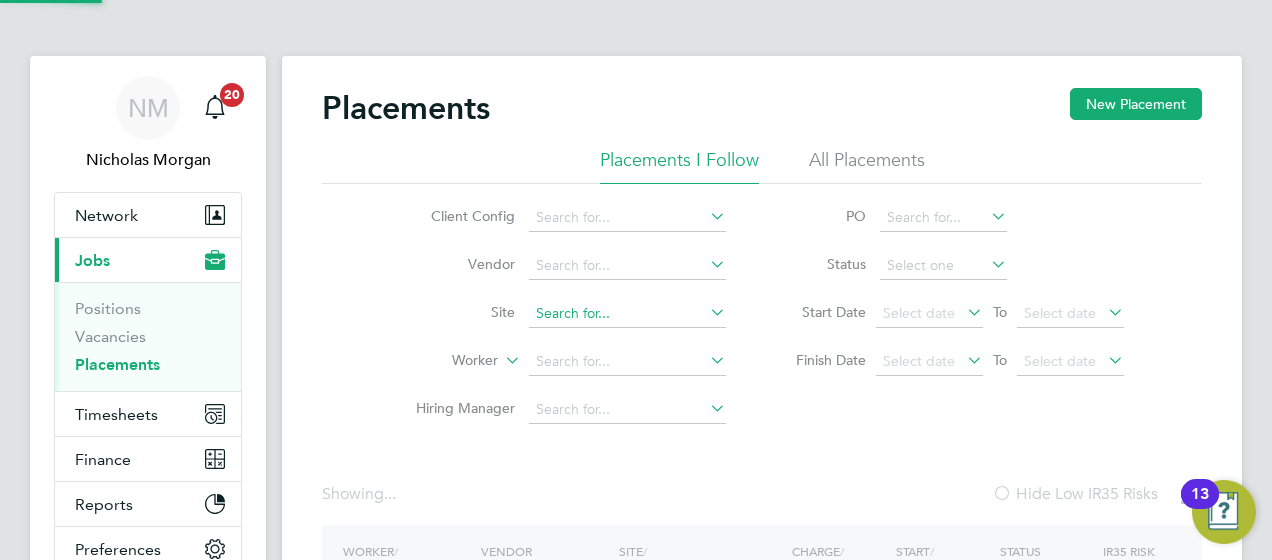 click 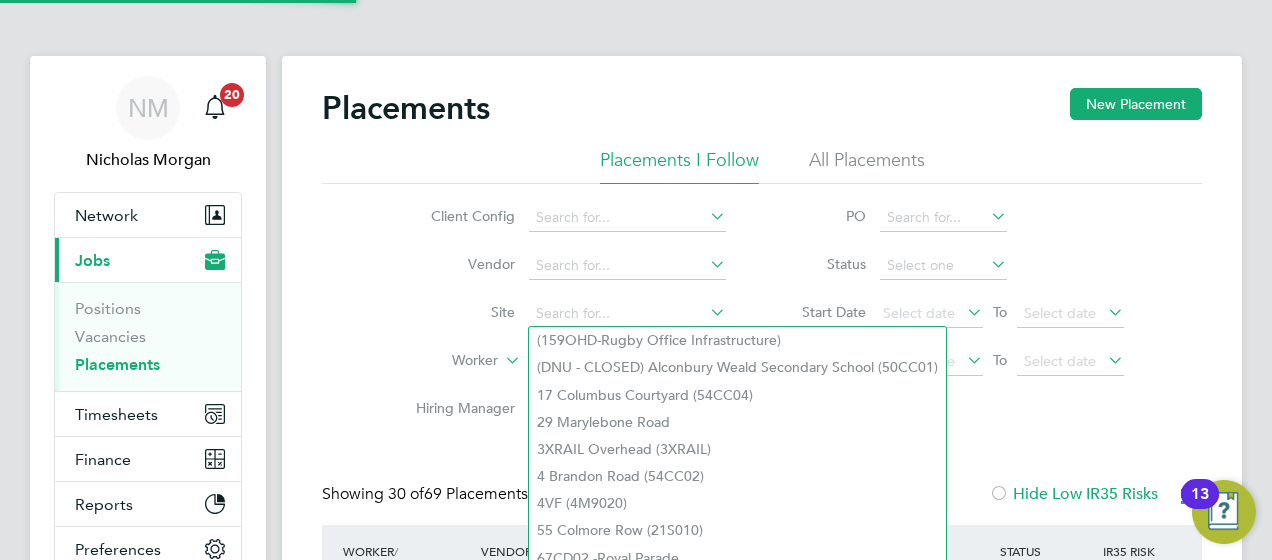 click on "(DNU - CLOSED) Alconbury Weald Secondary School (50CC01)" 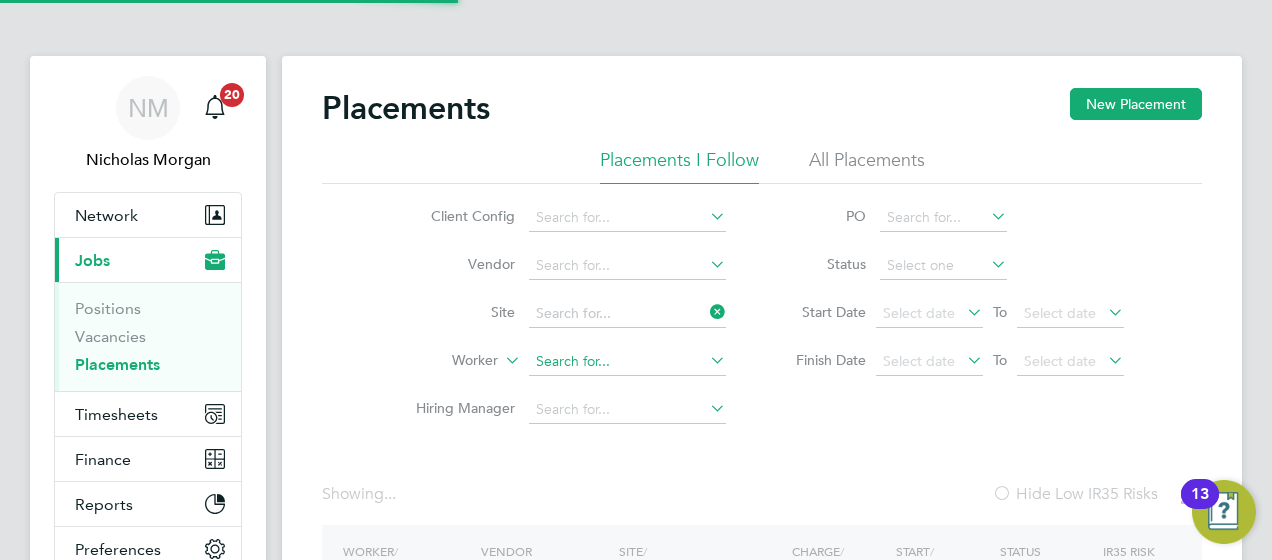 type on "(DNU - CLOSED) Alconbury Weald Secondary School (50CC01)" 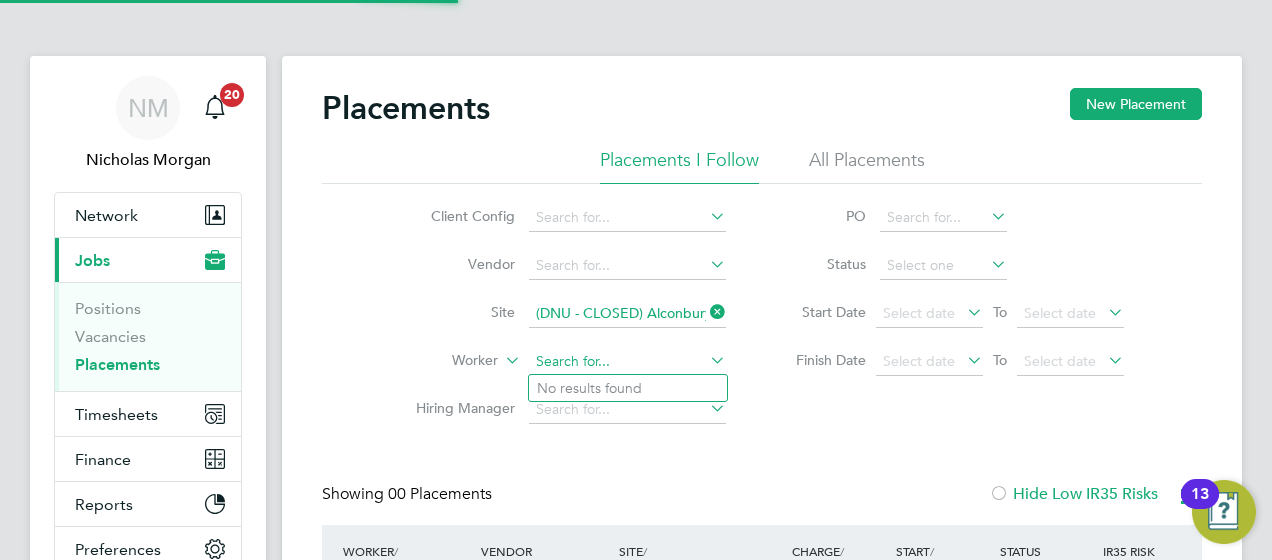 click 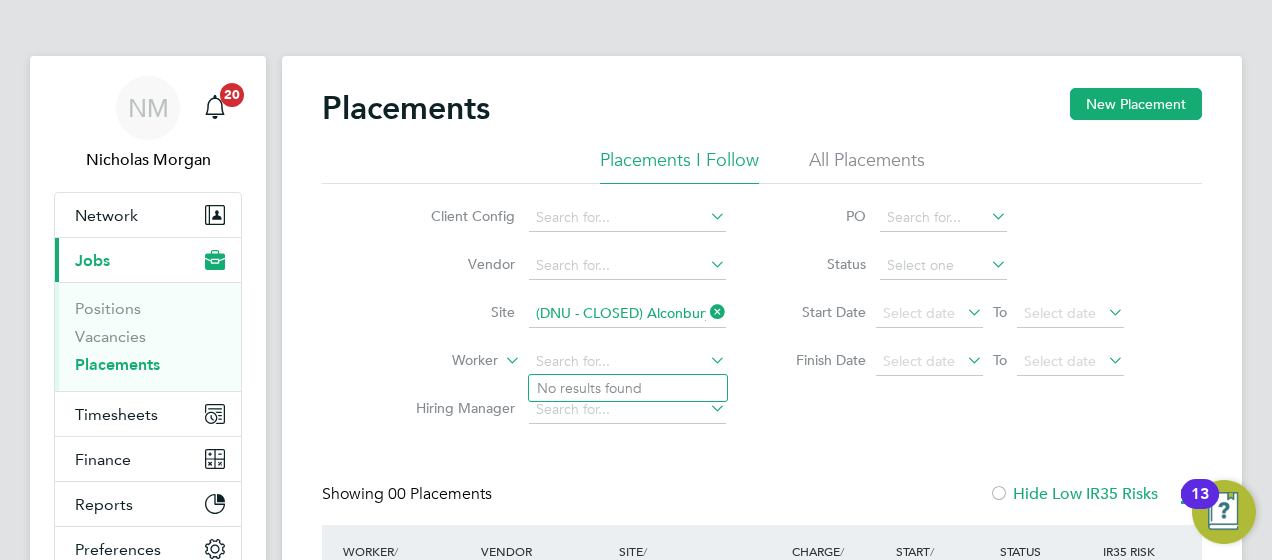 click 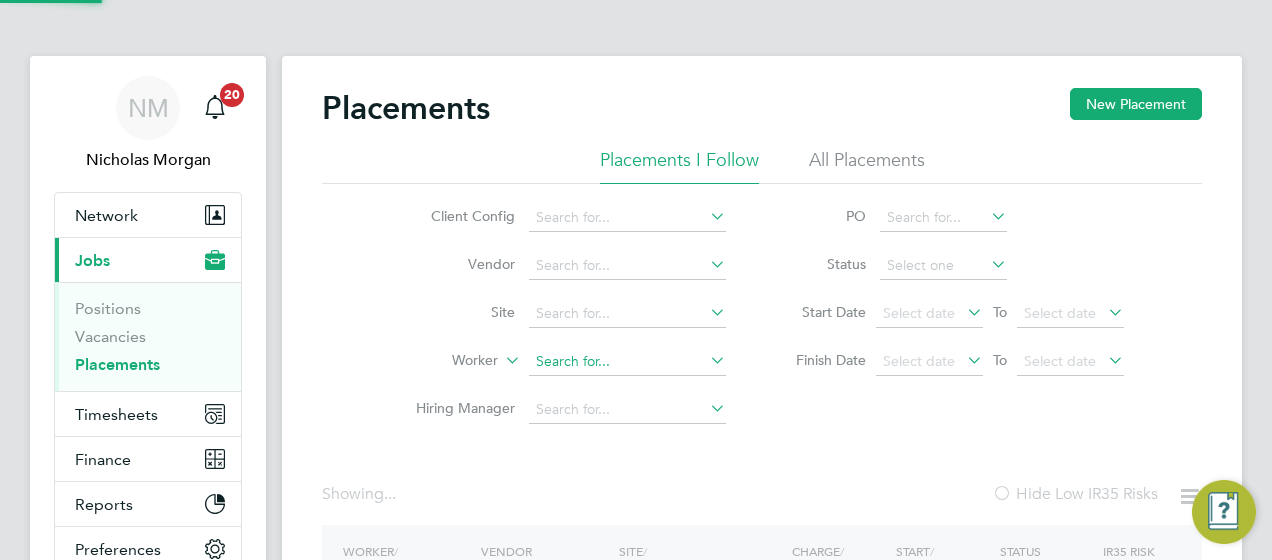 click 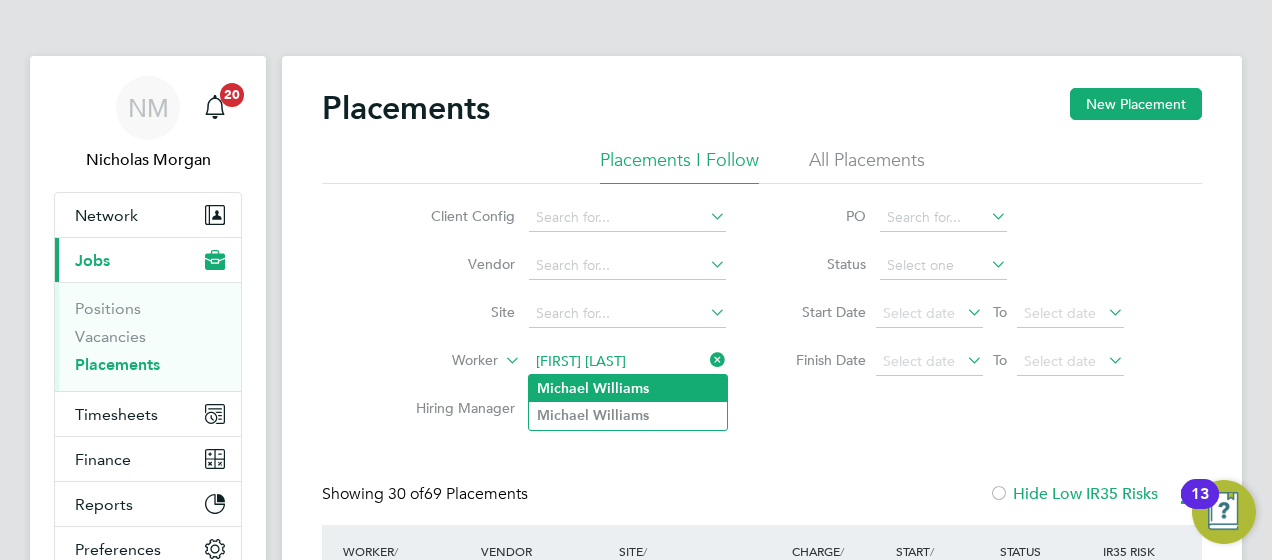 click on "Williams" 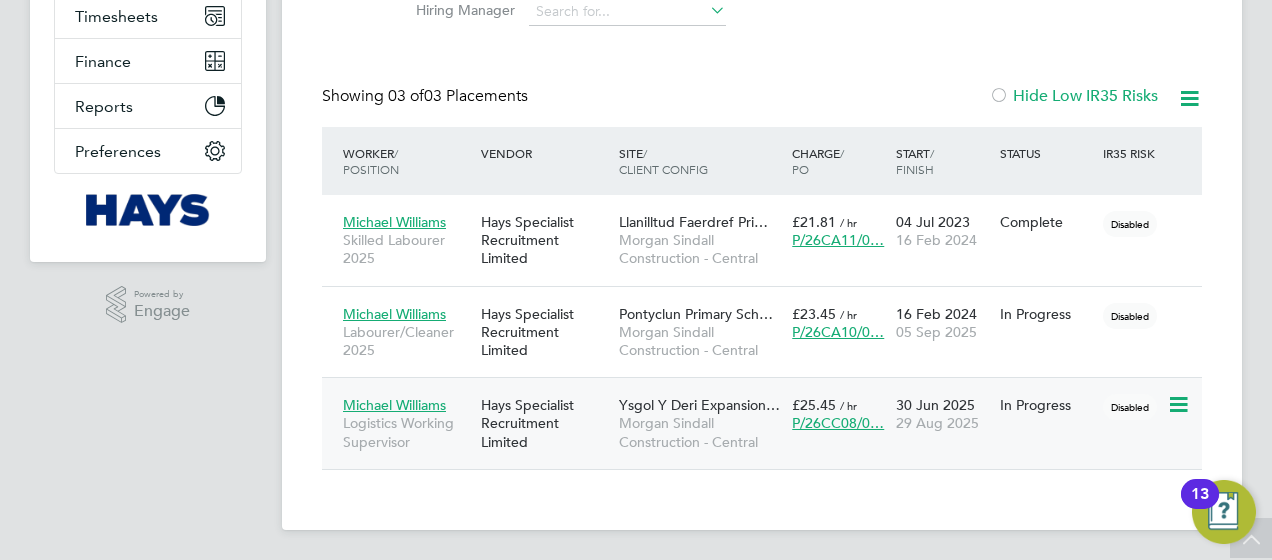 click on "Morgan Sindall Construction - Central" 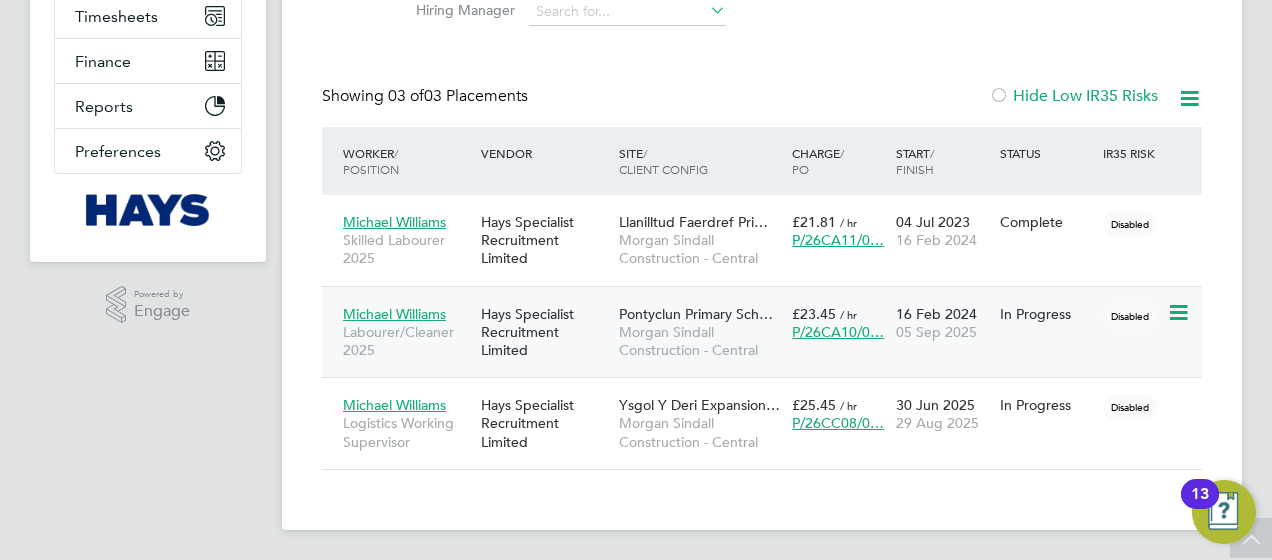 click on "Hays Specialist Recruitment Limited" 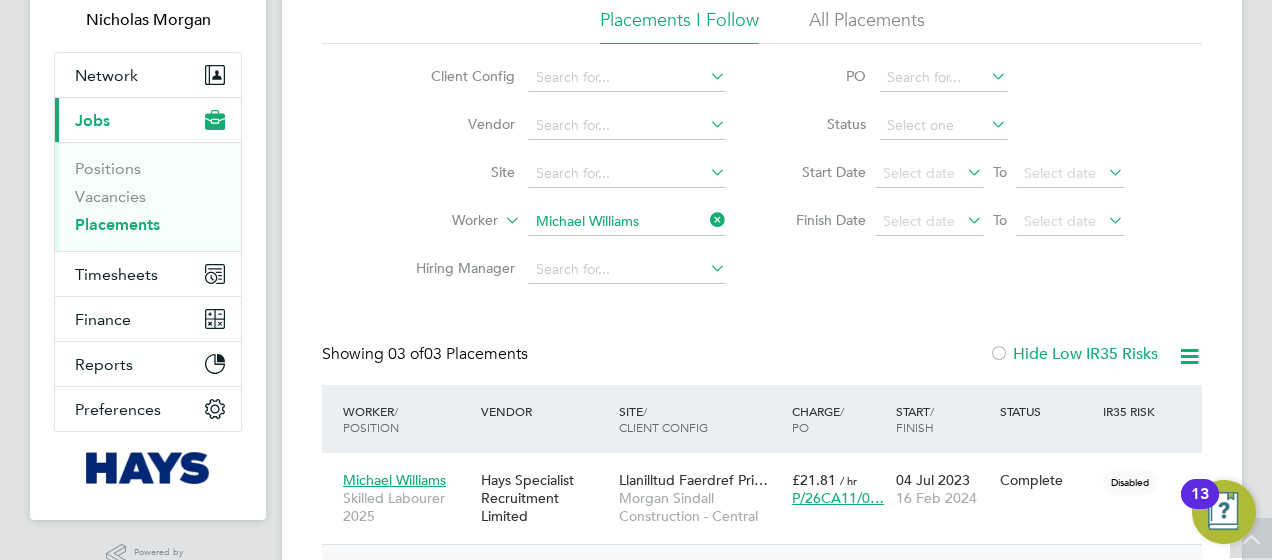 scroll, scrollTop: 130, scrollLeft: 0, axis: vertical 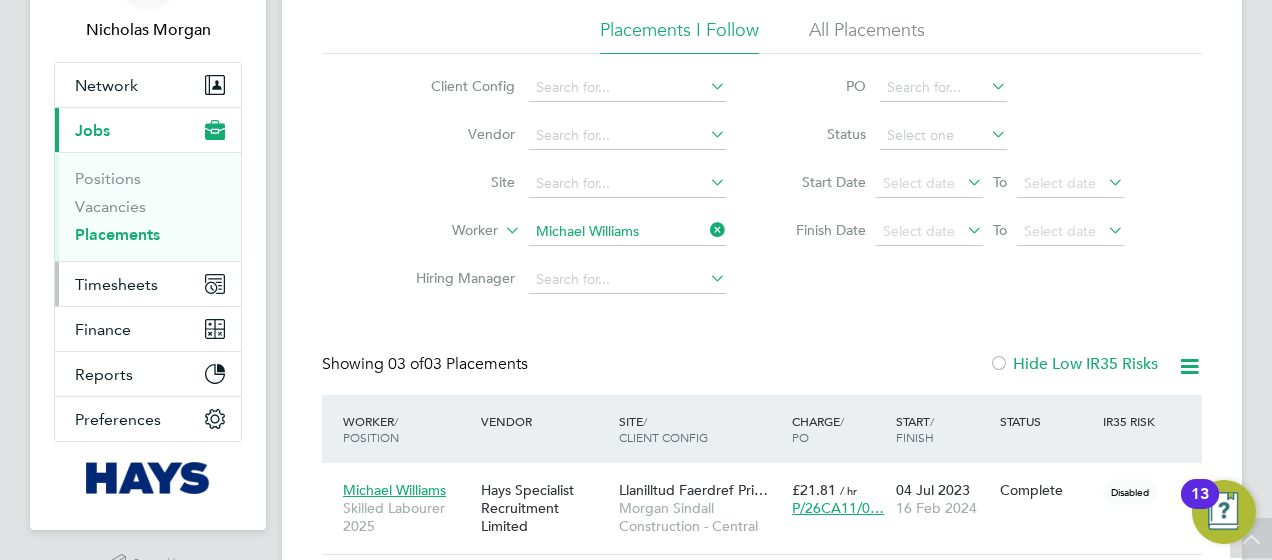 click on "Timesheets" at bounding box center (148, 284) 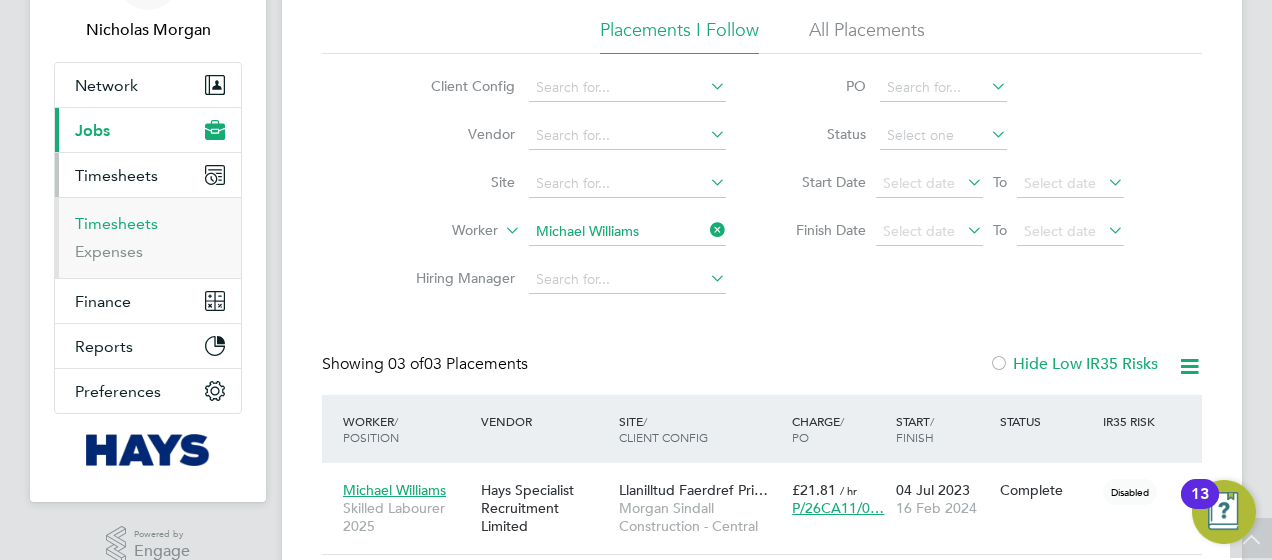 click on "Timesheets" at bounding box center [116, 223] 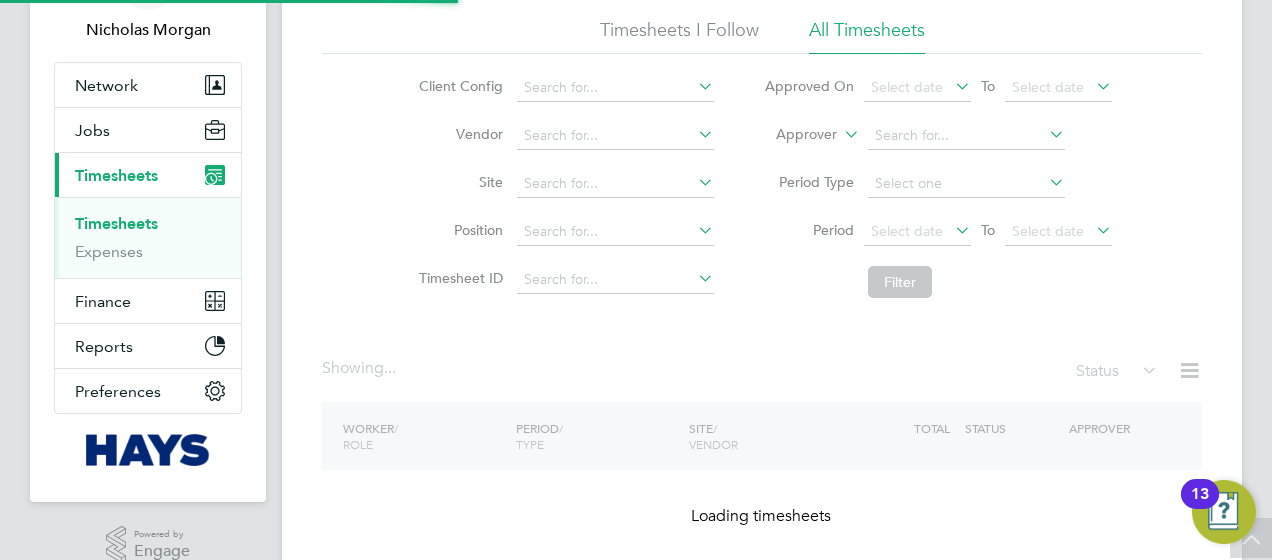 scroll, scrollTop: 0, scrollLeft: 0, axis: both 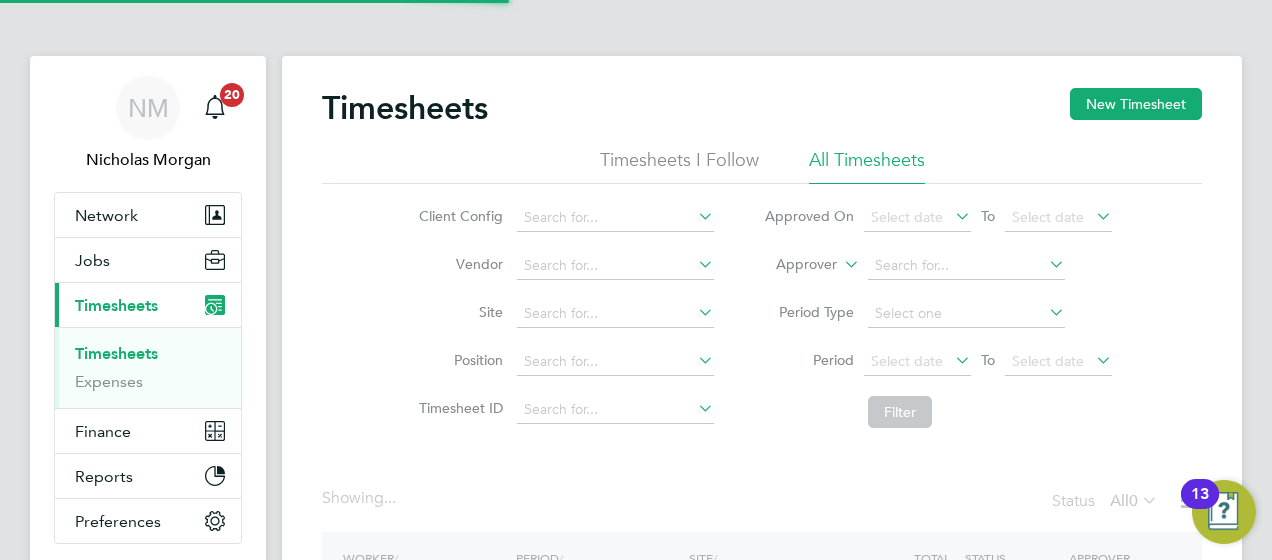 click 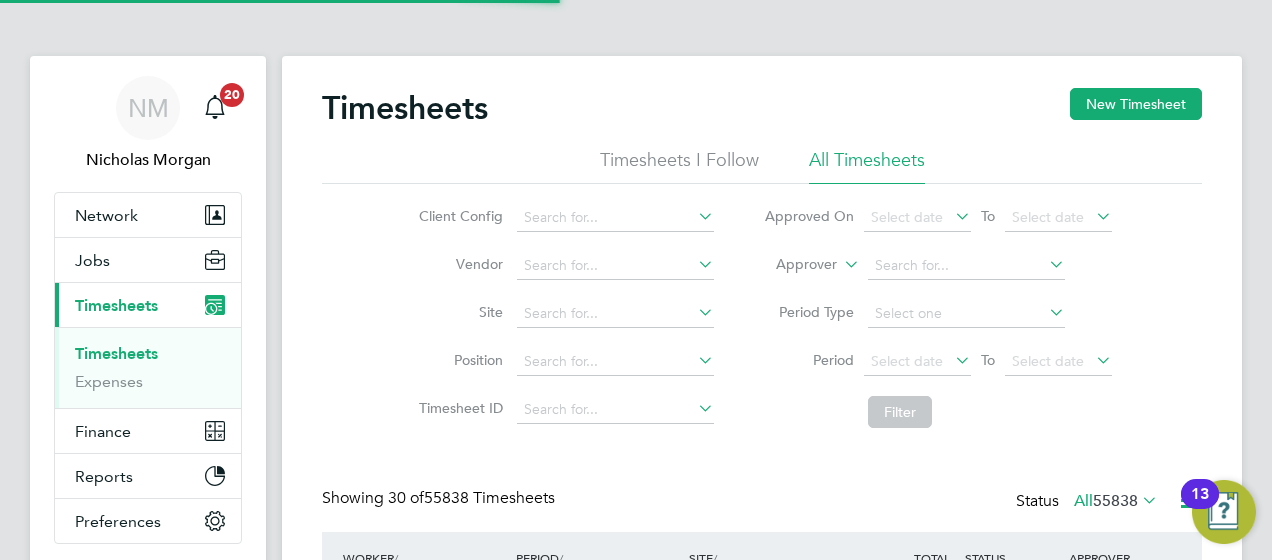 scroll, scrollTop: 10, scrollLeft: 10, axis: both 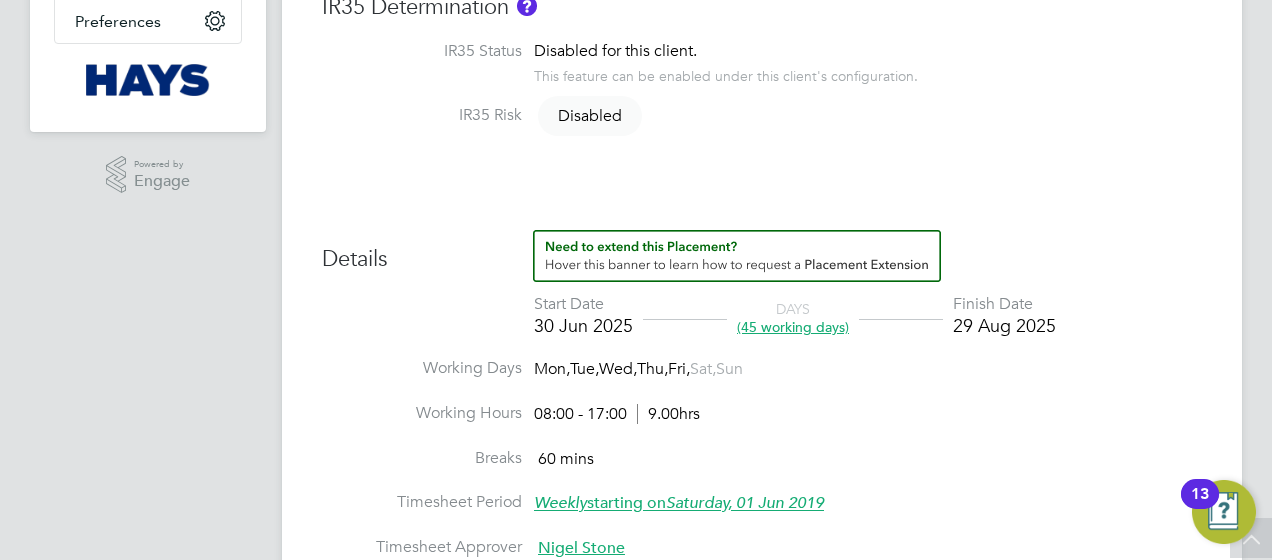 click on "Details" at bounding box center [762, 252] 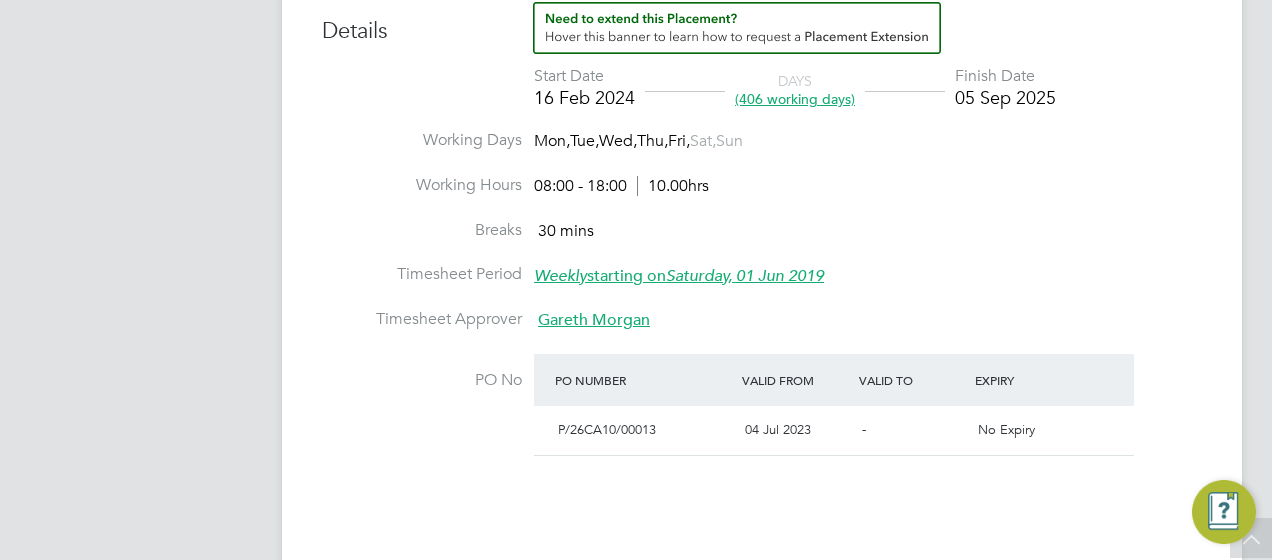 scroll, scrollTop: 756, scrollLeft: 0, axis: vertical 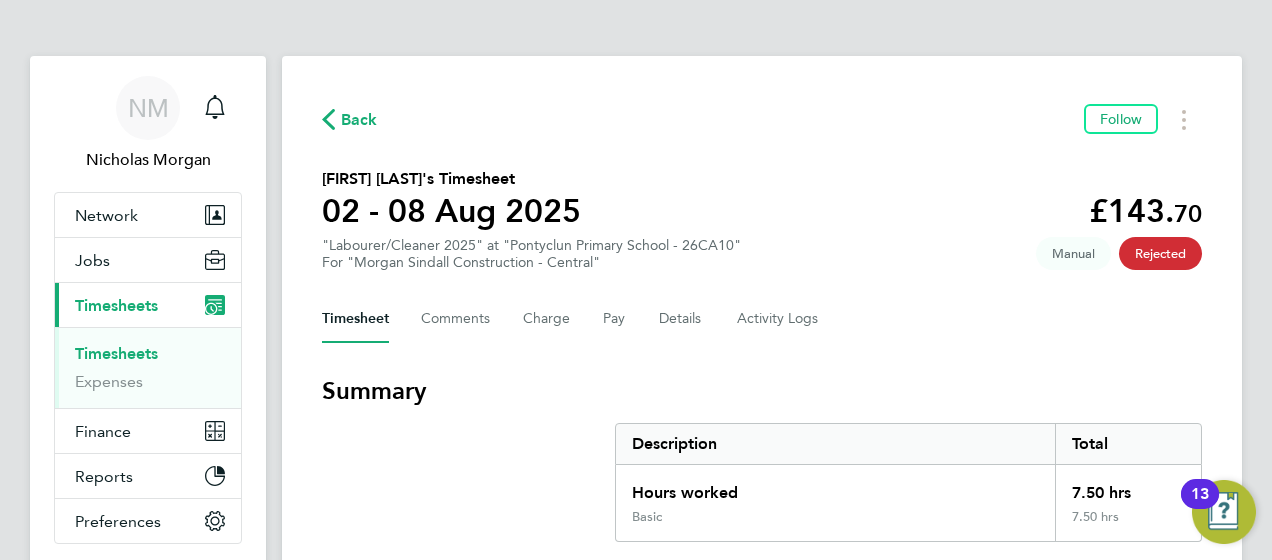 click on "Back" 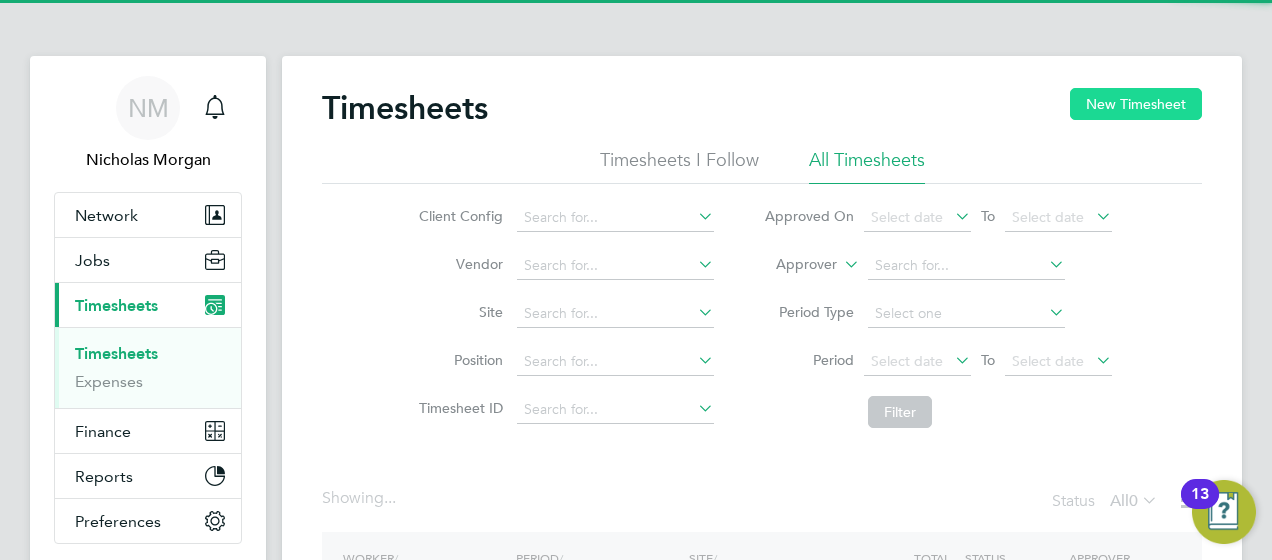click on "New Timesheet" 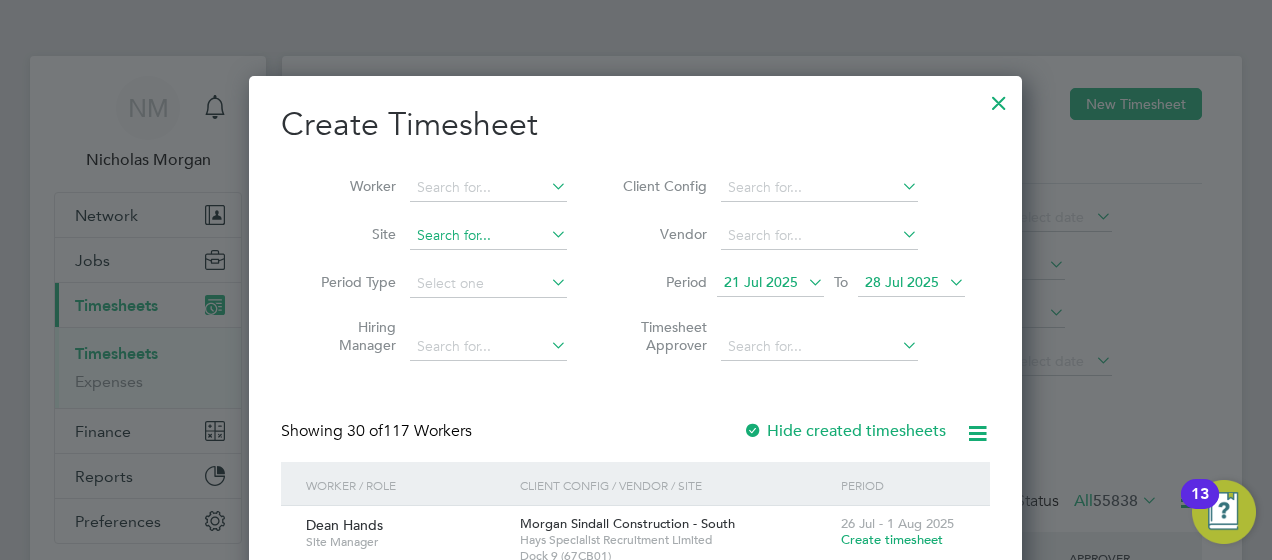 scroll, scrollTop: 10, scrollLeft: 9, axis: both 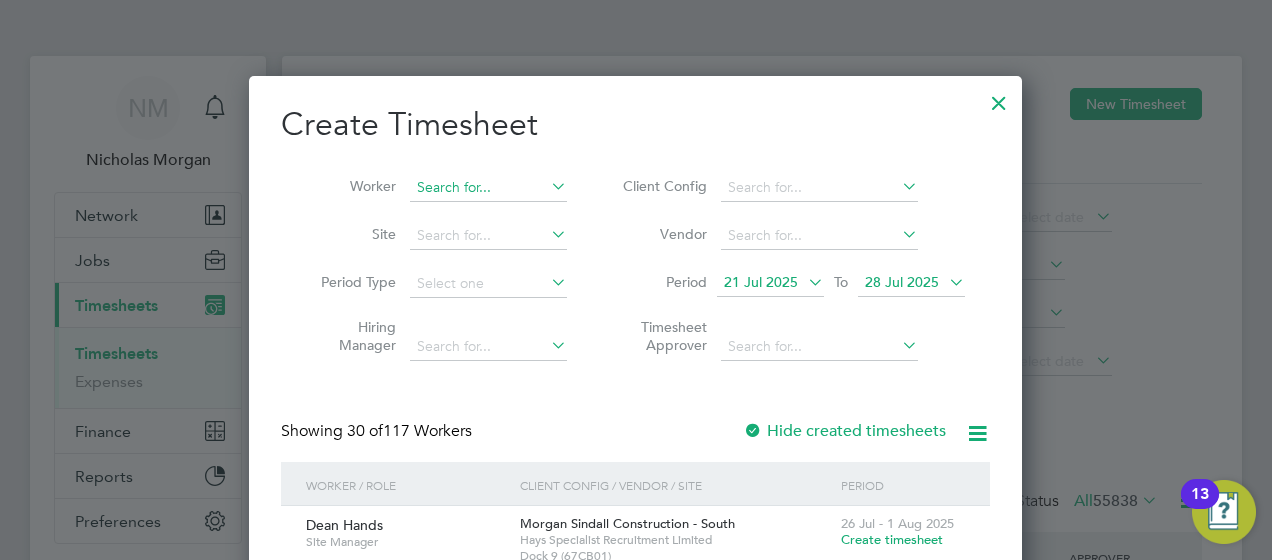 click at bounding box center [488, 188] 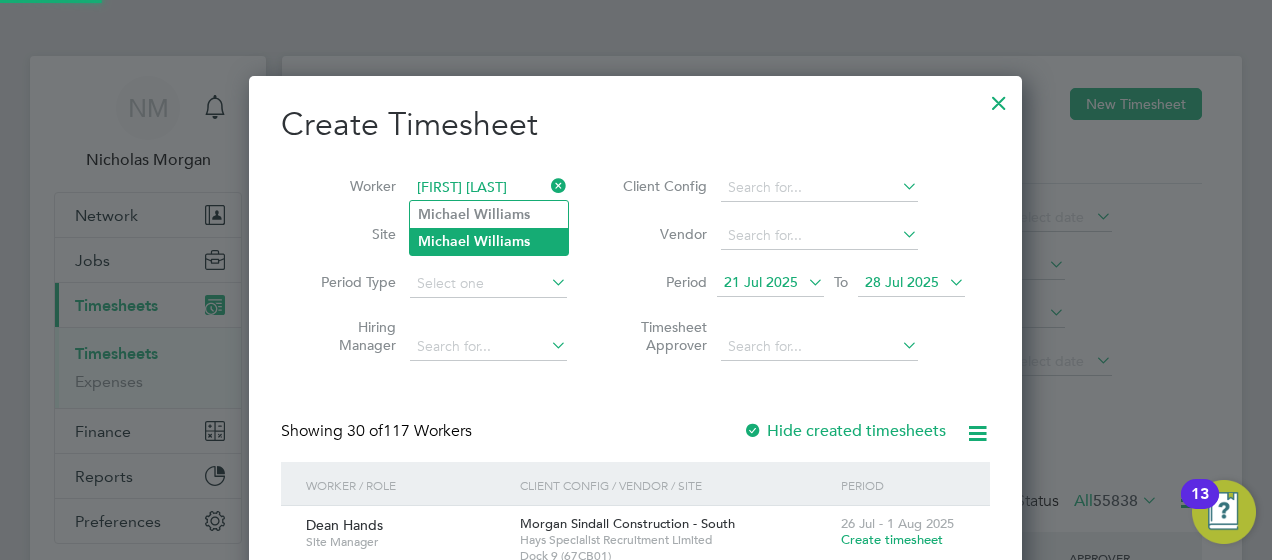 click on "Williams" 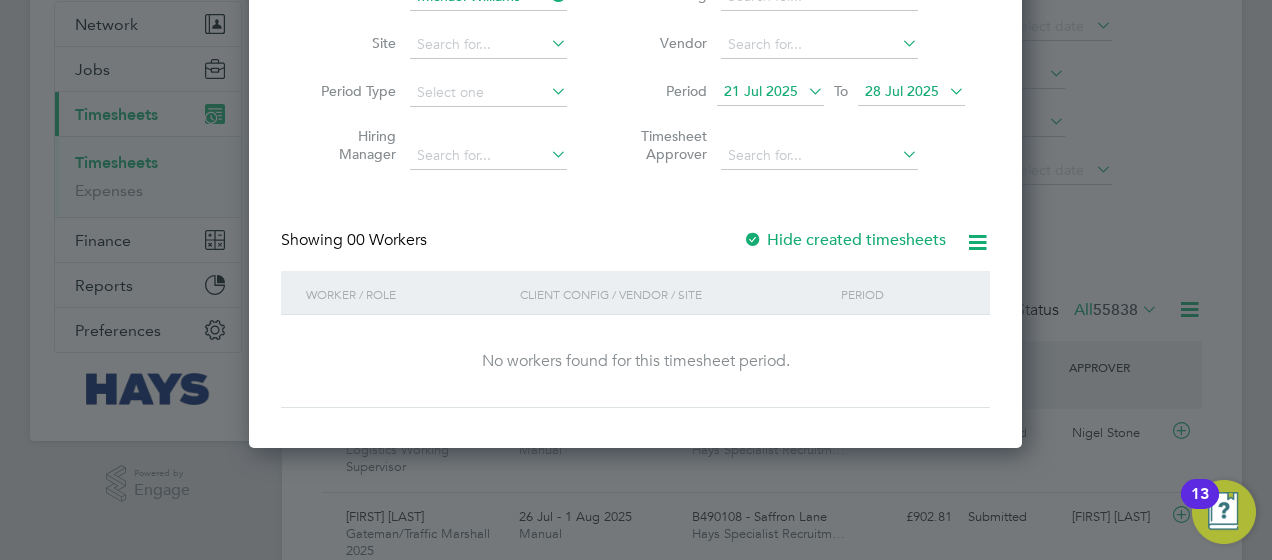 click on "21 Jul 2025" at bounding box center (761, 91) 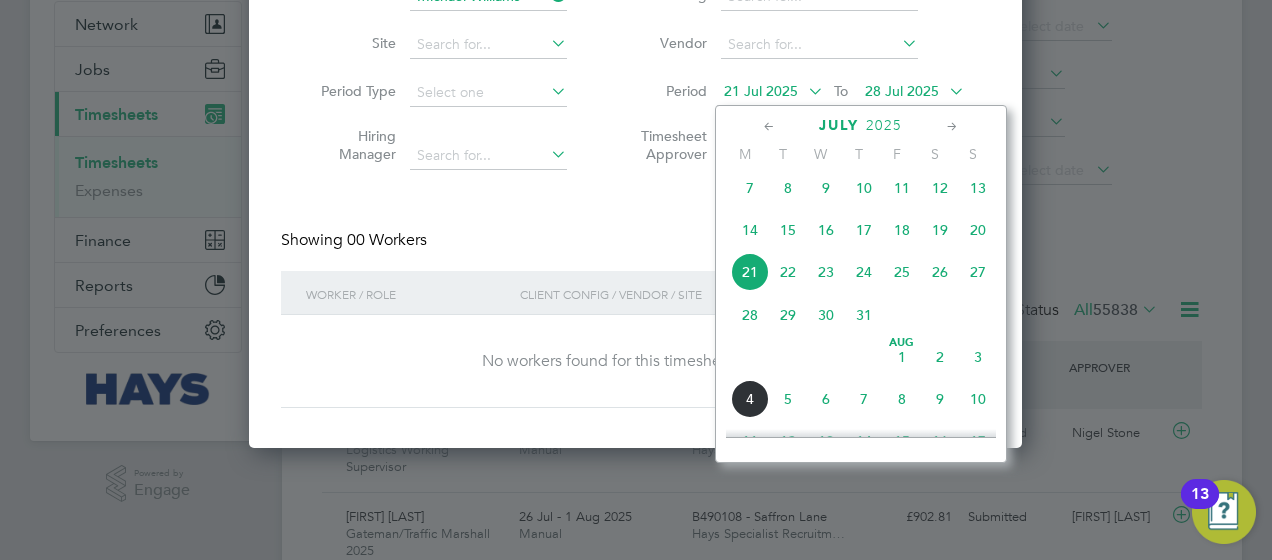 click on "Aug 1" 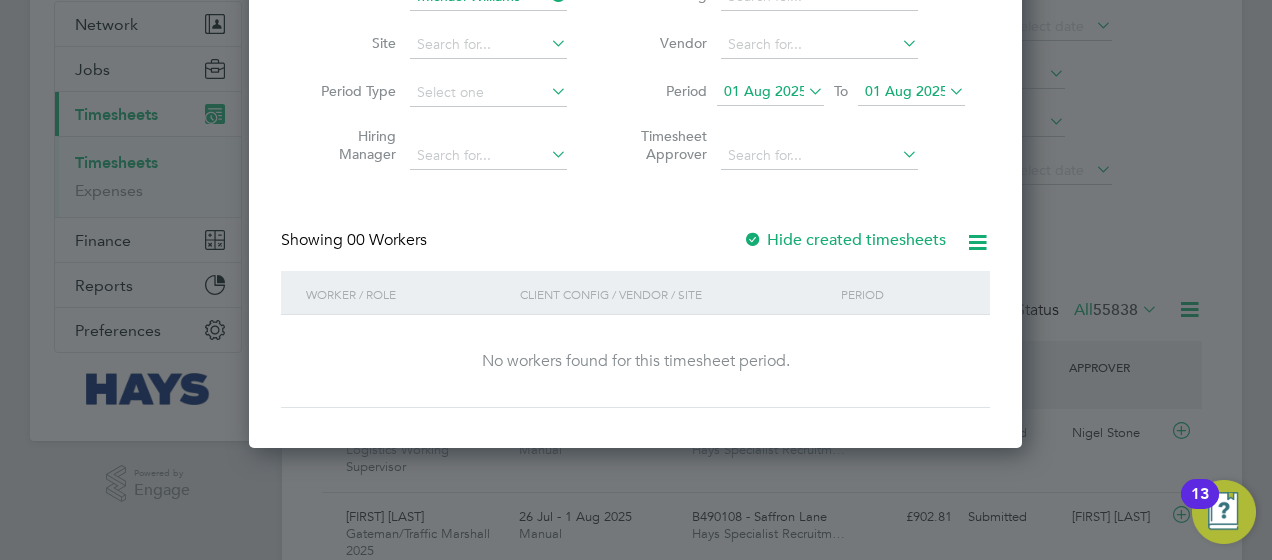 click on "01 Aug 2025" at bounding box center [770, 92] 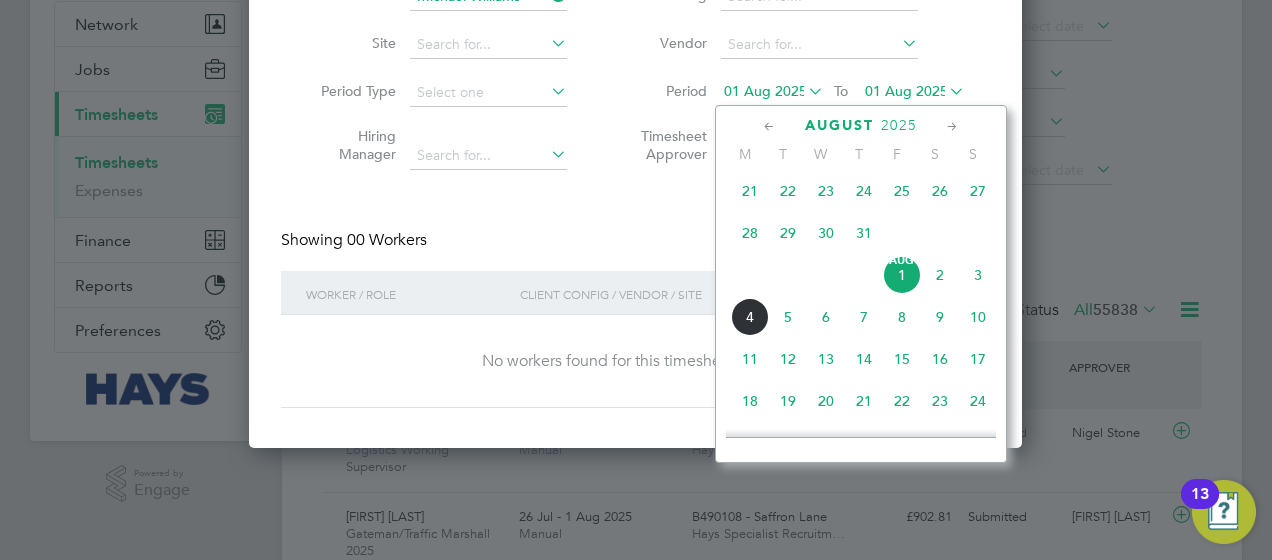 click on "7" 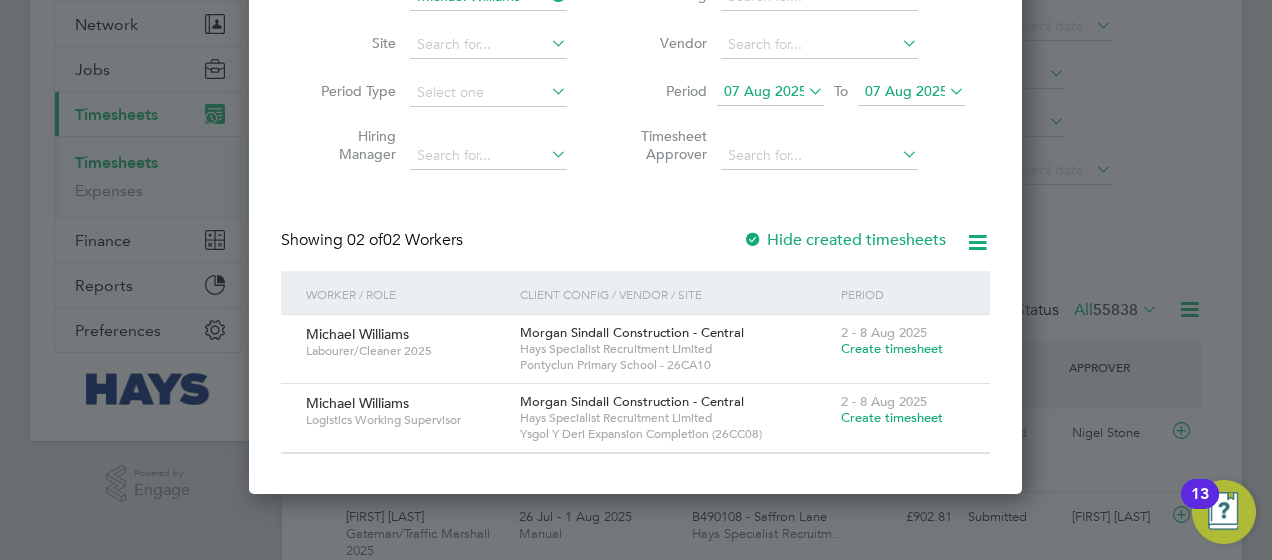 click on "07 Aug 2025" at bounding box center [765, 91] 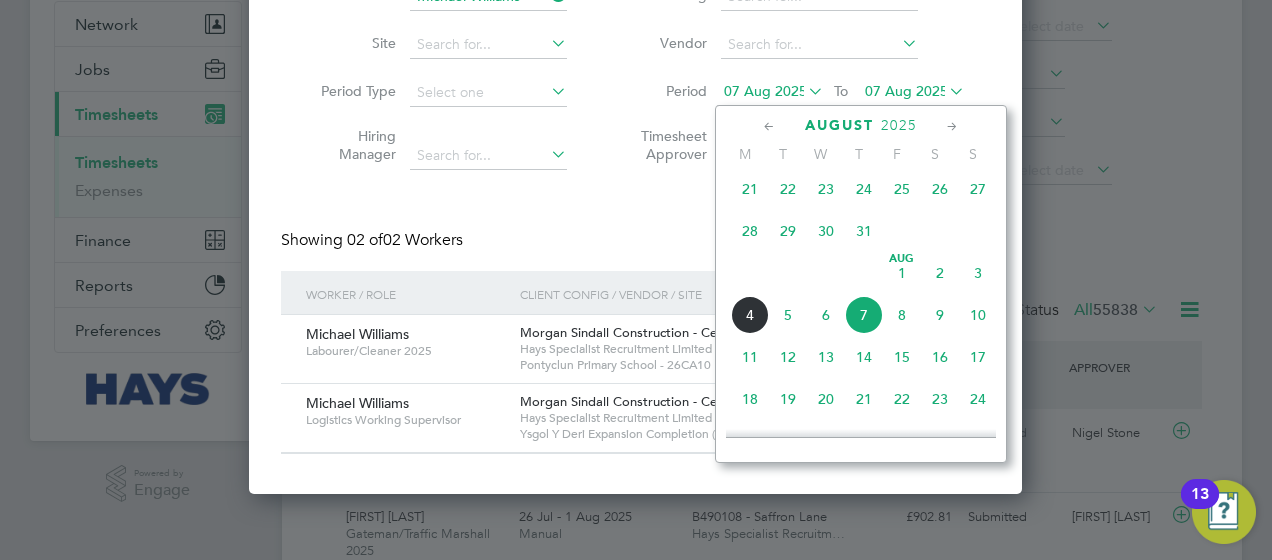 click on "25" 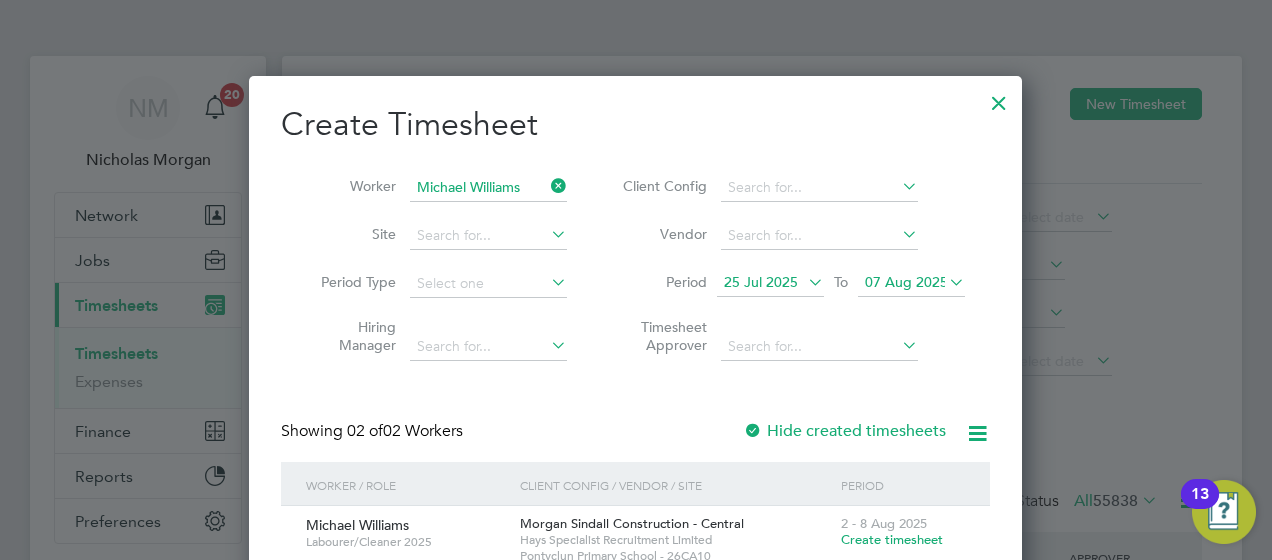 click at bounding box center (999, 98) 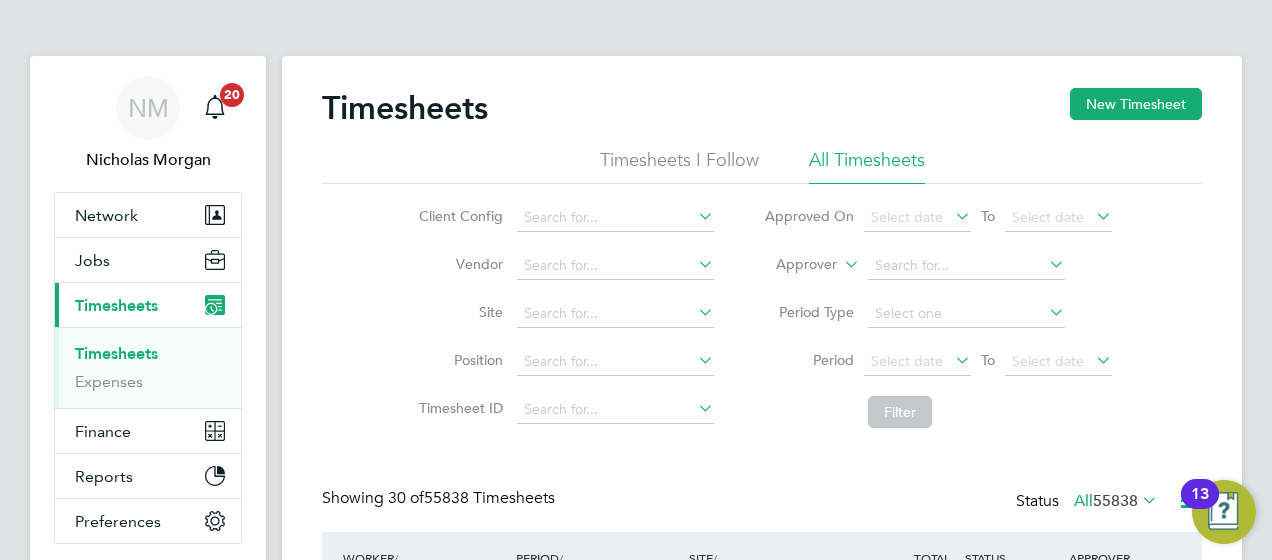 click on "Approver" 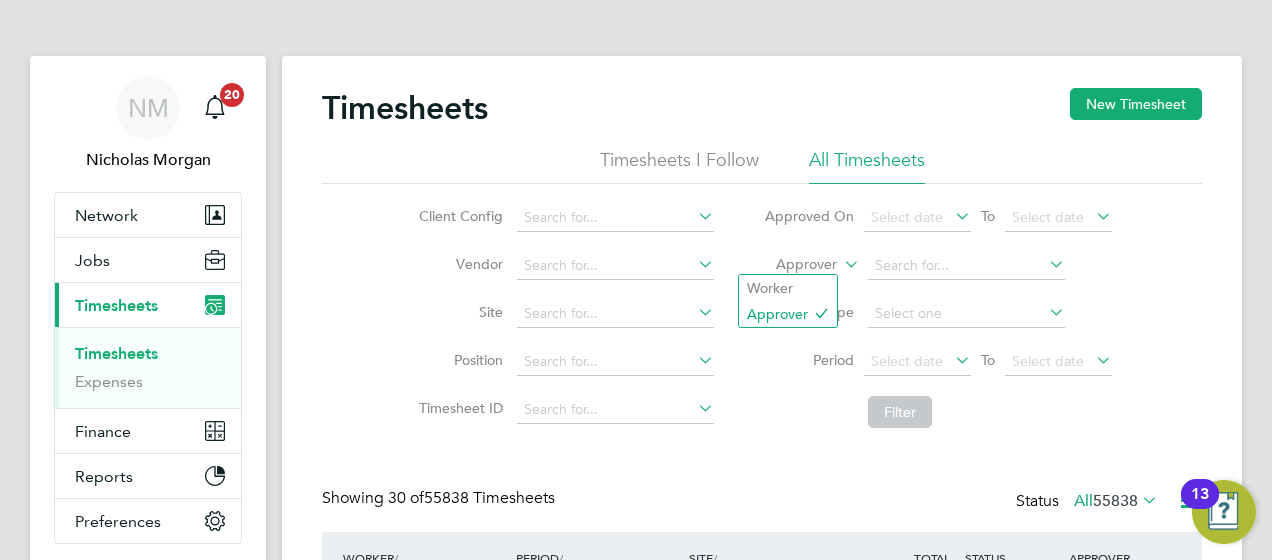 click on "Approver" 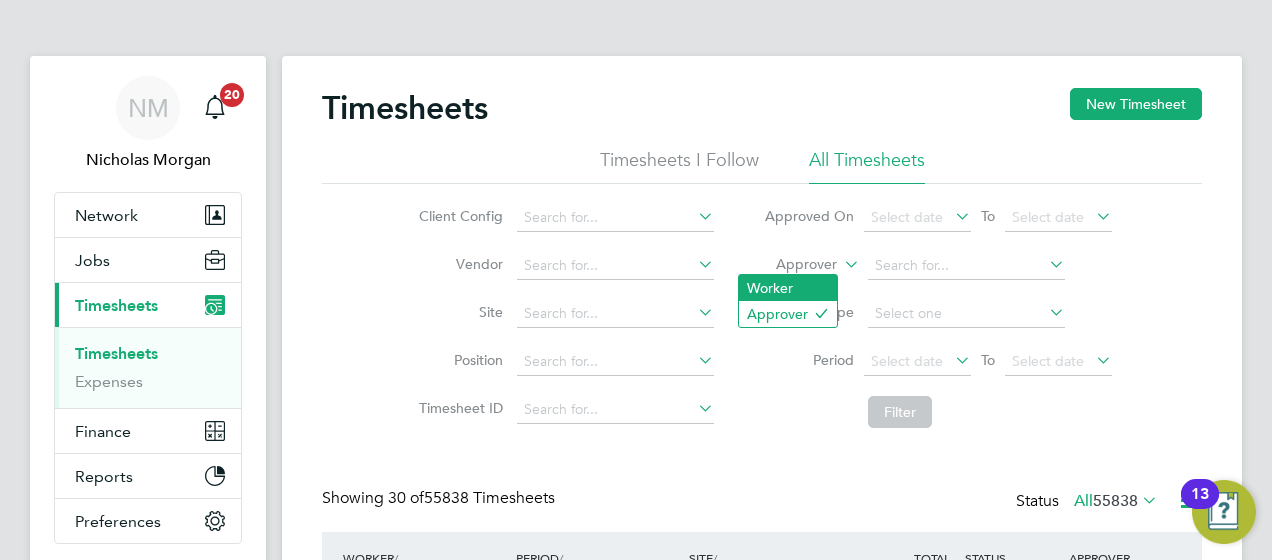 click on "Worker" 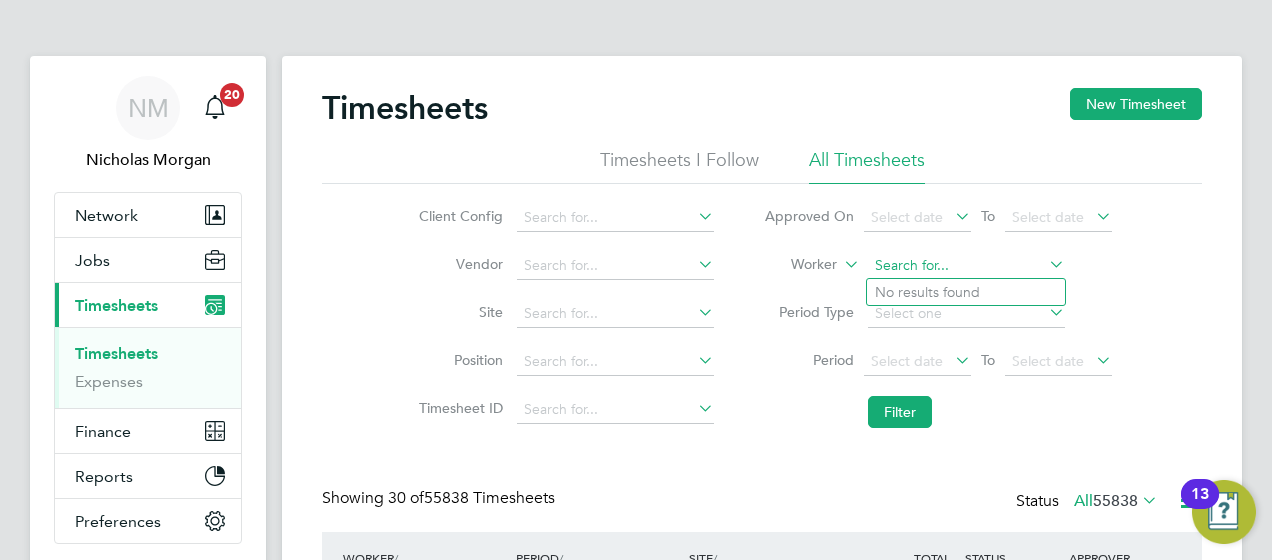 click 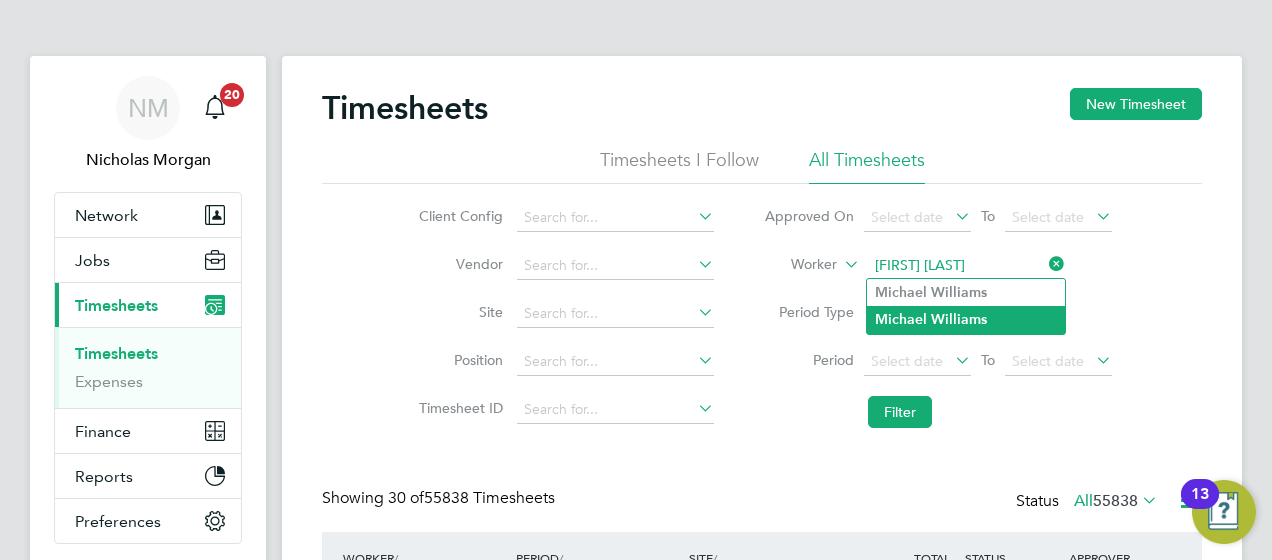 click on "Michael" 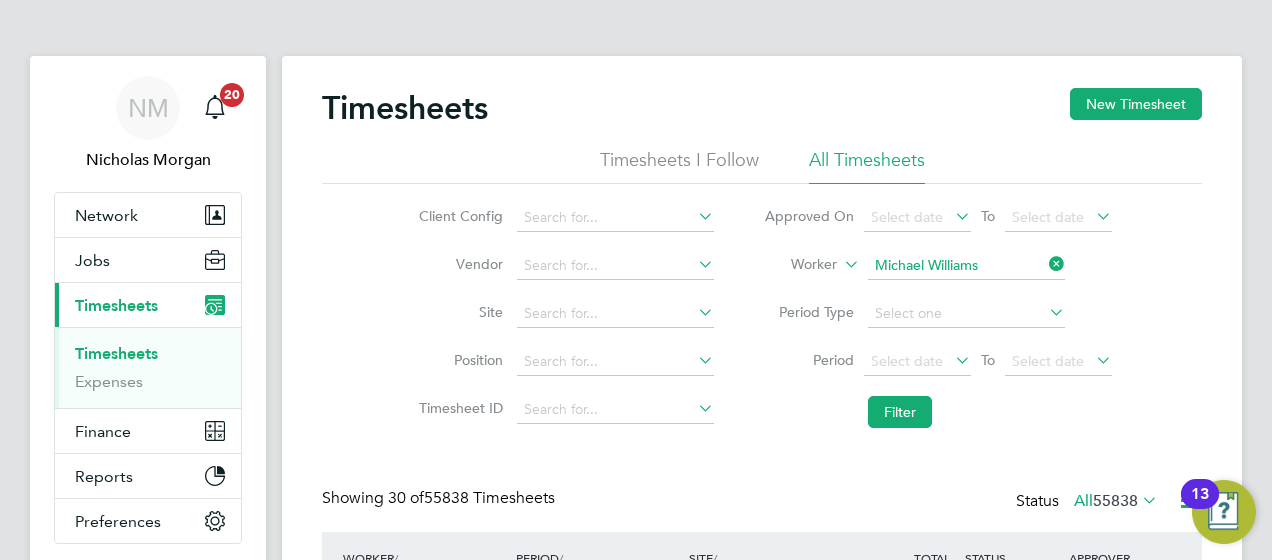 click on "Period
Select date
To
Select date" 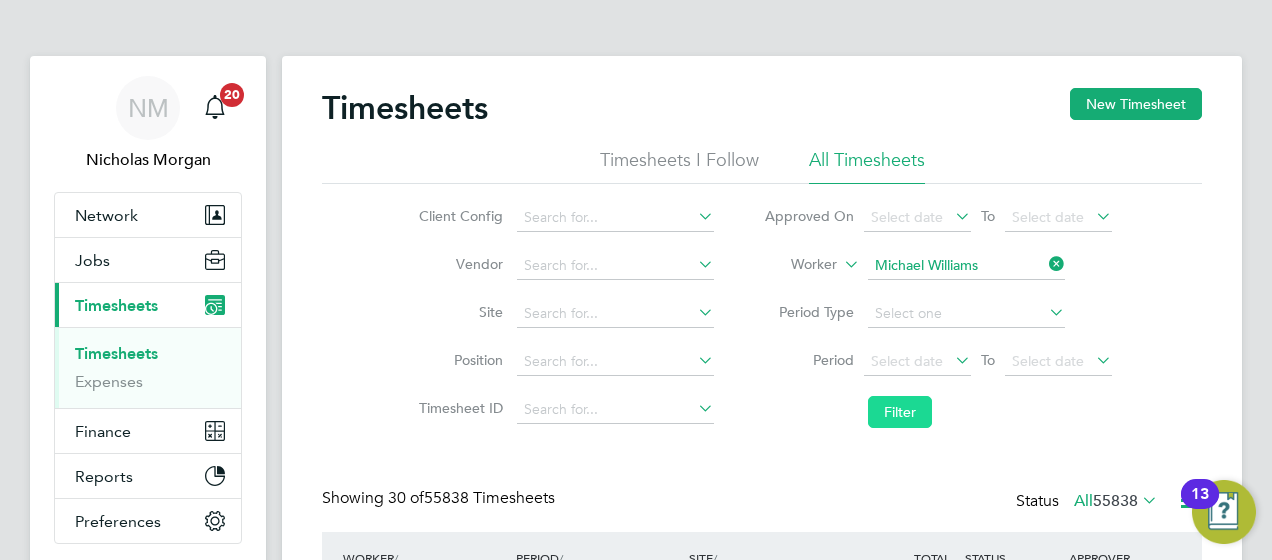 click on "Filter" 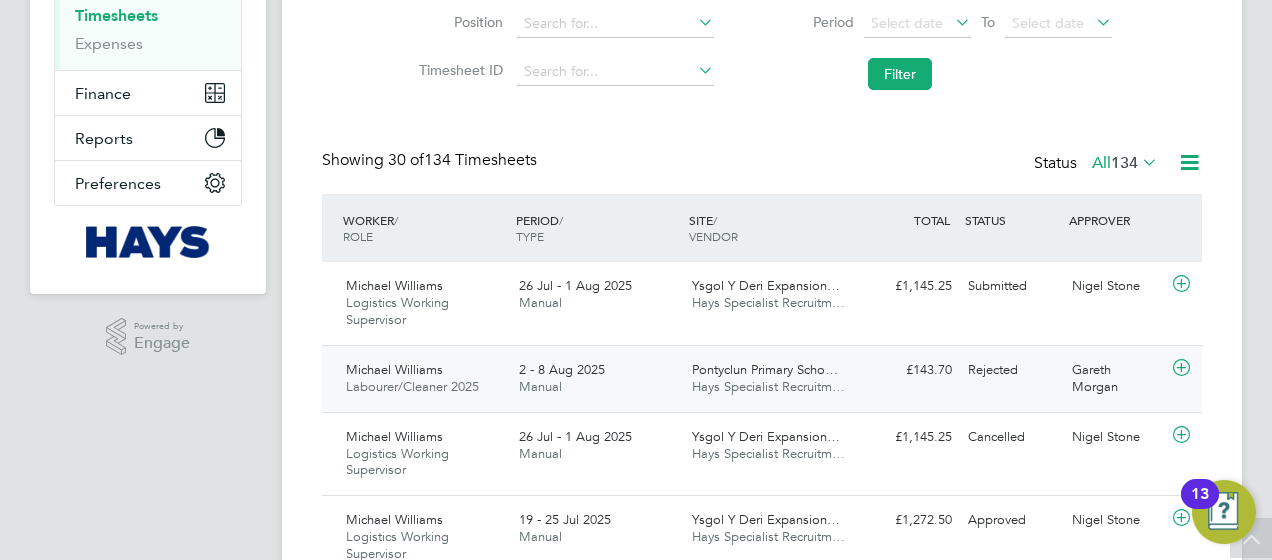 click on "Pontyclun Primary Scho… Hays Specialist Recruitm…" 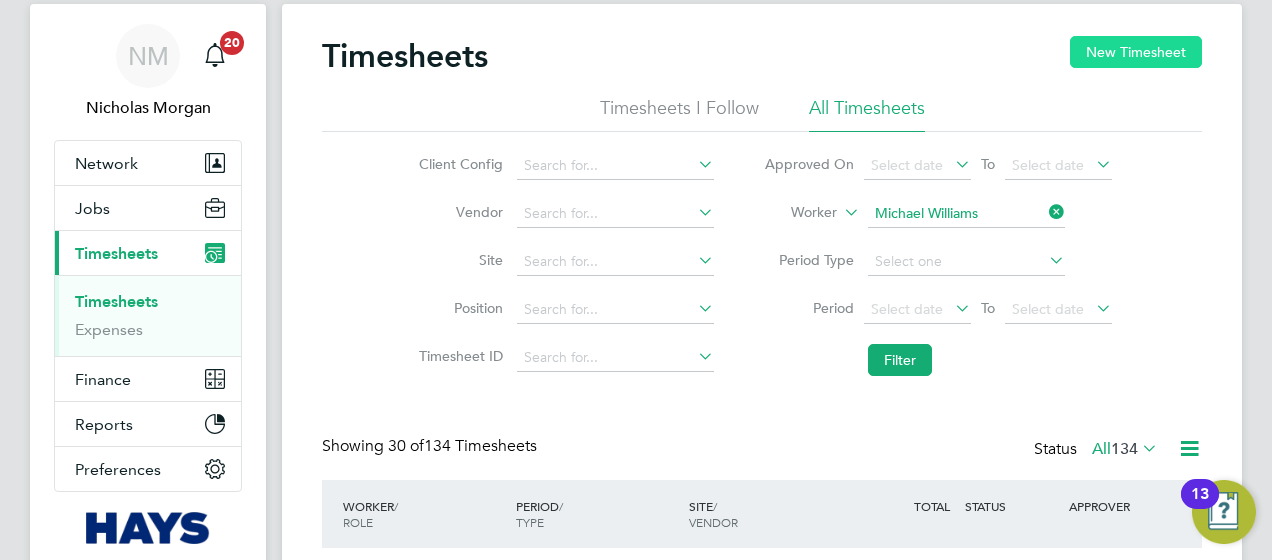 click on "New Timesheet" 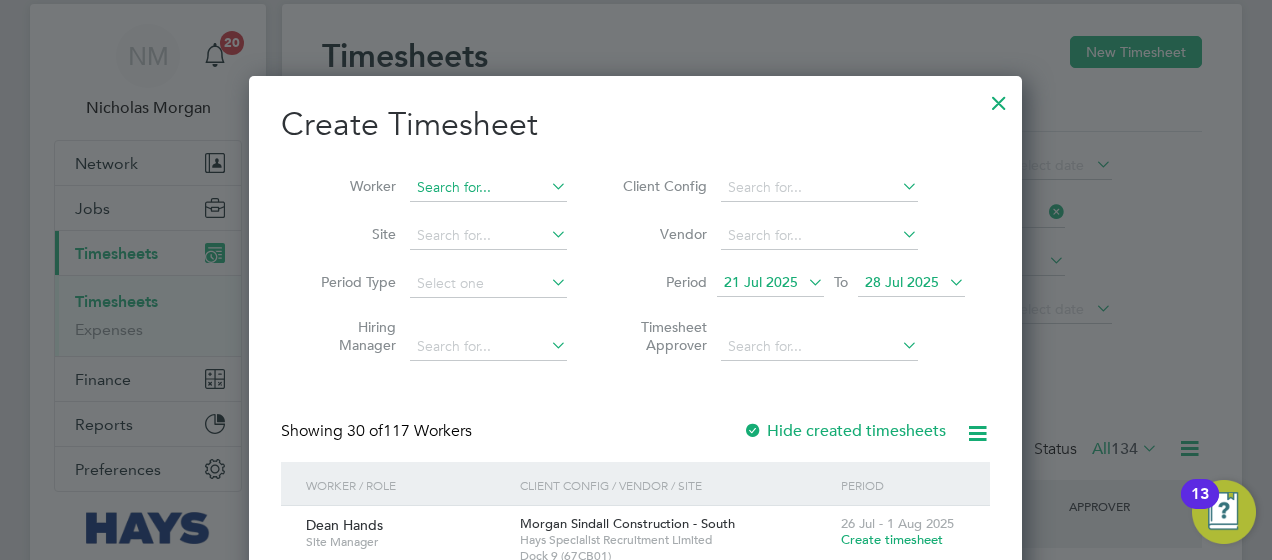 click at bounding box center (488, 188) 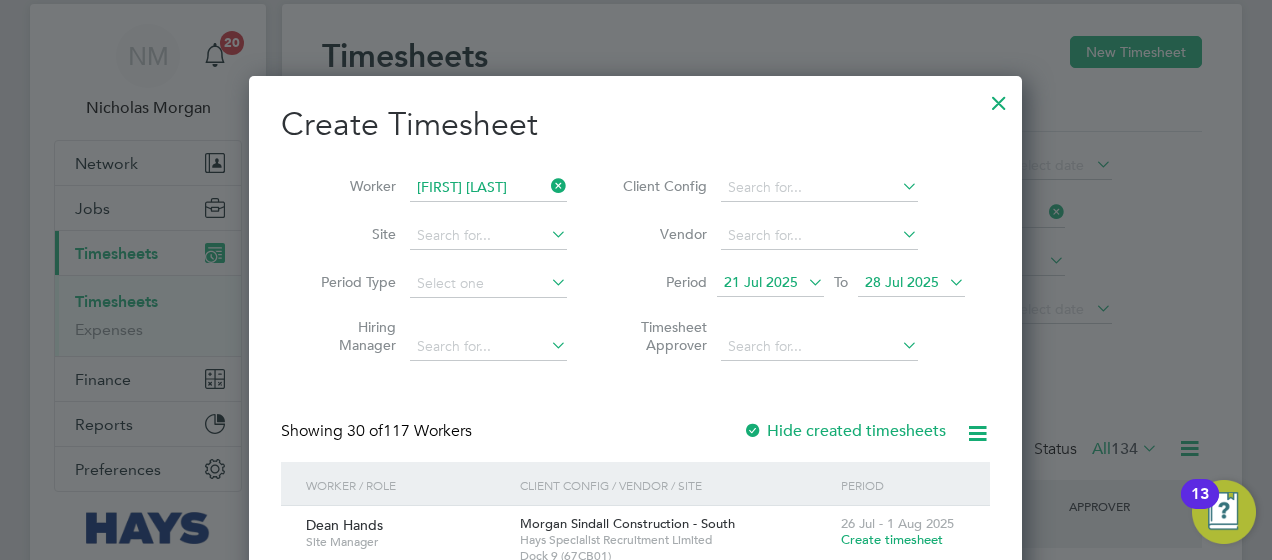 click on "Williams" 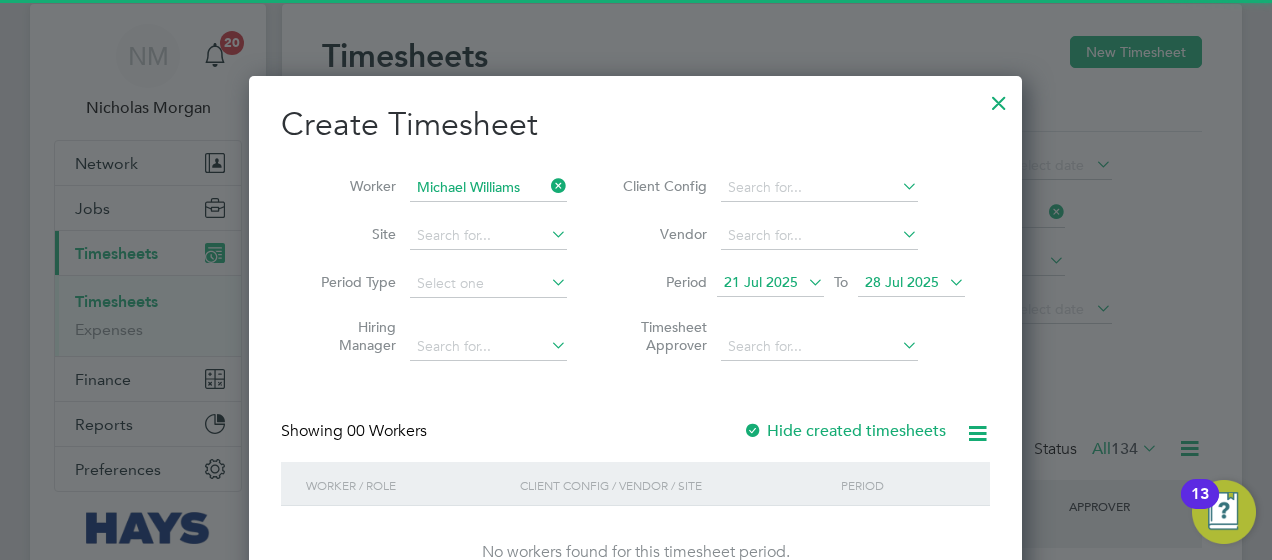 click on "21 Jul 2025" at bounding box center [761, 282] 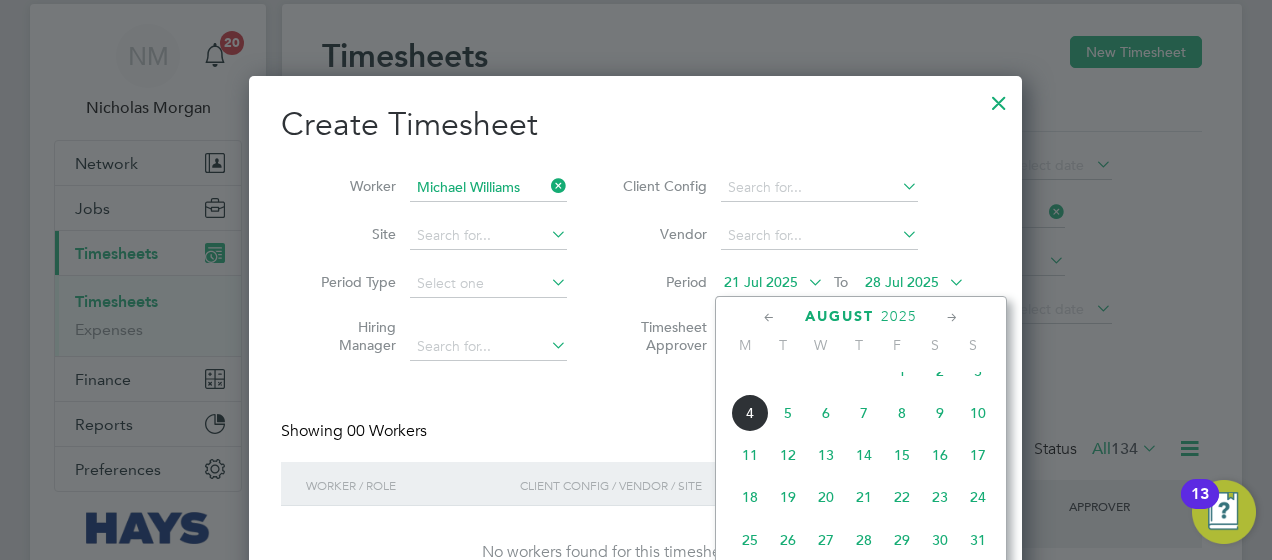 click on "2" 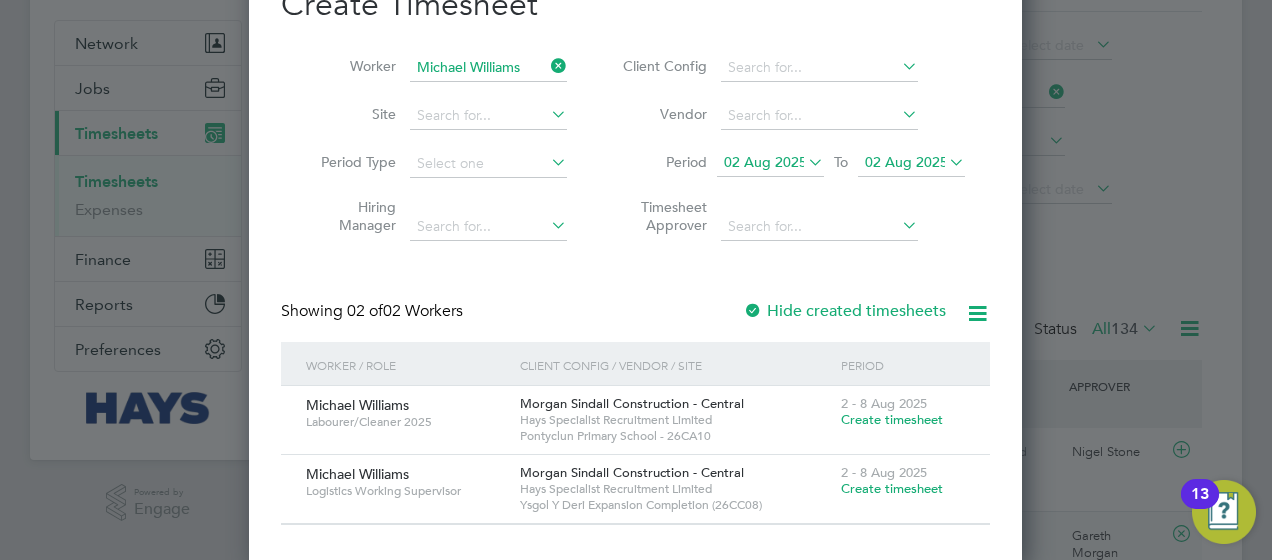 click on "Create timesheet" at bounding box center [892, 419] 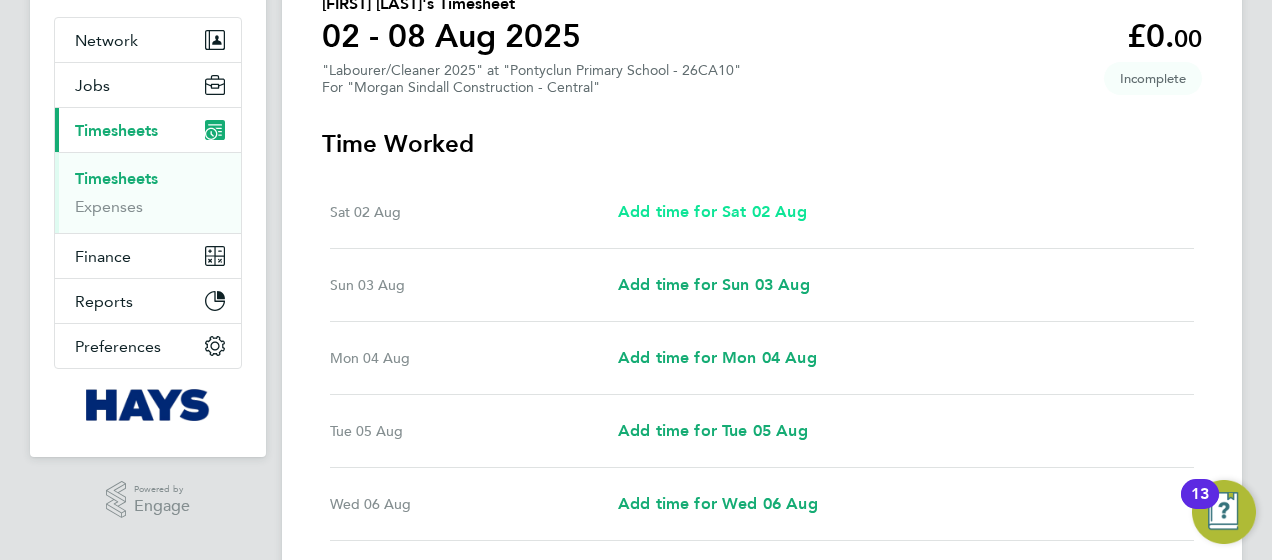click on "Add time for Sat 02 Aug" at bounding box center (712, 211) 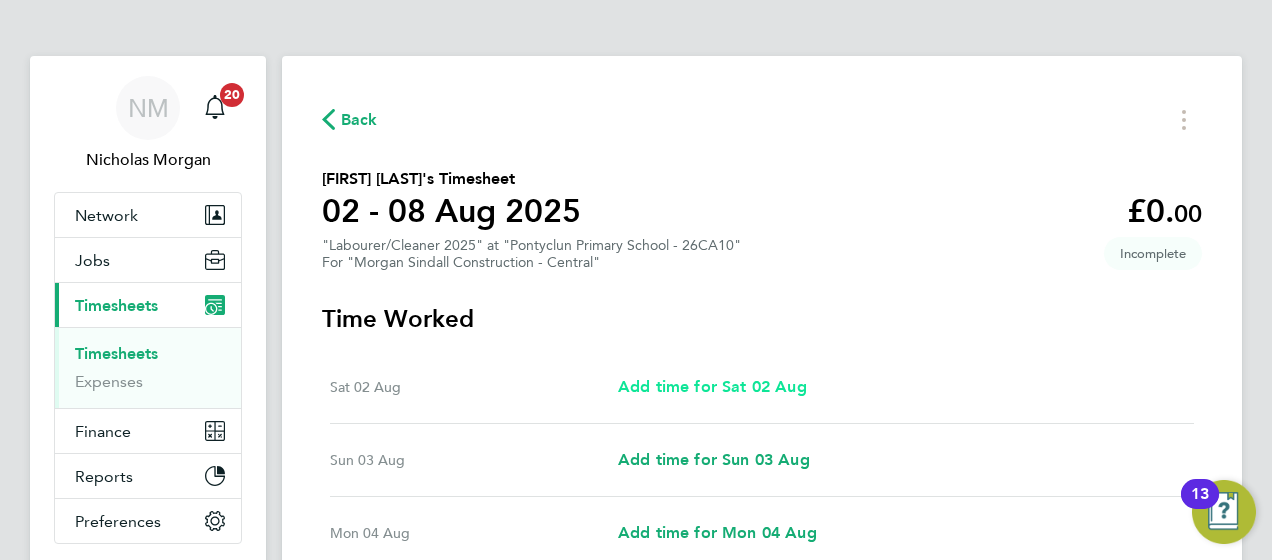 select on "30" 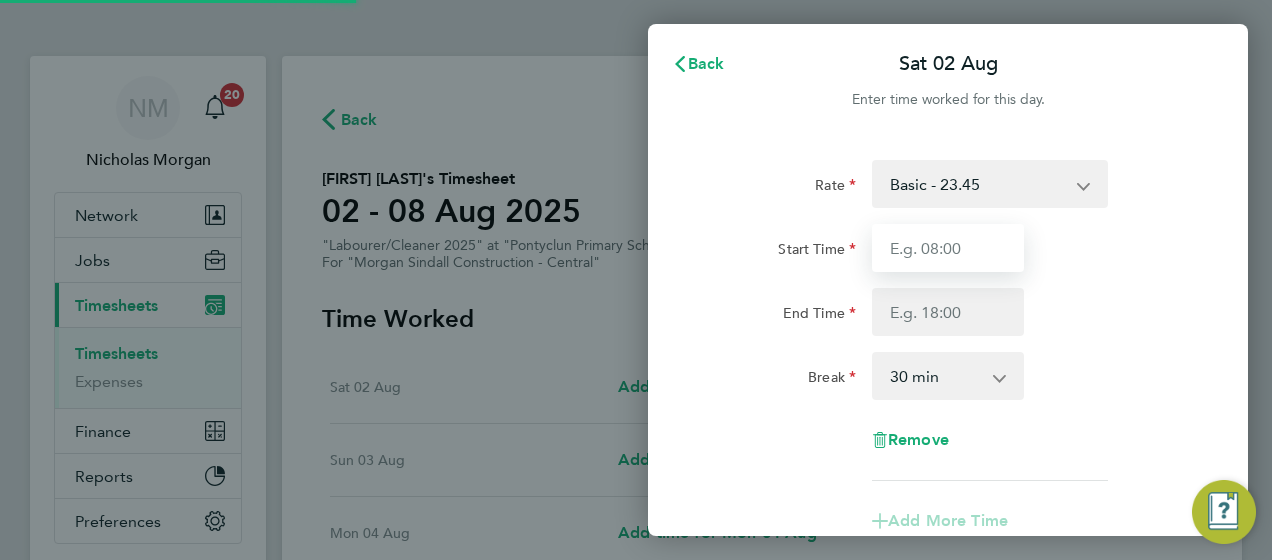 click on "Start Time" at bounding box center (948, 248) 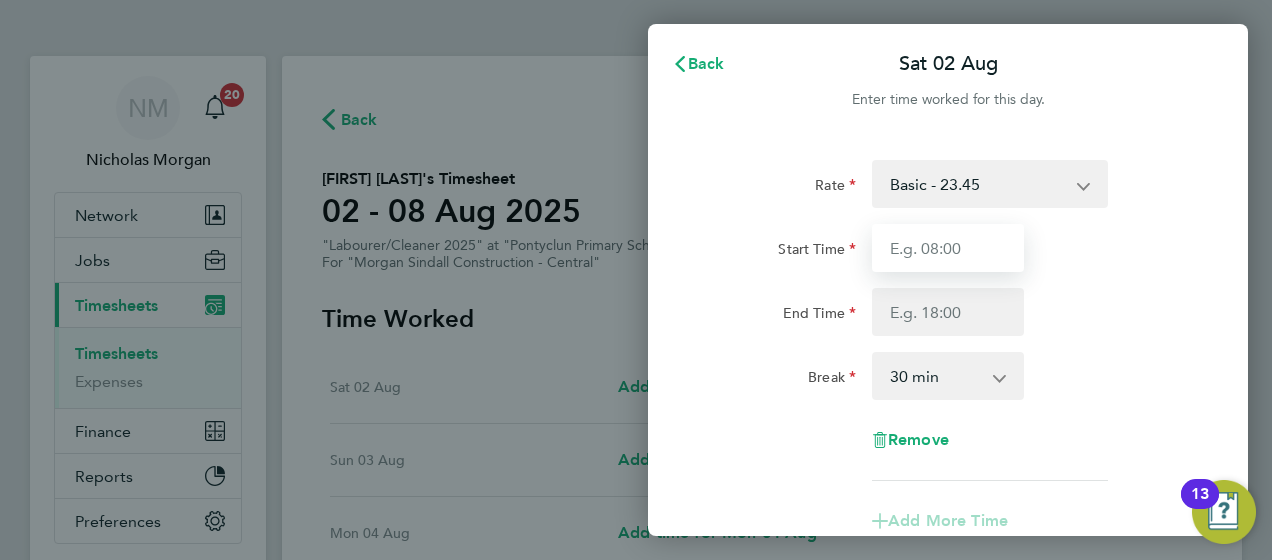 type on "7" 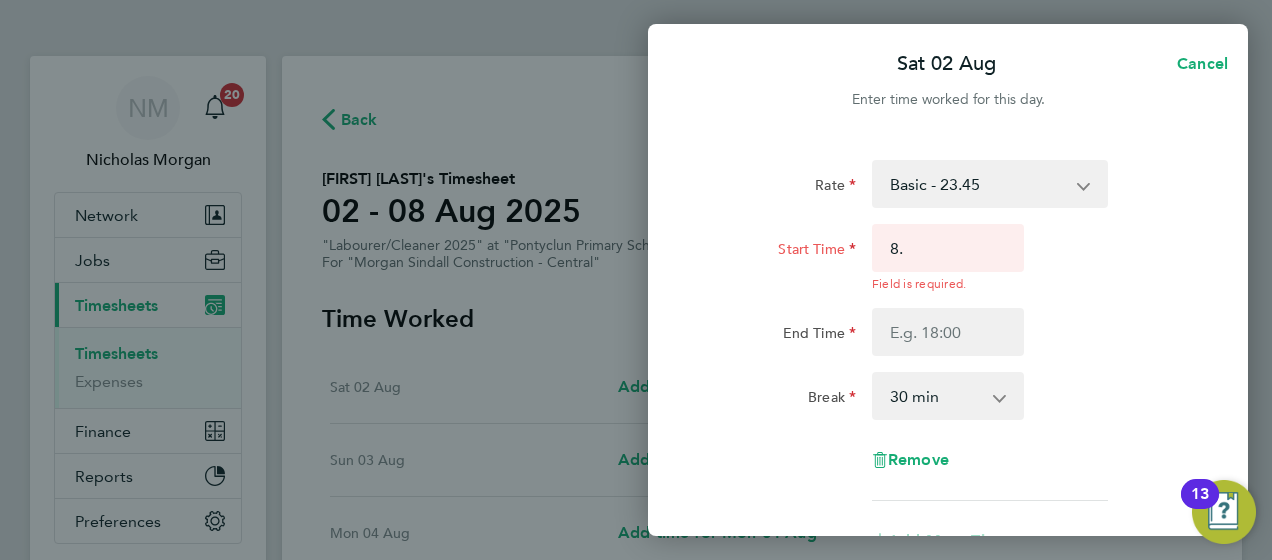 type on "08:00" 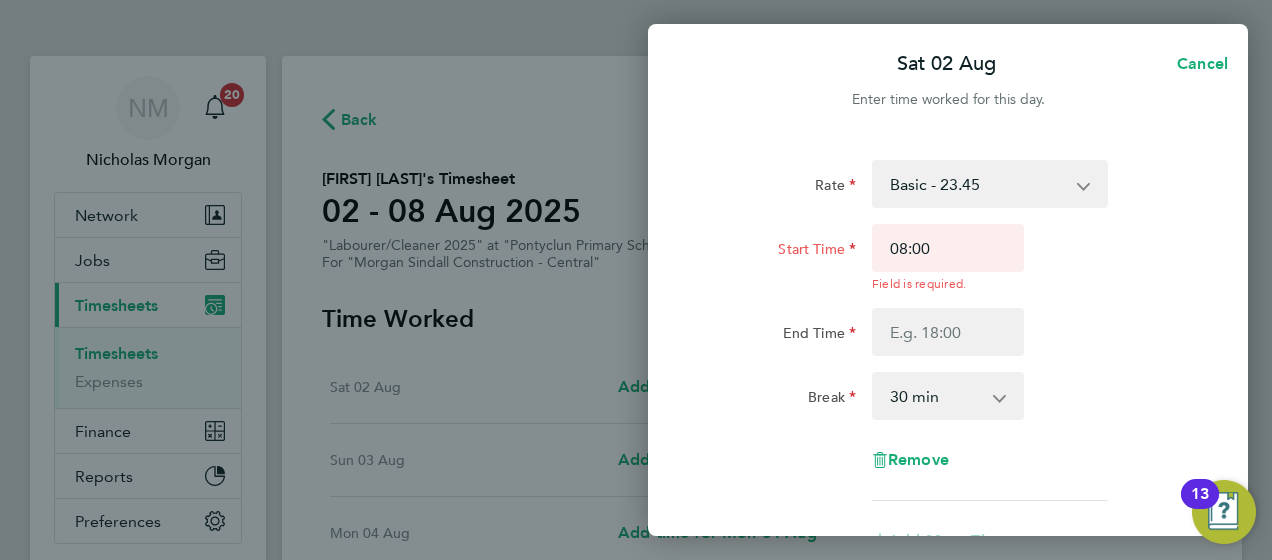 click on "Rate  Basic - 23.45   Weekday OT 45h+ - 34.35   Sat first 4h - 34.35   Sat after 4h - 37.30   Sunday - 37.30   Bank Holiday - 37.30
Start Time 08:00  Field is required.  End Time Break  0 min   15 min   30 min   45 min   60 min   75 min   90 min
Remove" 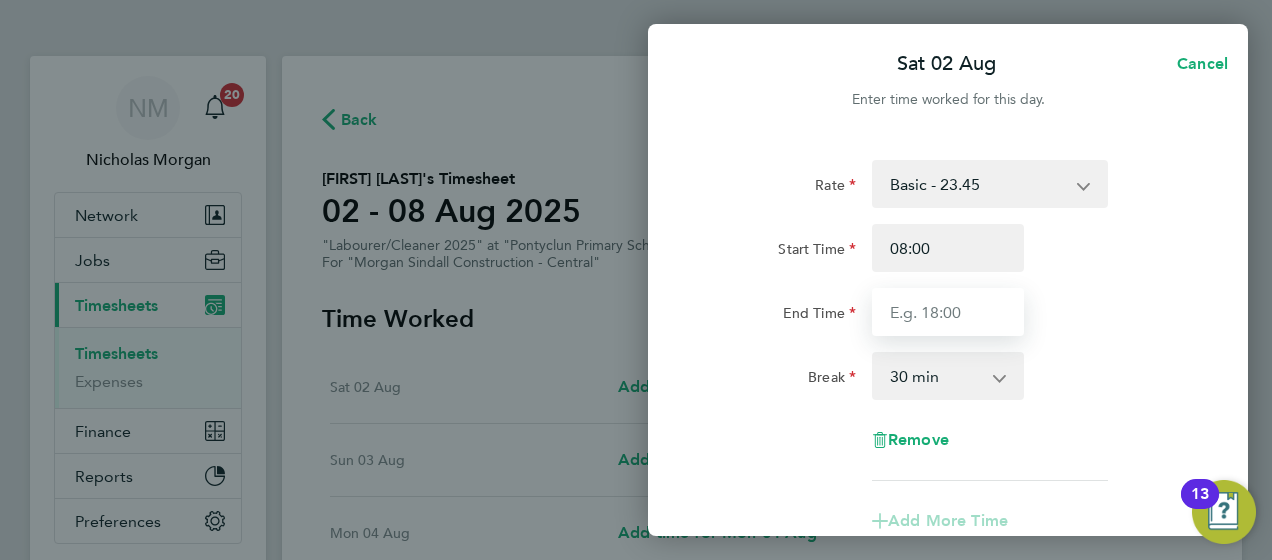 click on "End Time" at bounding box center (948, 312) 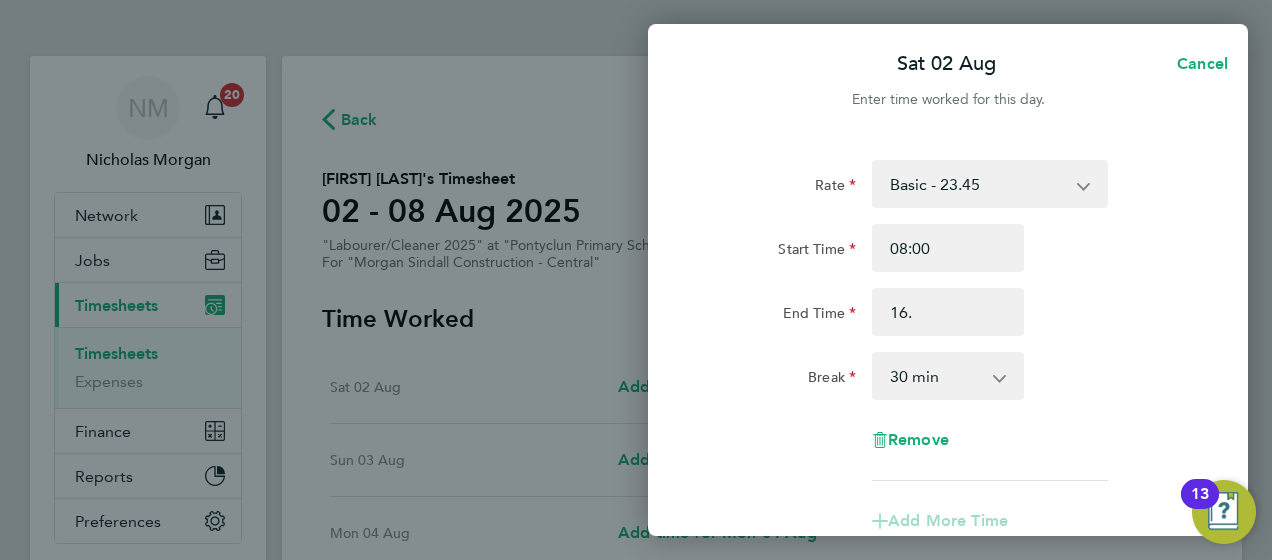 type on "16:00" 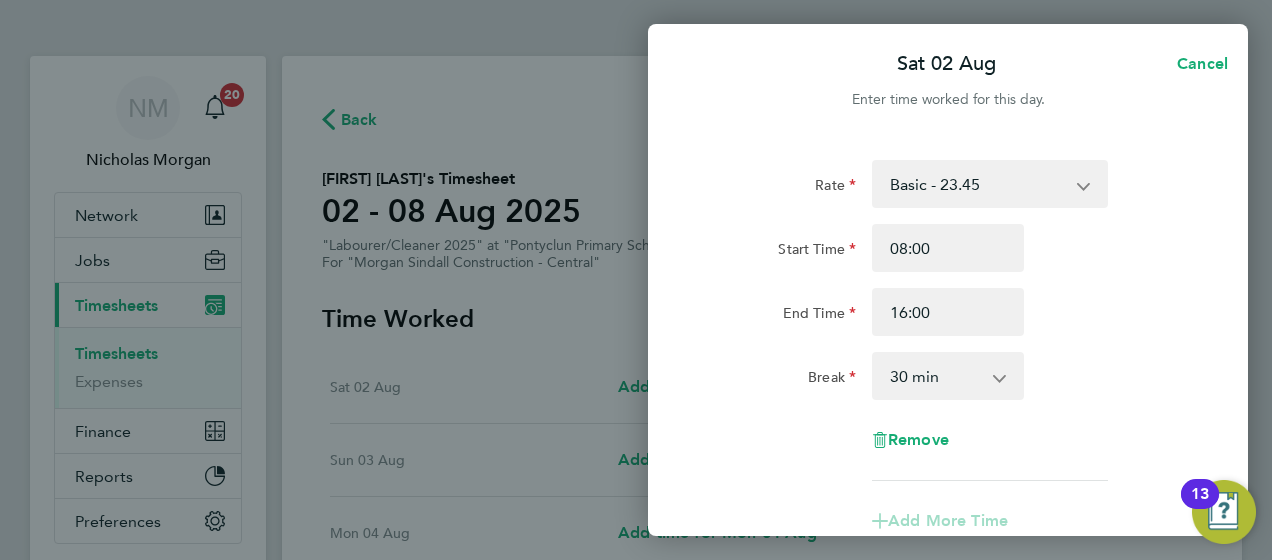 click on "Rate  Basic - 23.45   Weekday OT 45h+ - 34.35   Sat first 4h - 34.35   Sat after 4h - 37.30   Sunday - 37.30   Bank Holiday - 37.30
Start Time 08:00 End Time 16:00 Break  0 min   15 min   30 min   45 min   60 min   75 min   90 min
Remove" 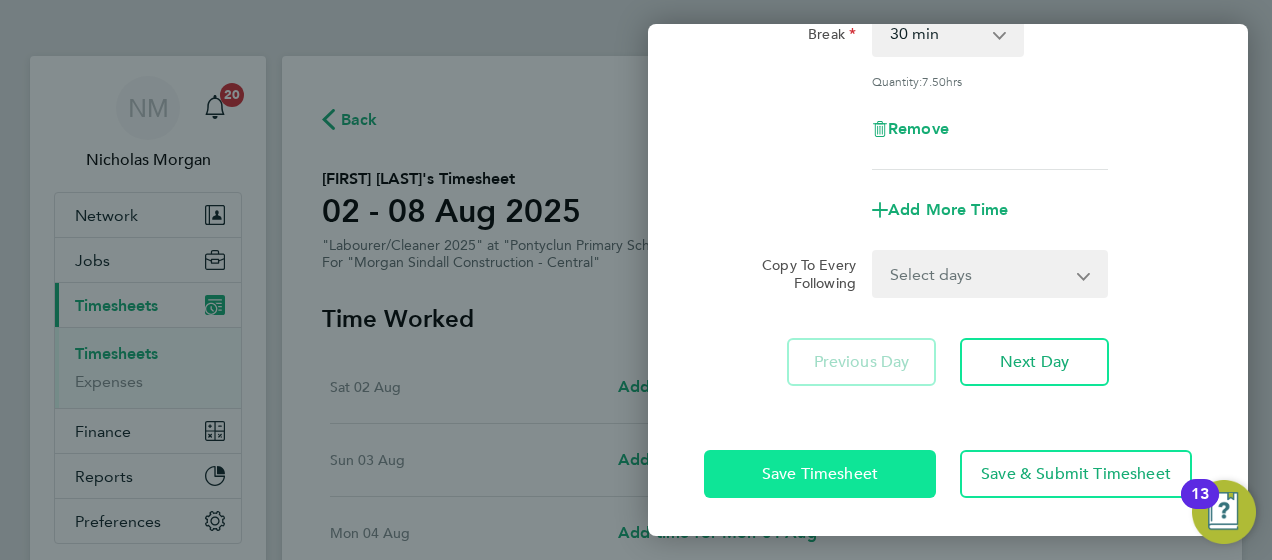 click on "Save Timesheet" 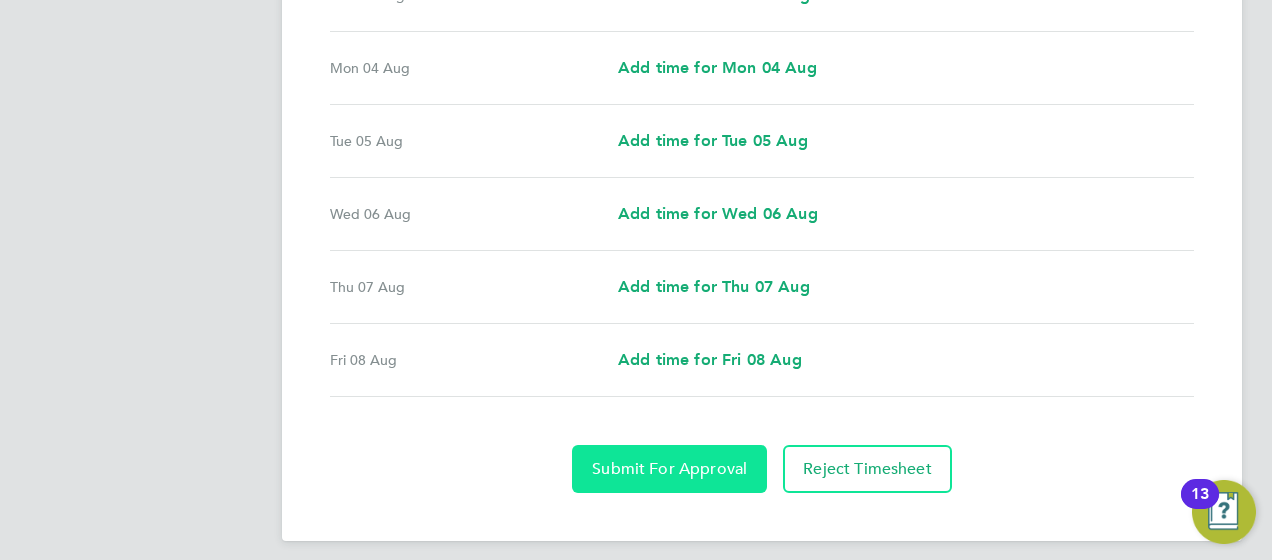 click on "Submit For Approval" 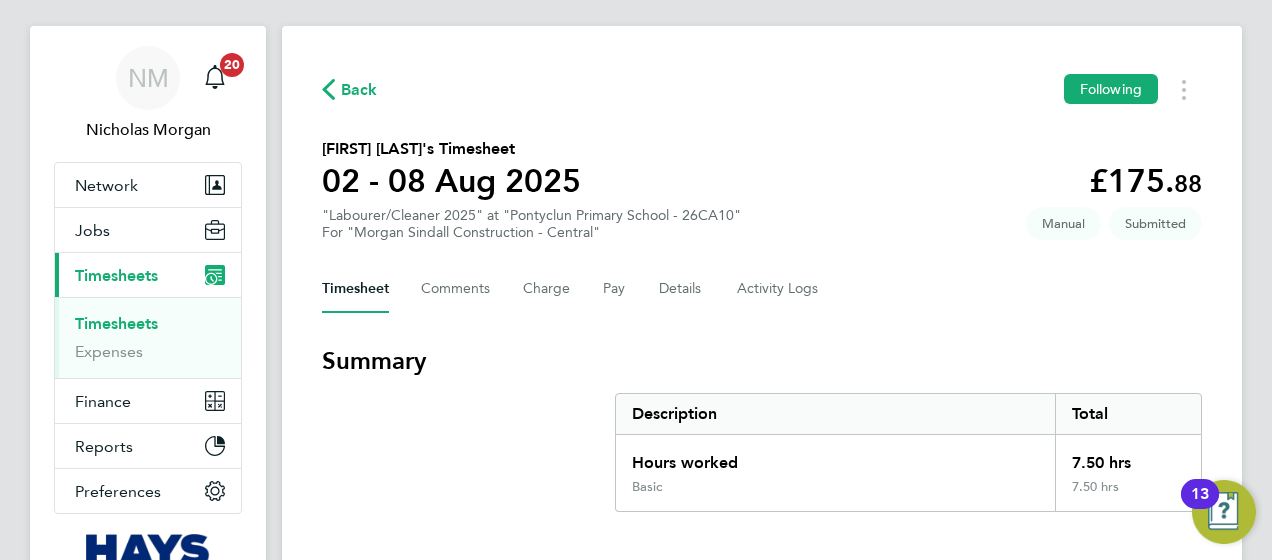 scroll, scrollTop: 18, scrollLeft: 0, axis: vertical 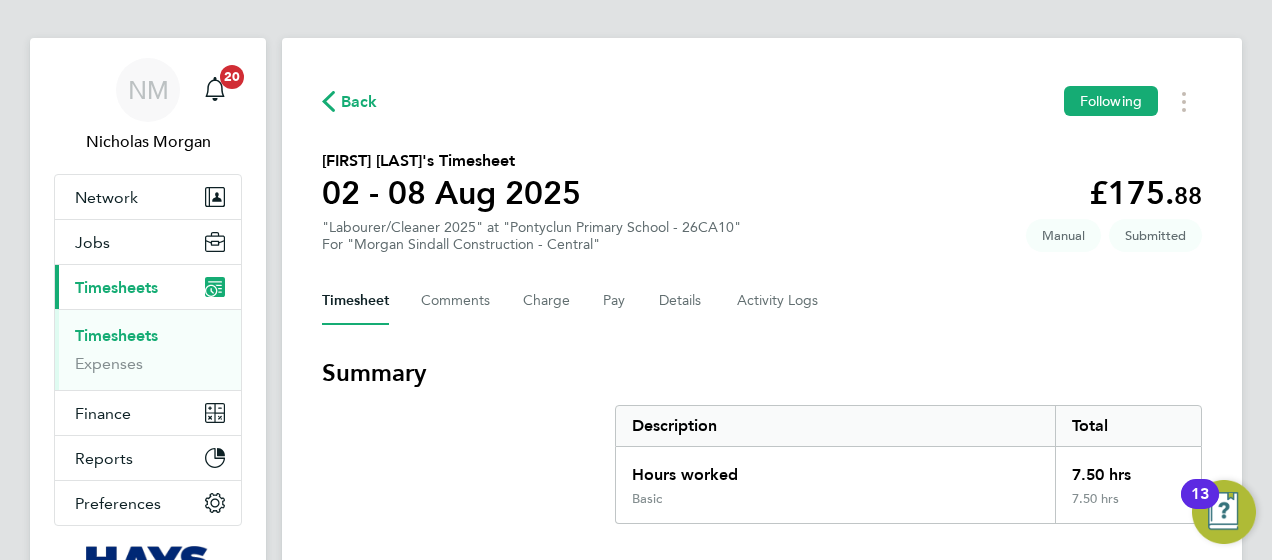 click on "Back" 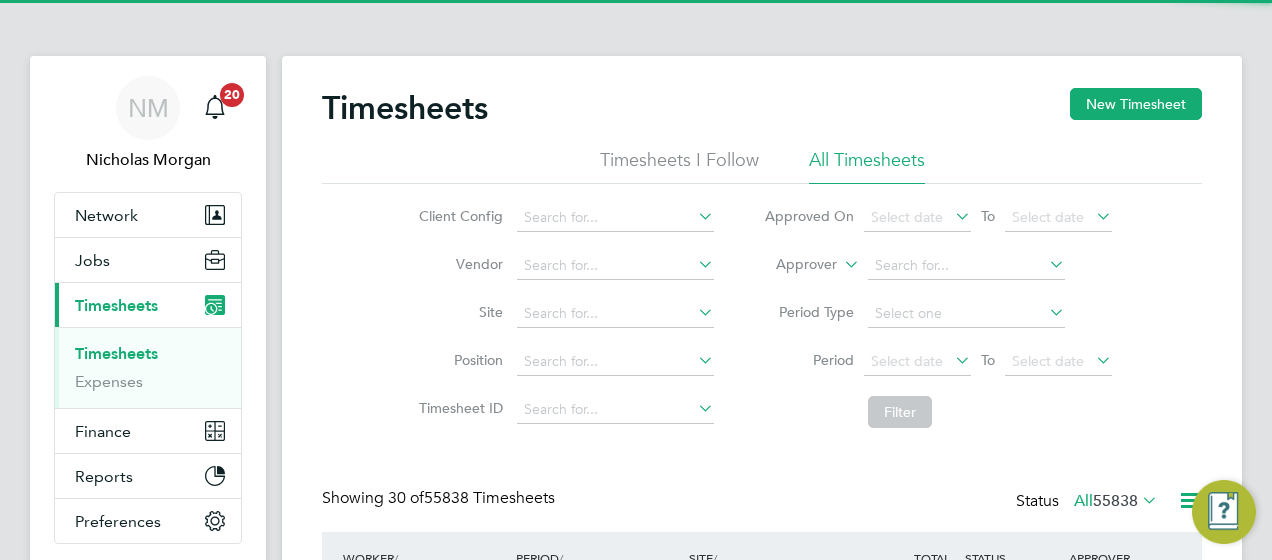 scroll, scrollTop: 10, scrollLeft: 10, axis: both 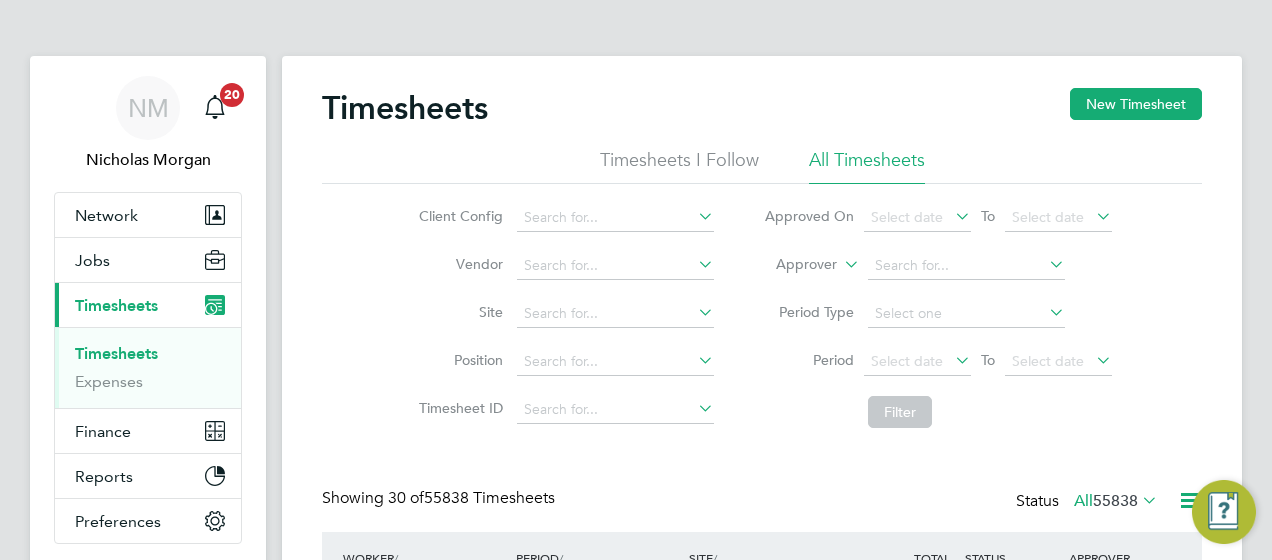 click on "Approver" 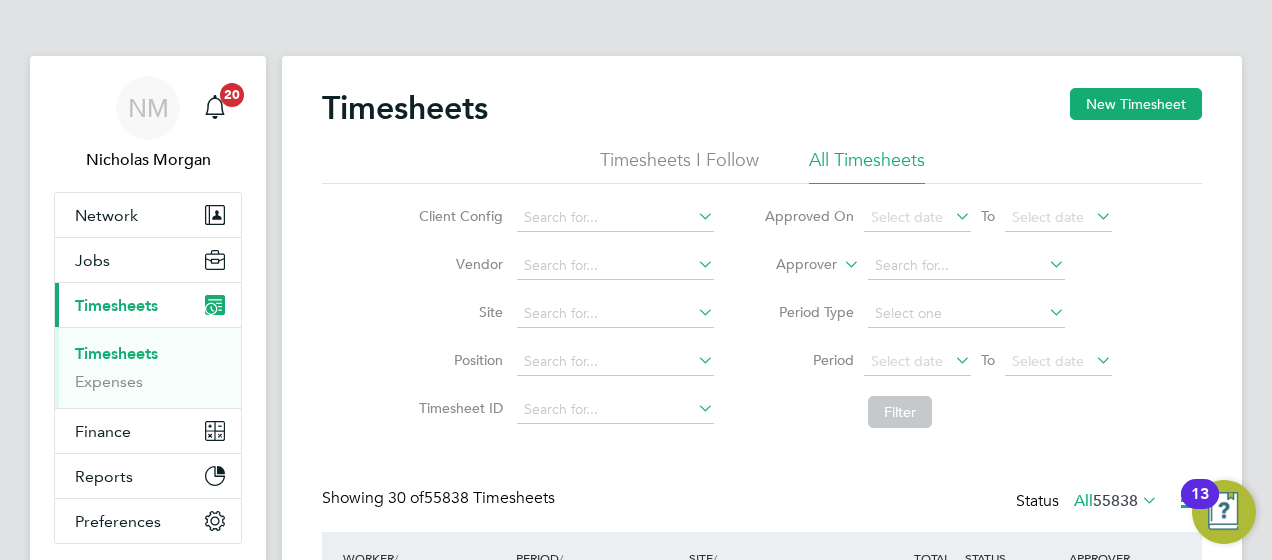 click on "Approver" 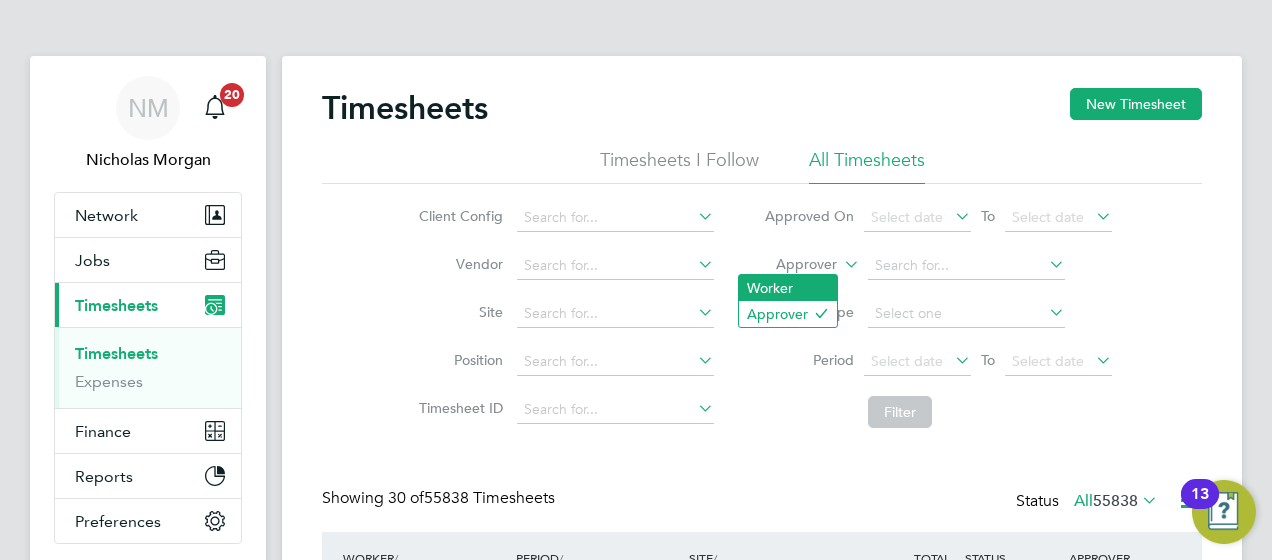 click on "Worker" 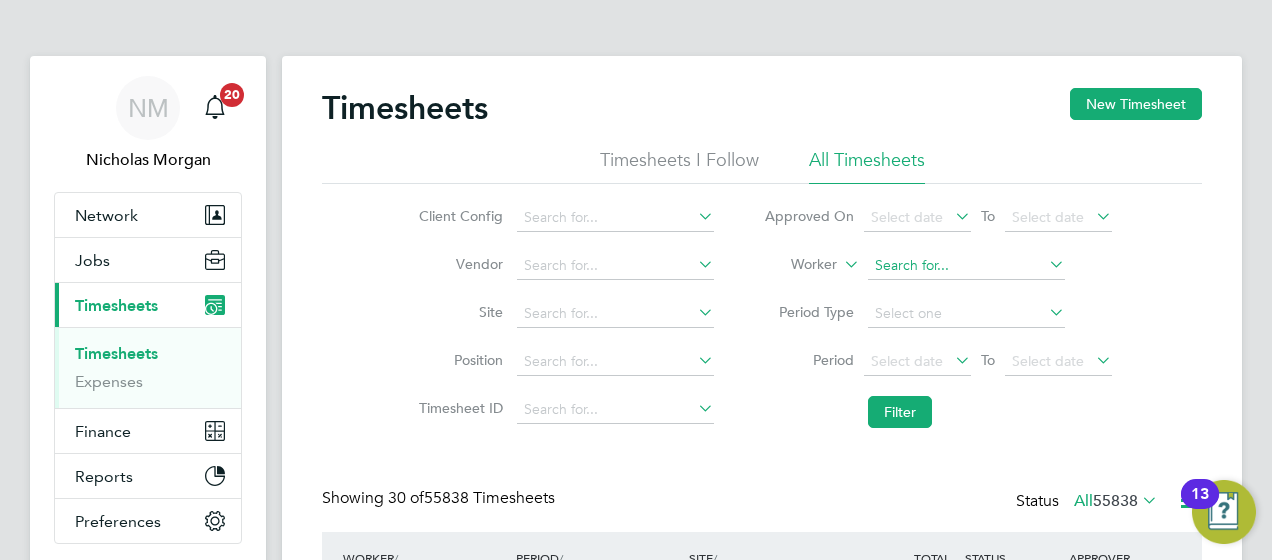 click 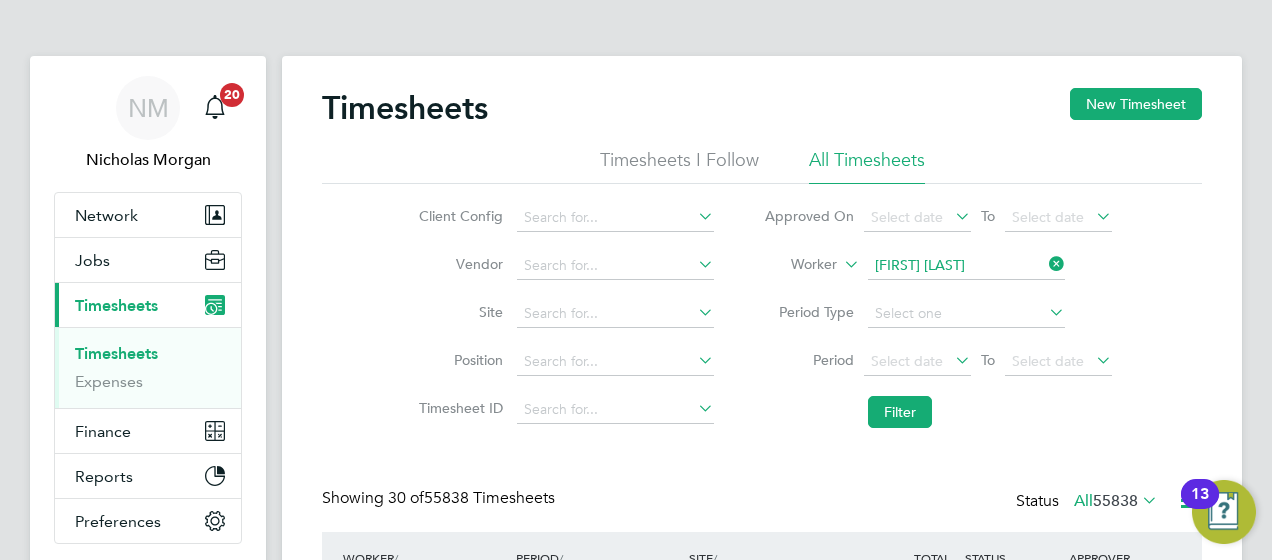 click on "Michael   Wi lliams" 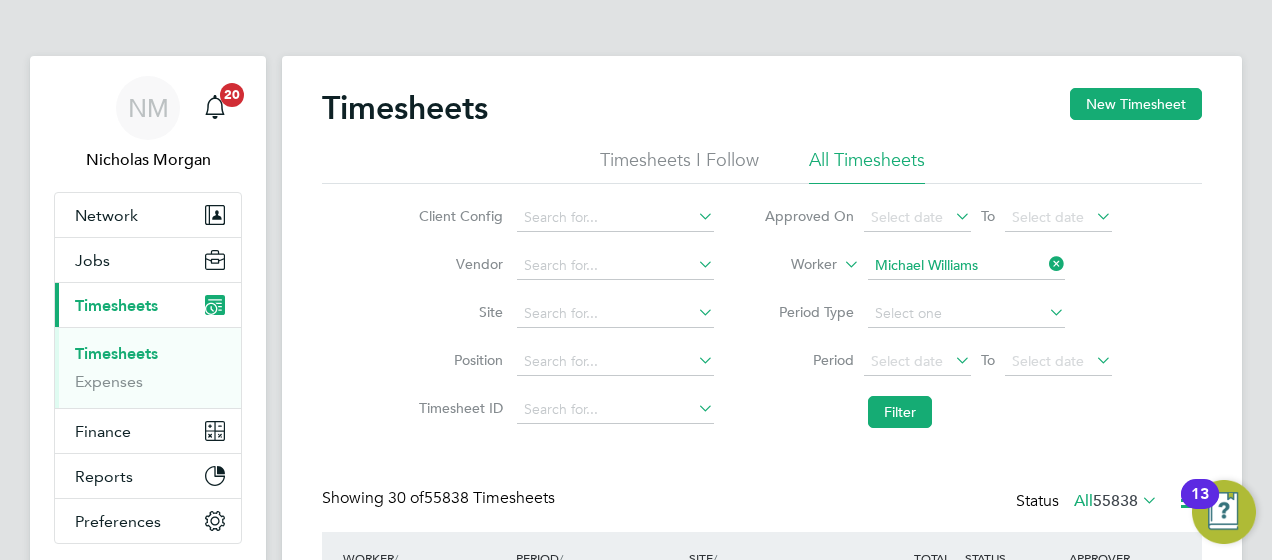 click on "Filter" 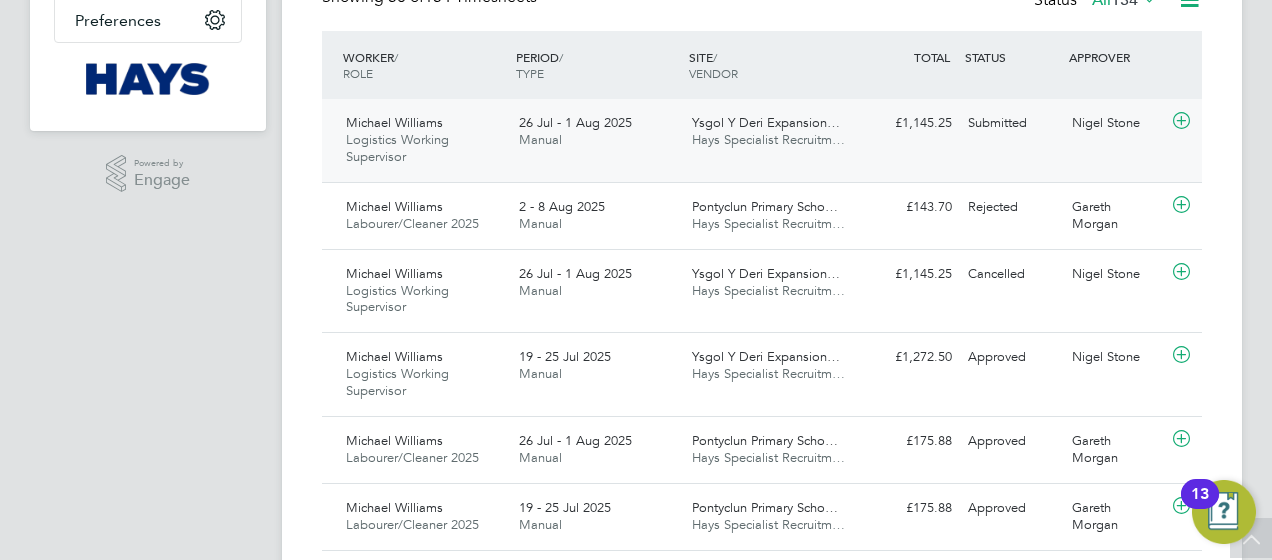 click on "26 Jul - 1 Aug 2025 Manual" 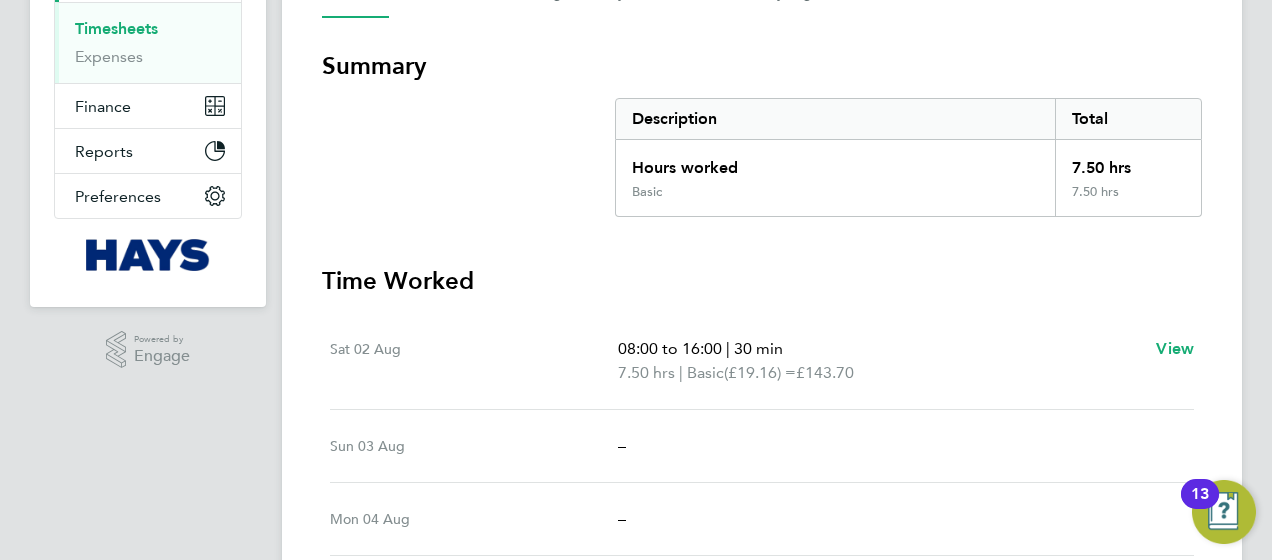 scroll, scrollTop: 326, scrollLeft: 0, axis: vertical 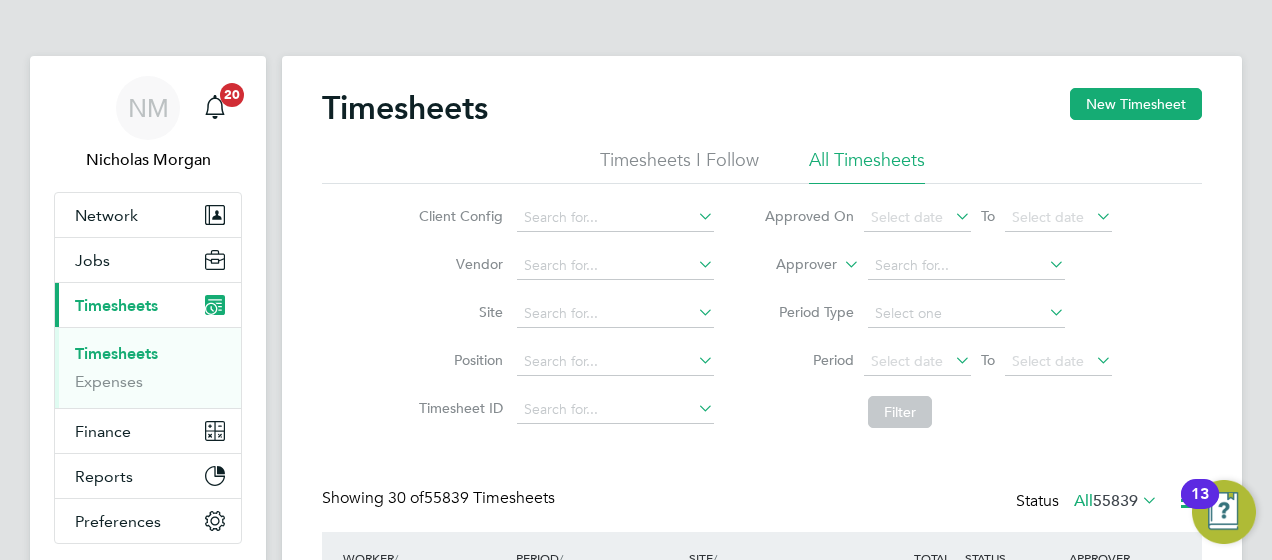 click on "Approver" 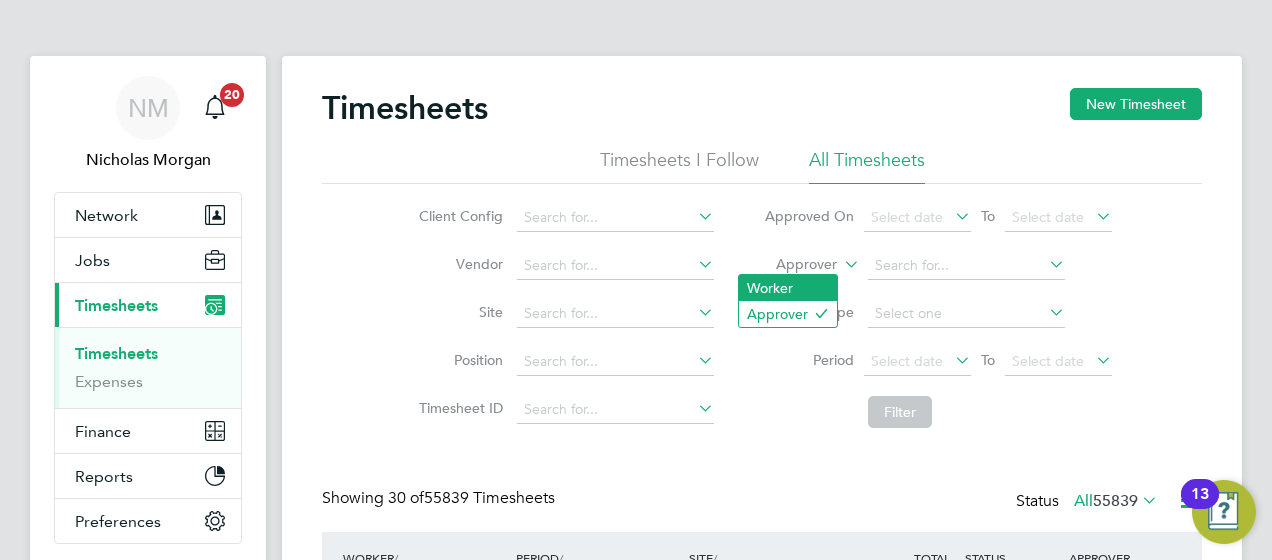 click on "Worker" 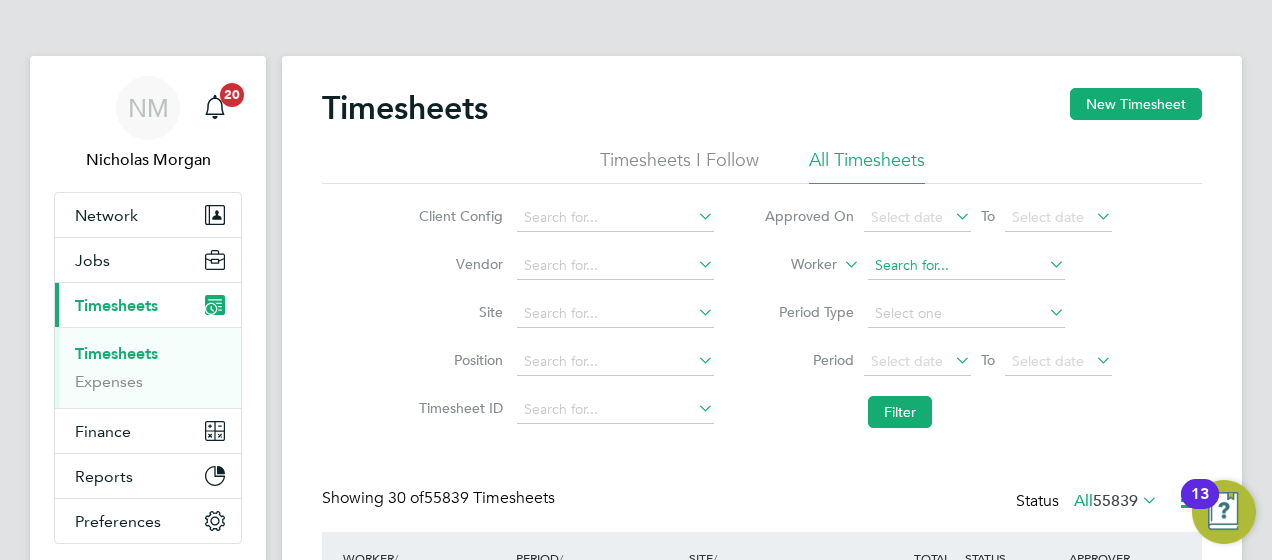 click 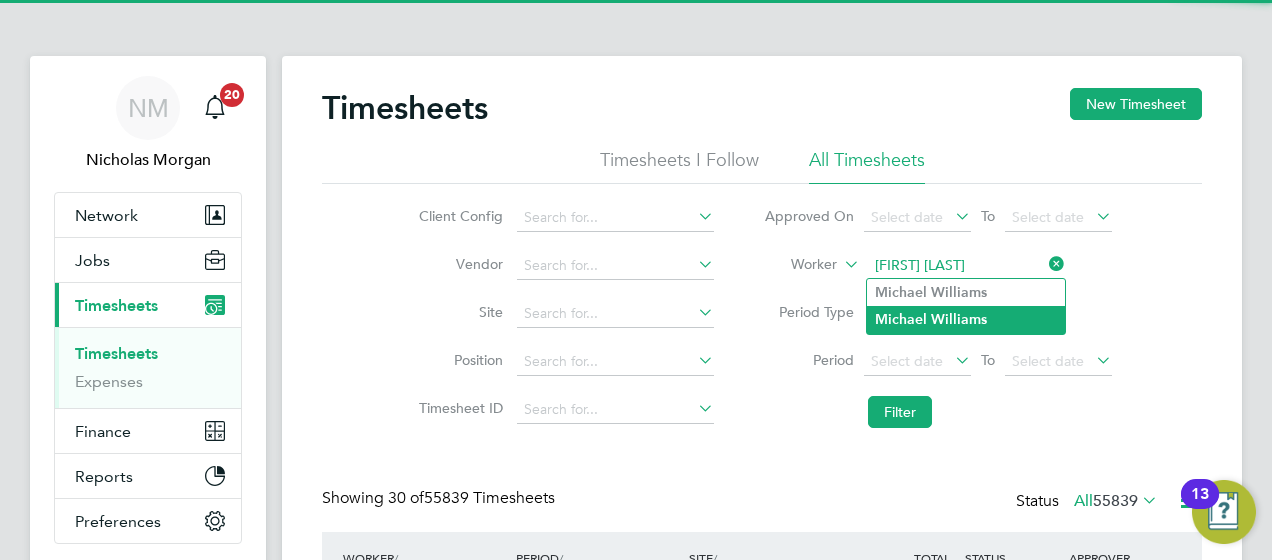 click on "Williams" 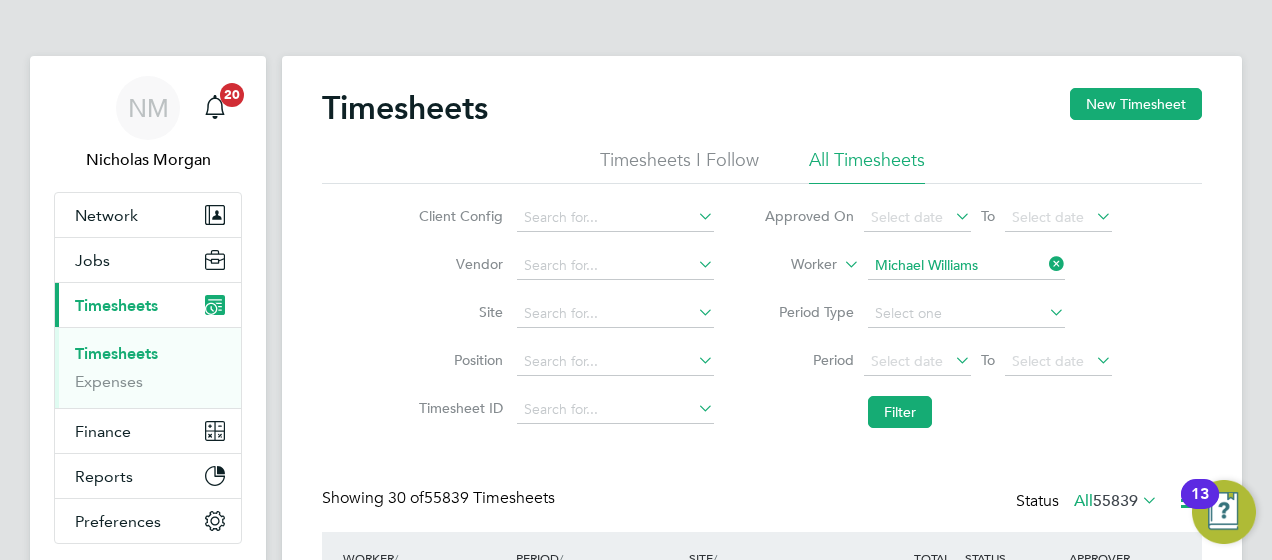 click on "Filter" 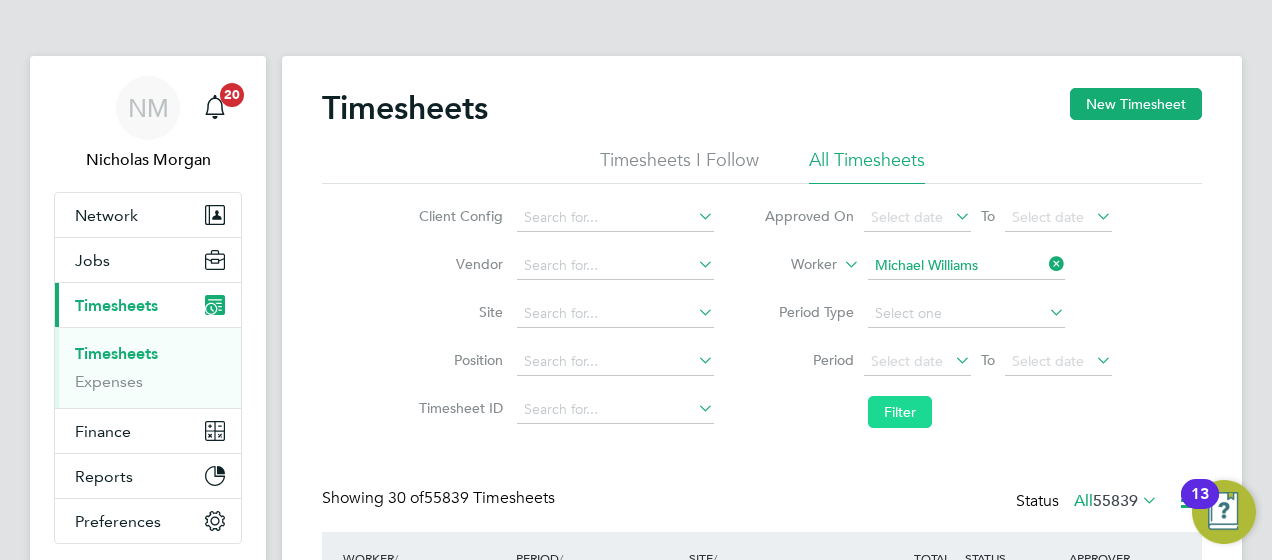 click on "Filter" 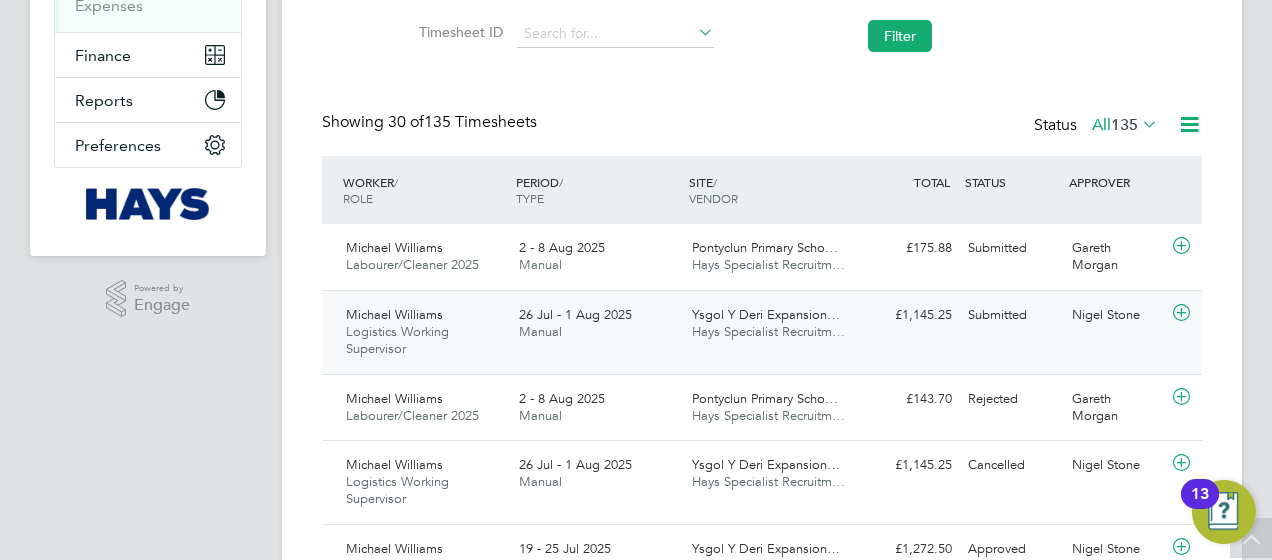 click on "Ysgol Y Deri Expansion… Hays Specialist Recruitm…" 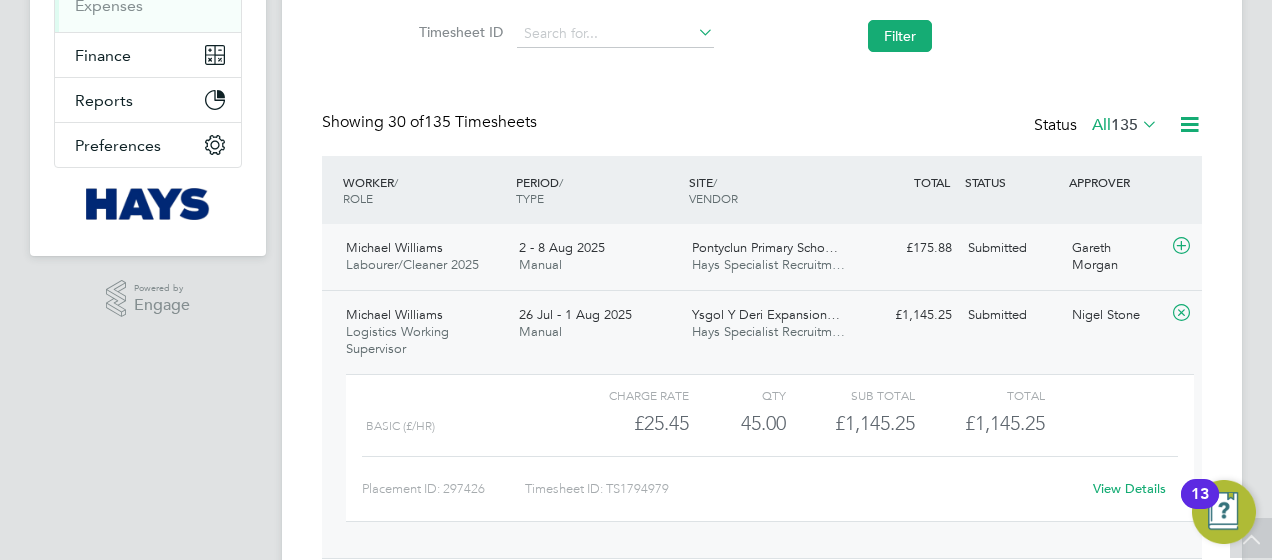 click on "Hays Specialist Recruitm…" 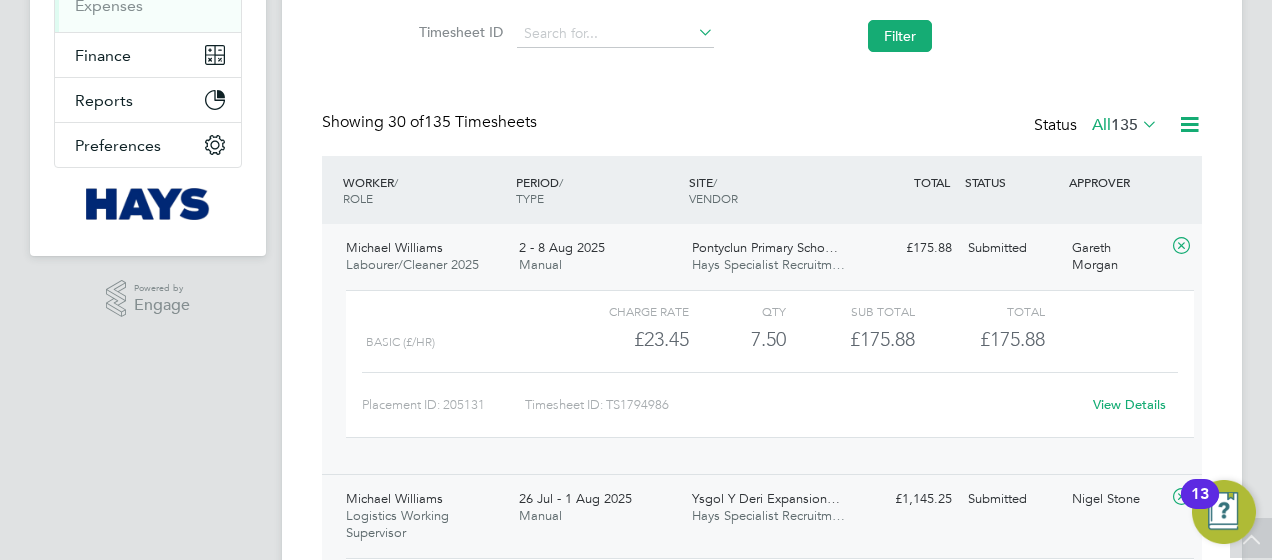 scroll, scrollTop: 0, scrollLeft: 0, axis: both 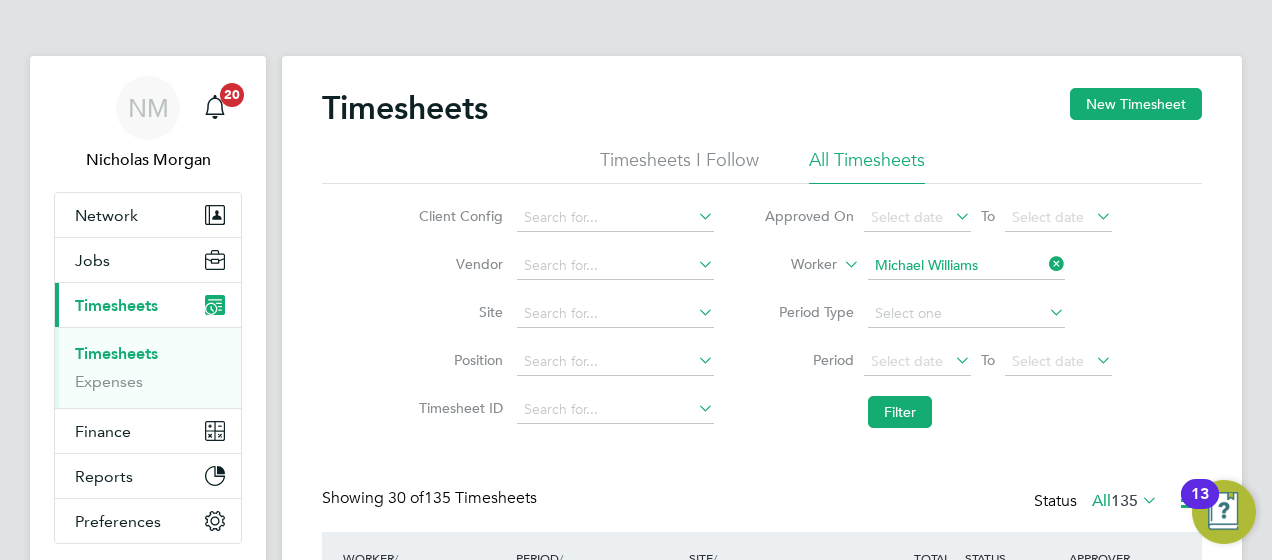 click on "Worker   [FIRST] [LAST]" 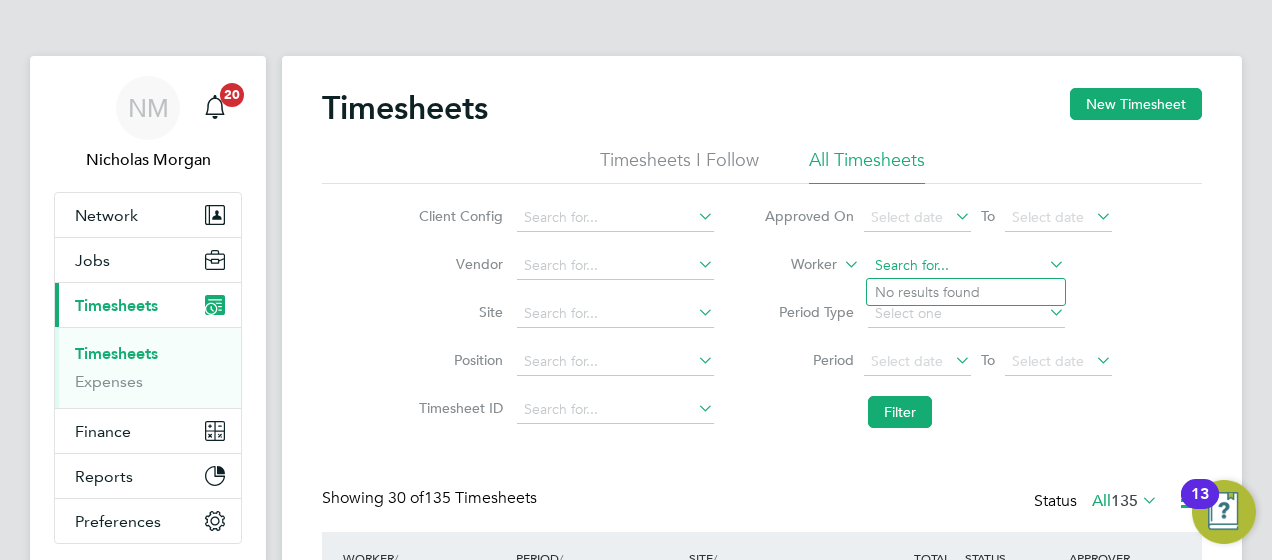 click 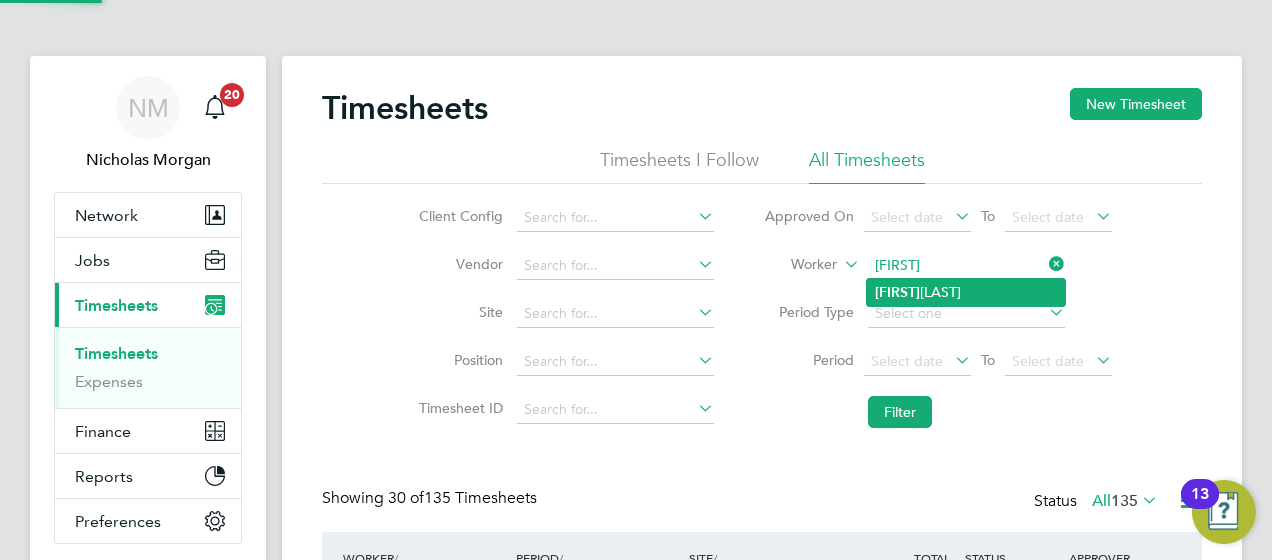click on "[FIRST] [LAST]" 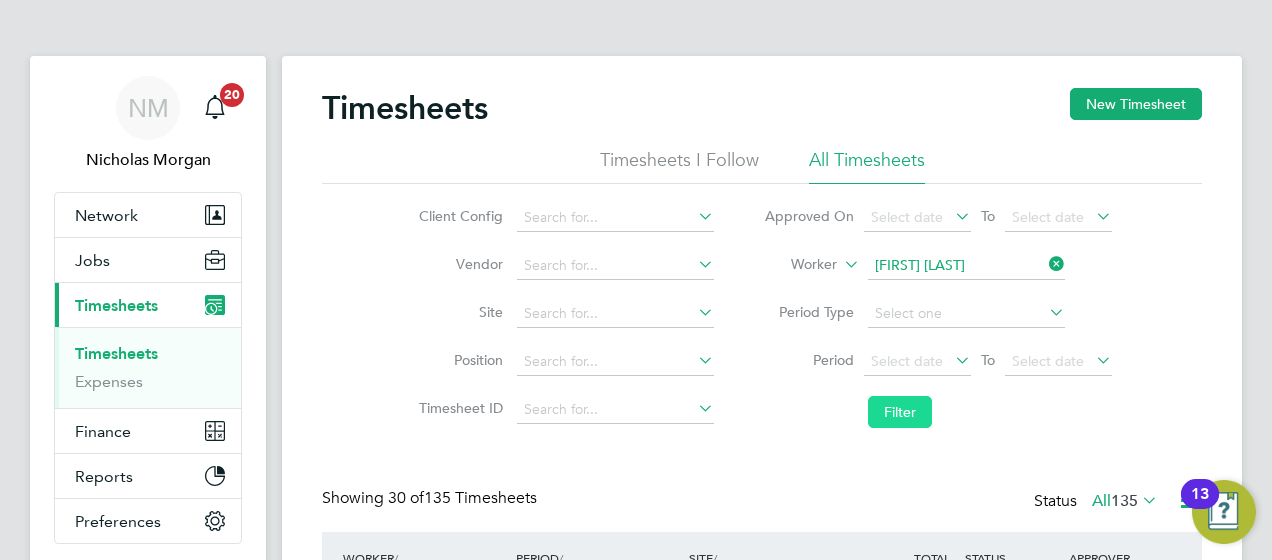 click on "Filter" 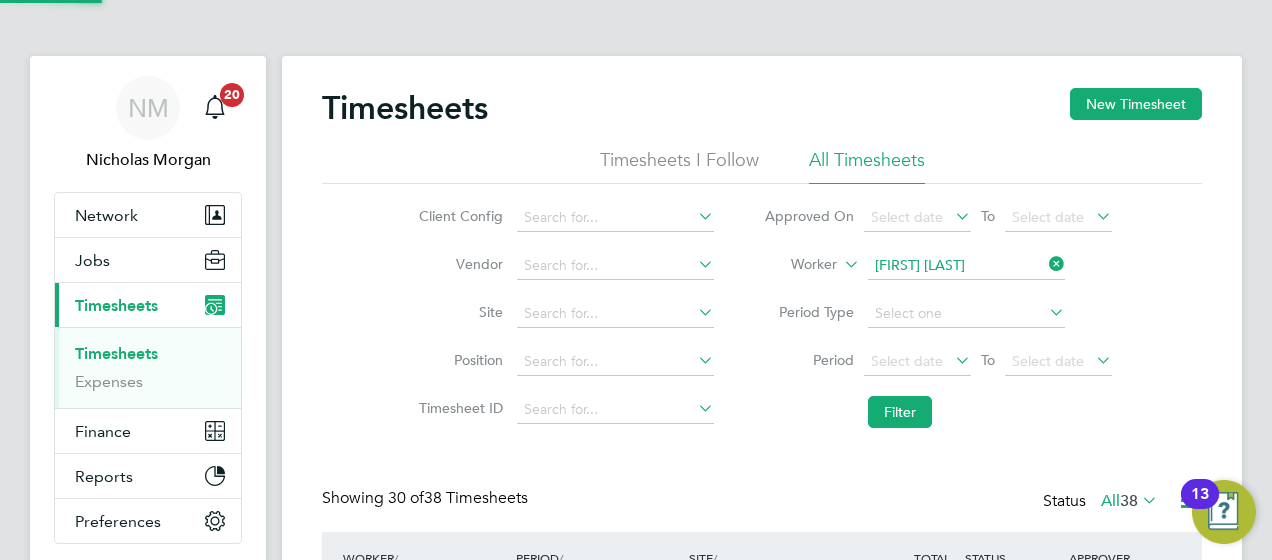 scroll, scrollTop: 229, scrollLeft: 0, axis: vertical 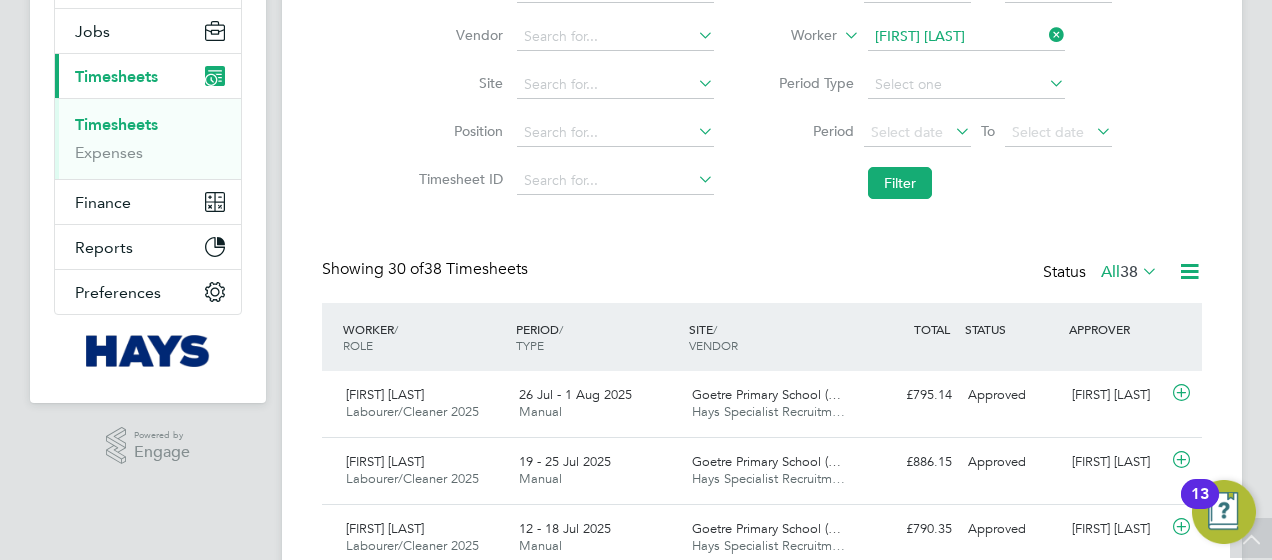click on "Hays Specialist Recruitm…" 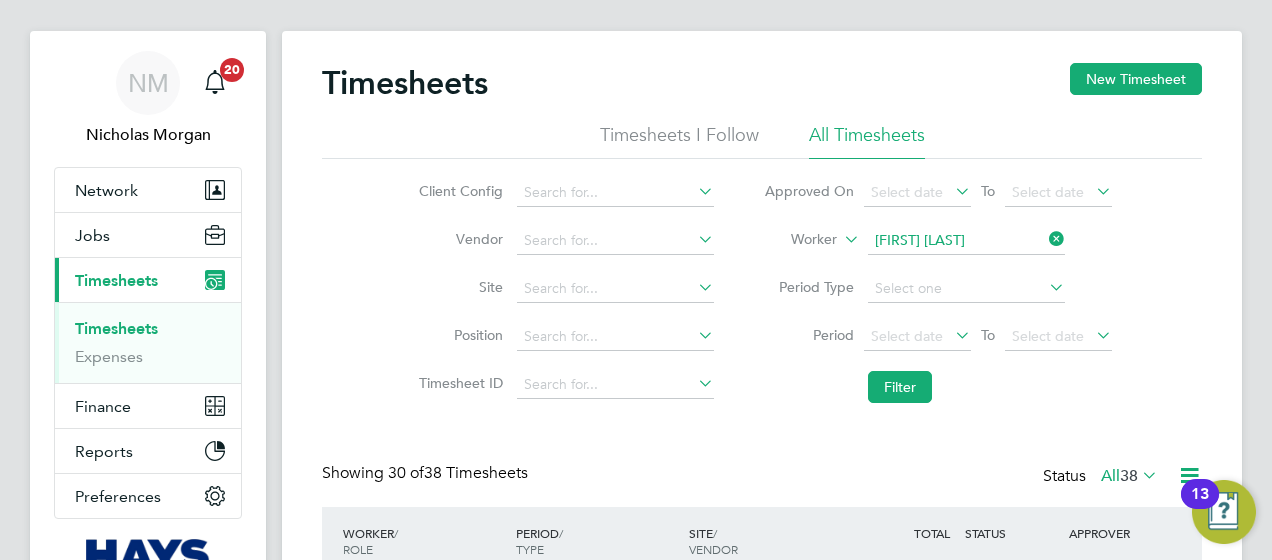 click on "Worker   [FIRST] [LAST]" 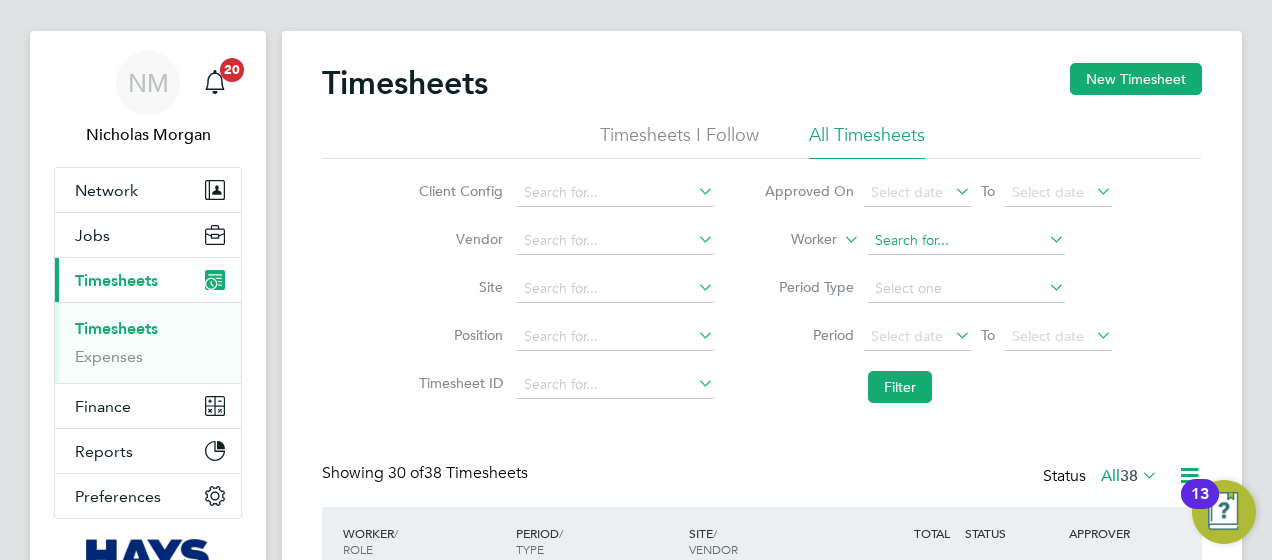 click 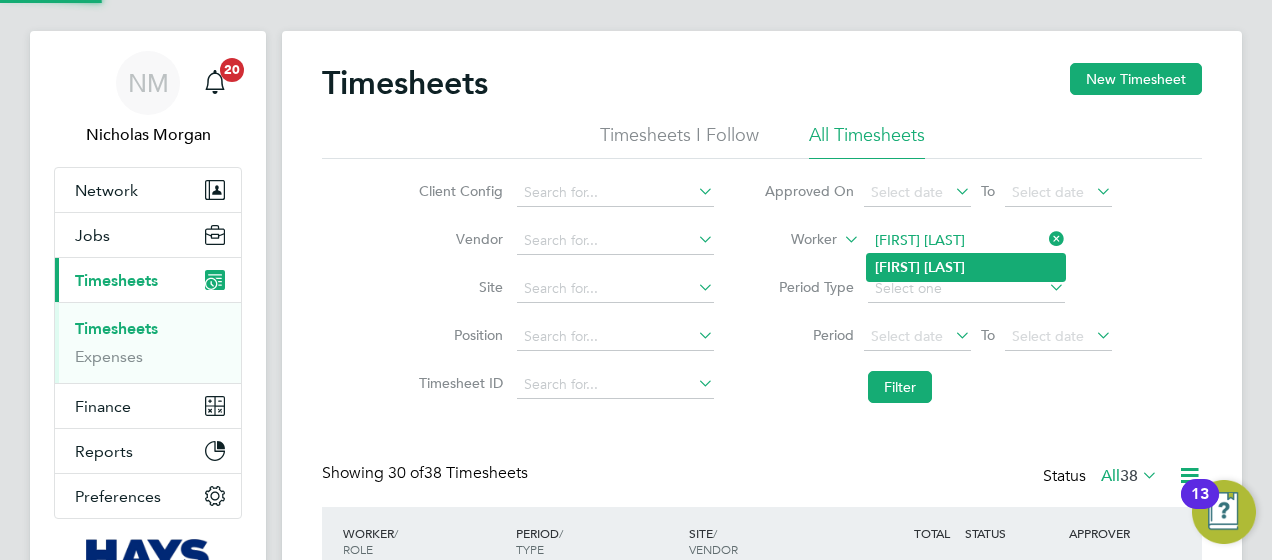 click on "[LAST]" 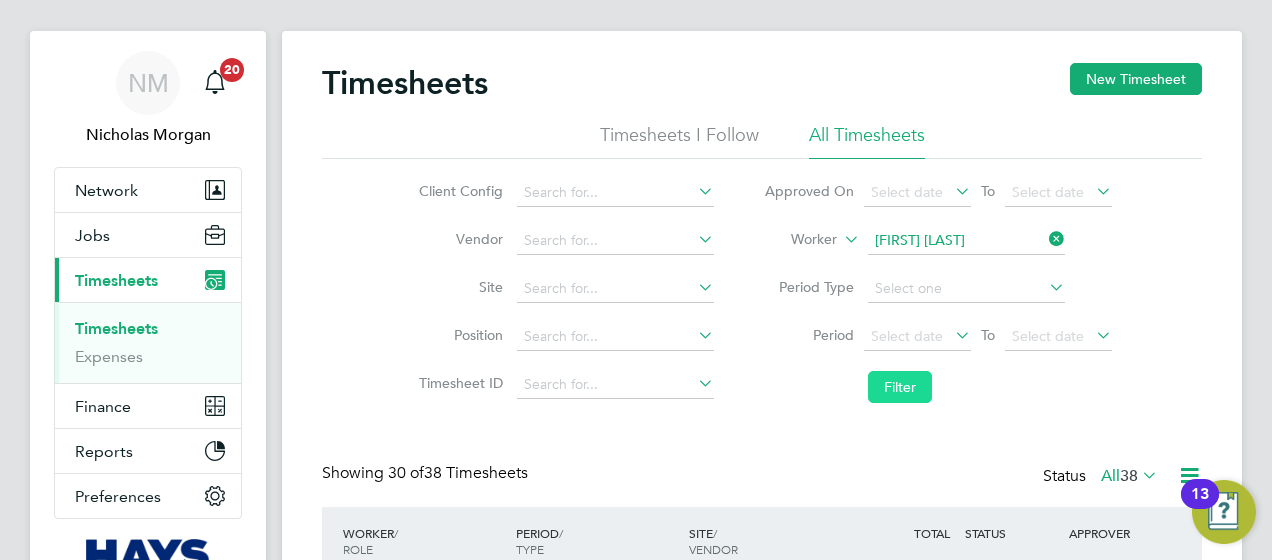 click on "Filter" 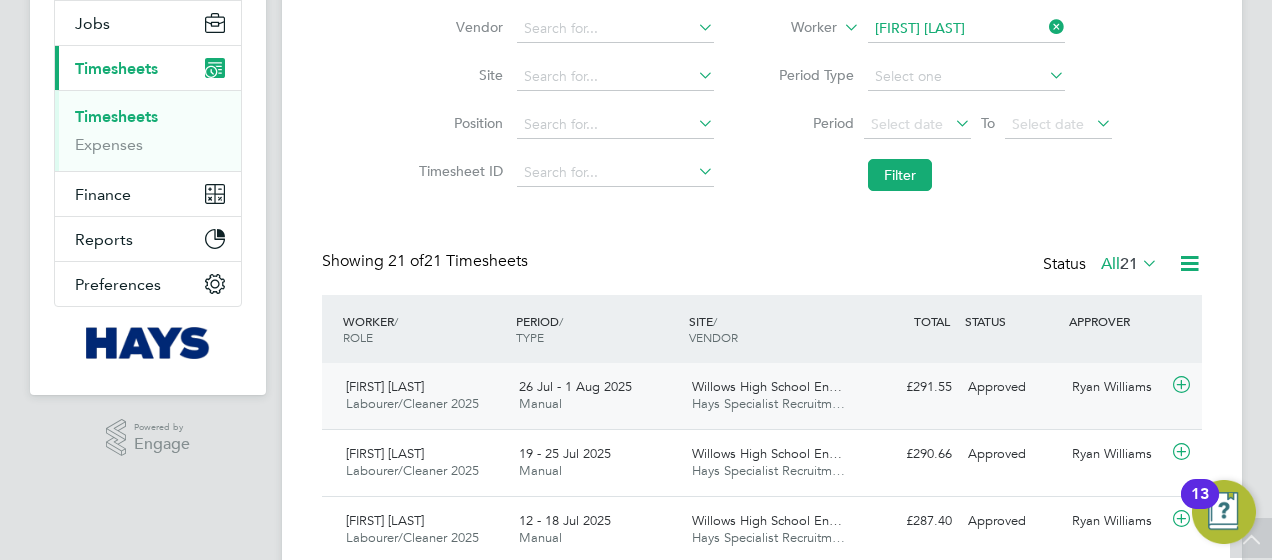 click on "Willows High School En…" 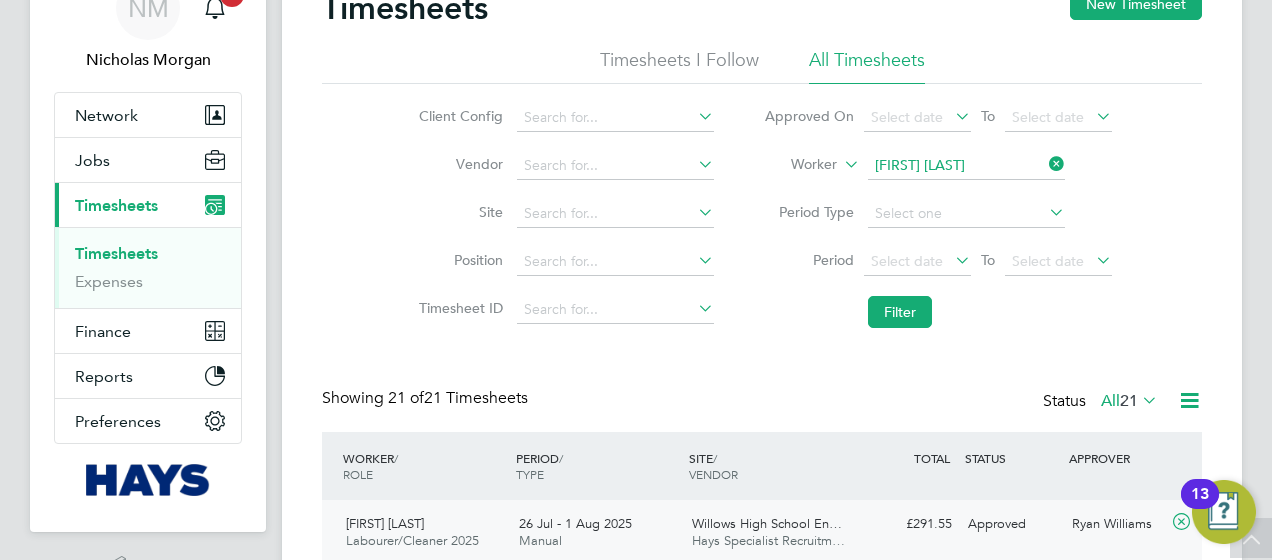click 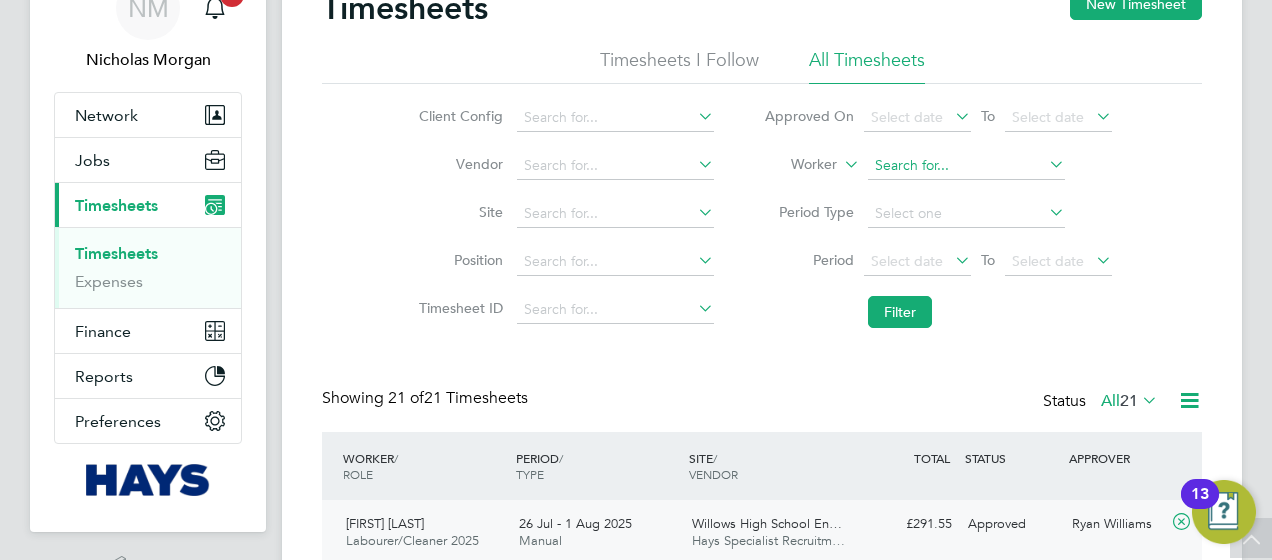click 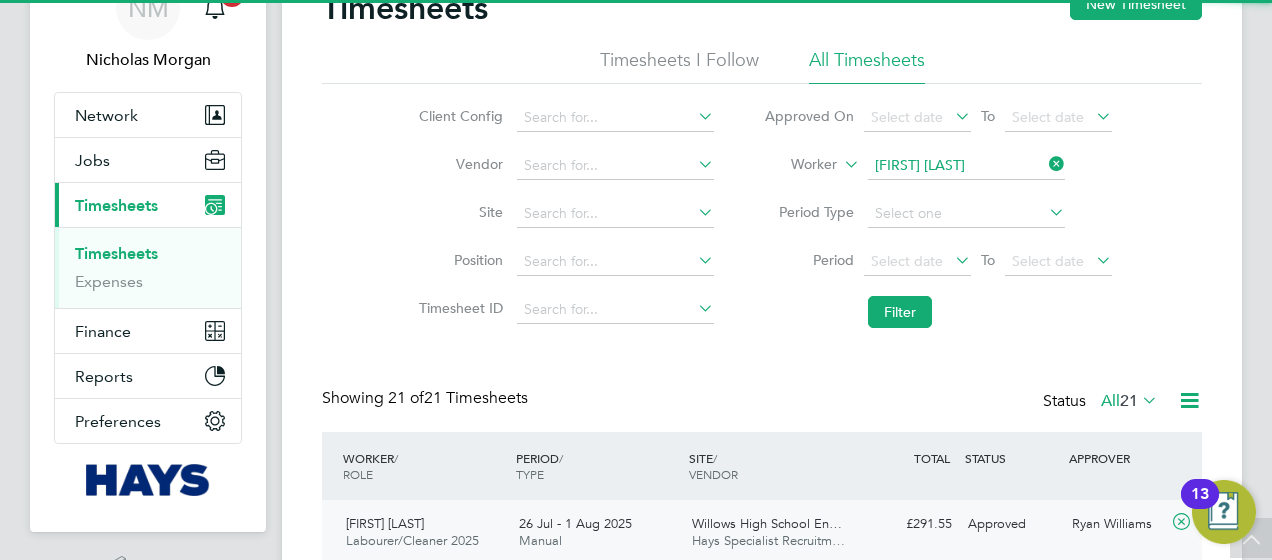 click on "[FIRST]   [LAST]" 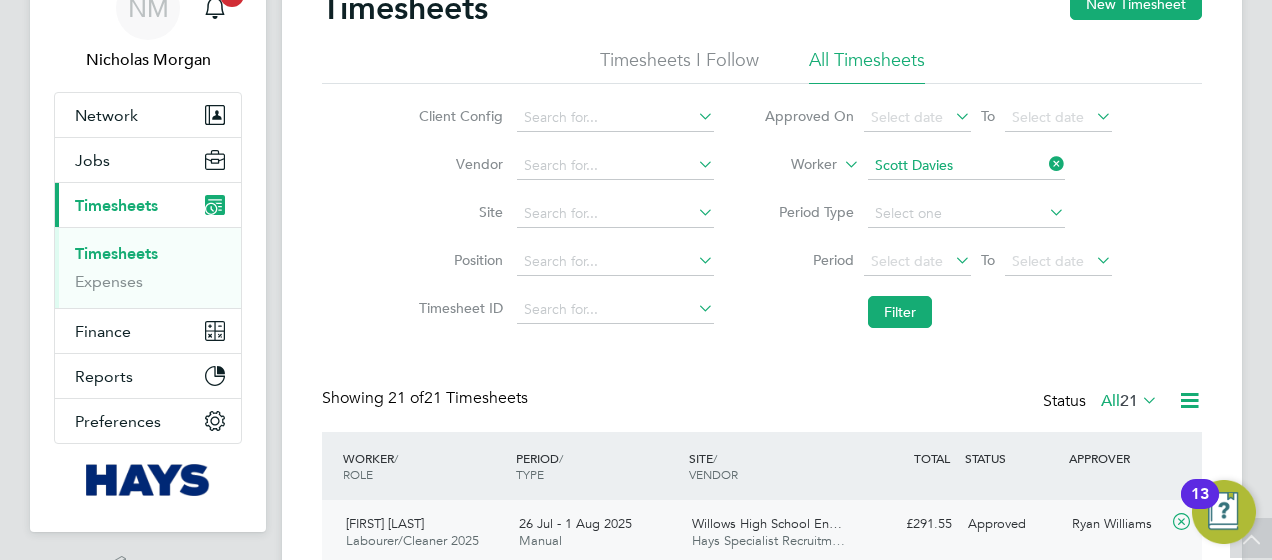 click on "Filter" 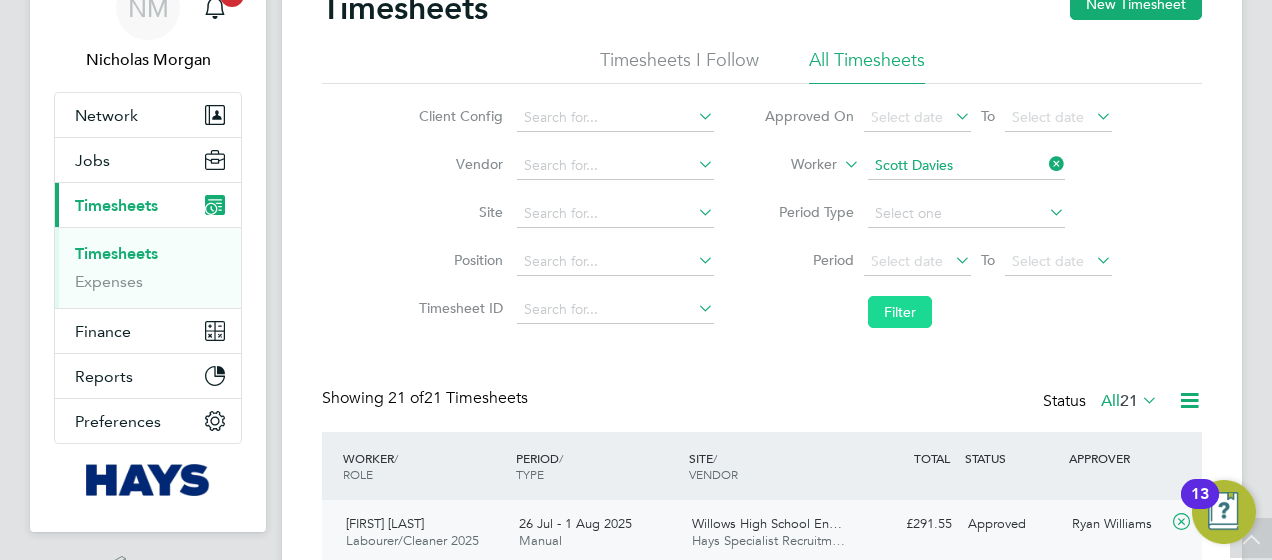 click on "Filter" 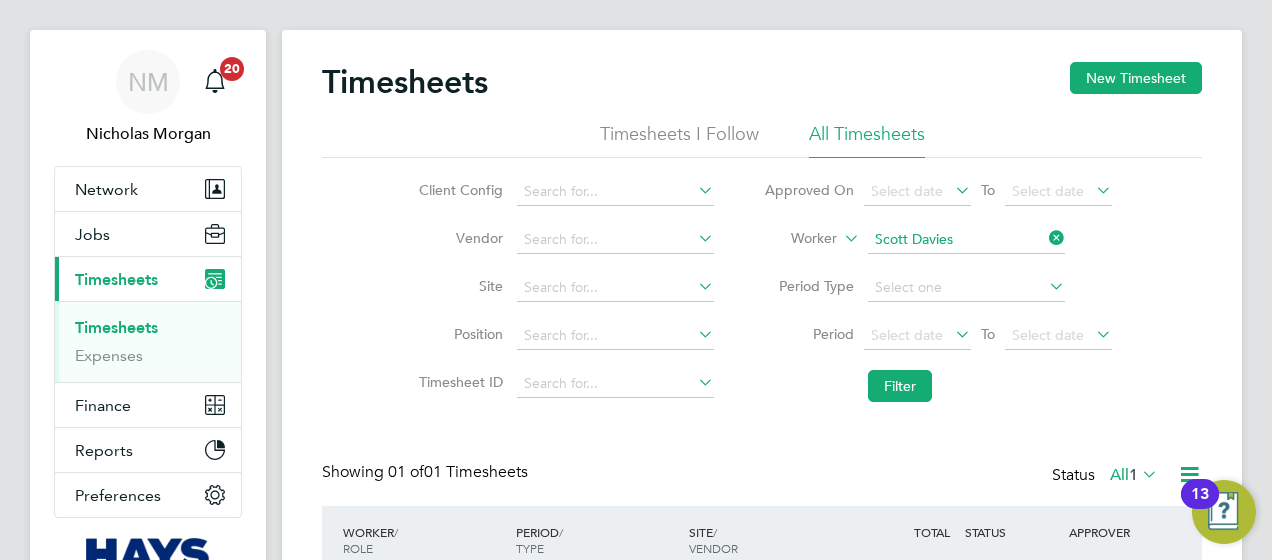 click on "Worker   [FIRST] [LAST]   [FIRST] [LAST] Labourer/Cleaner [DATE] - [DATE] [LOCATION] ([NUMBER])   [COMPANY] £[PRICE] Approved Approved [FIRST] [LAST] Show  [NUMBER]  more" 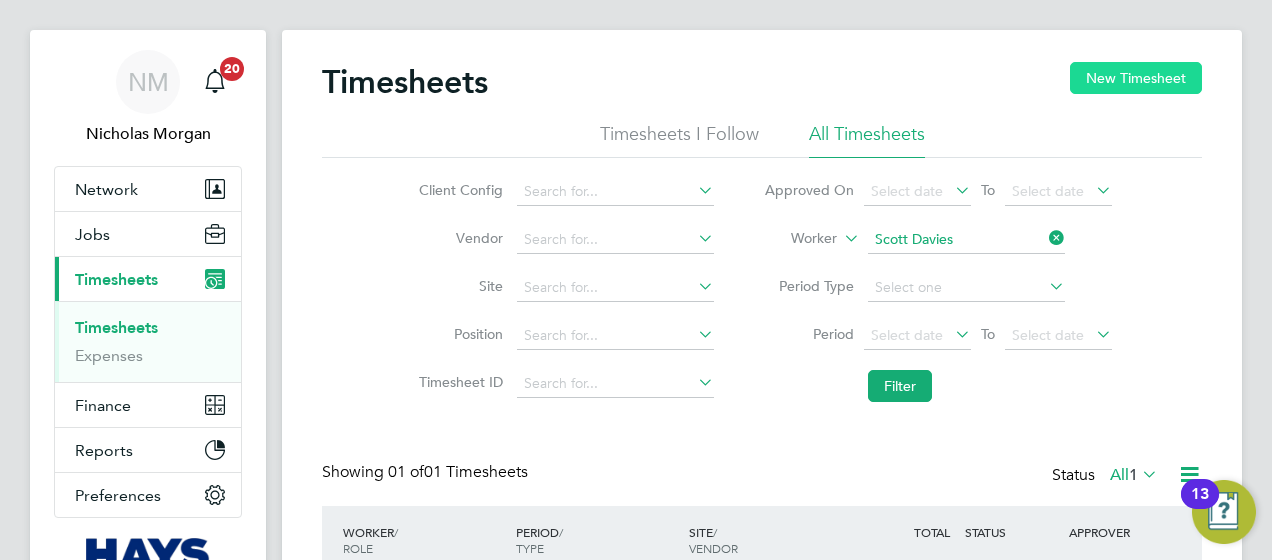 click on "New Timesheet" 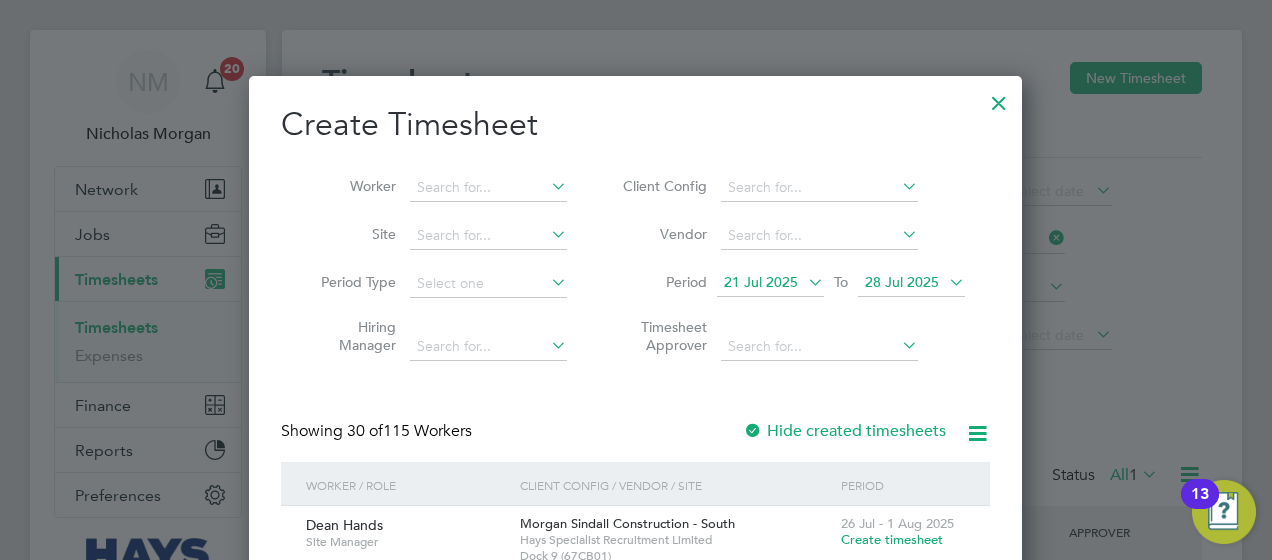 click on "21 Jul 2025" at bounding box center (761, 282) 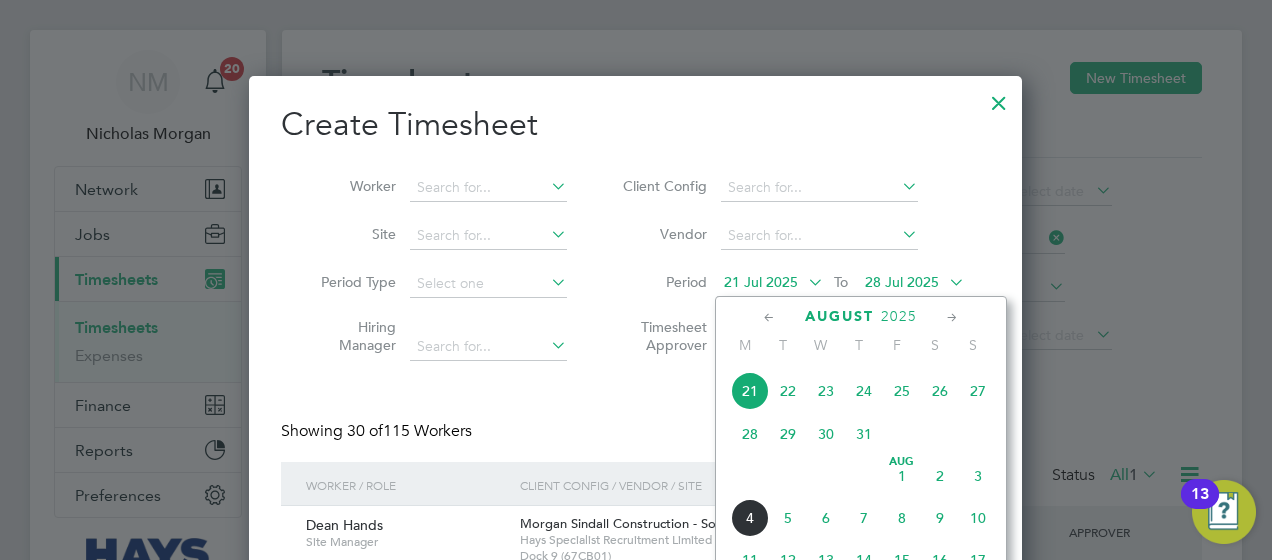 click on "26" 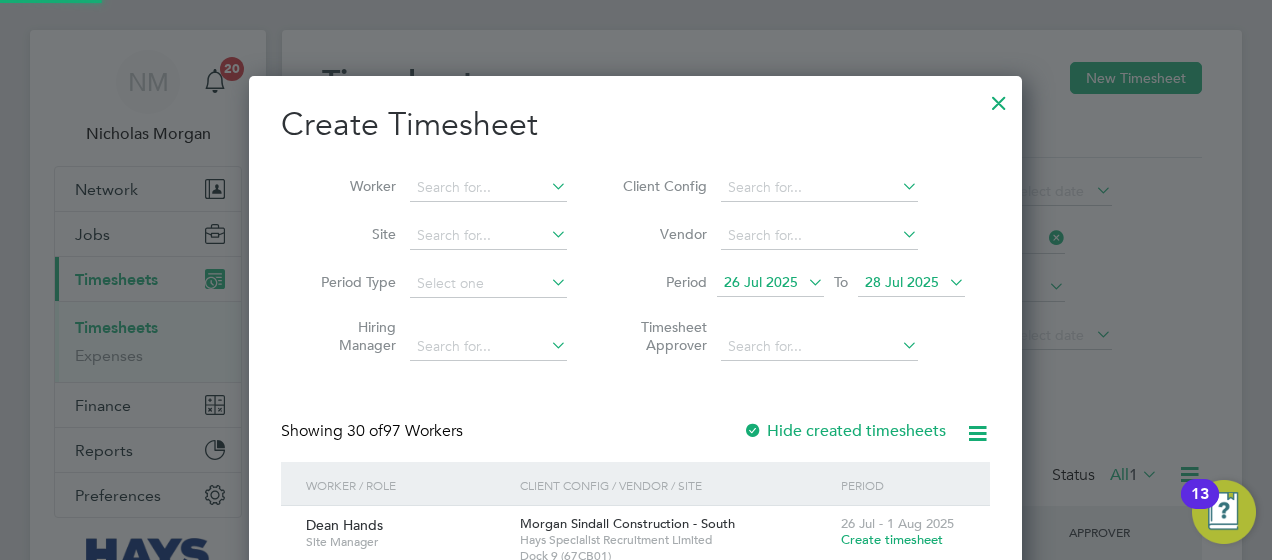 click on "28 Jul 2025" at bounding box center [902, 282] 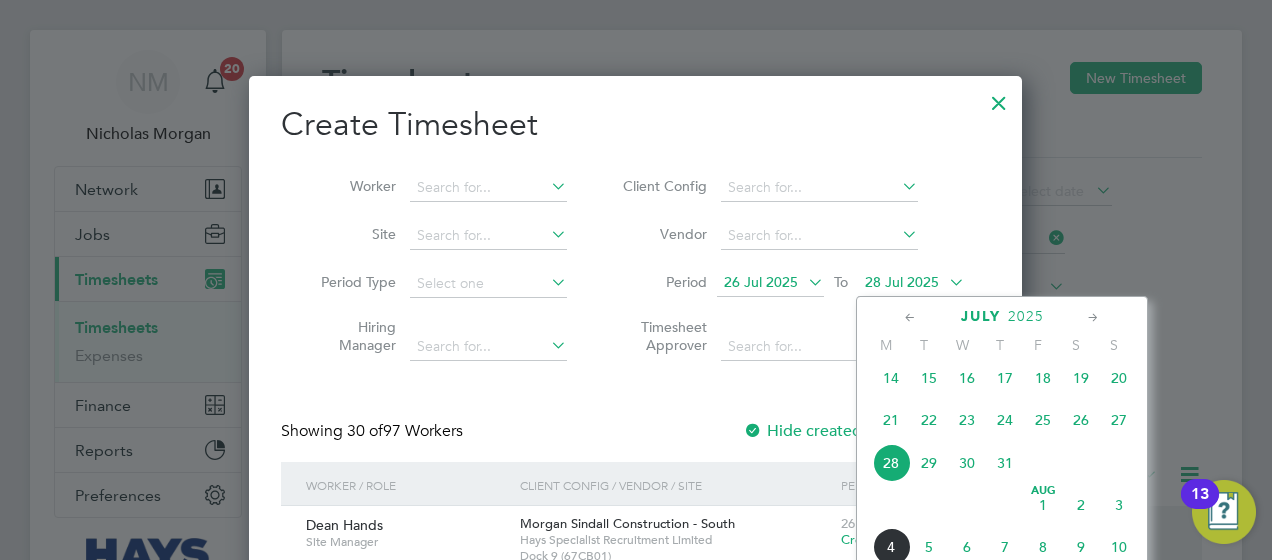 click on "Aug" 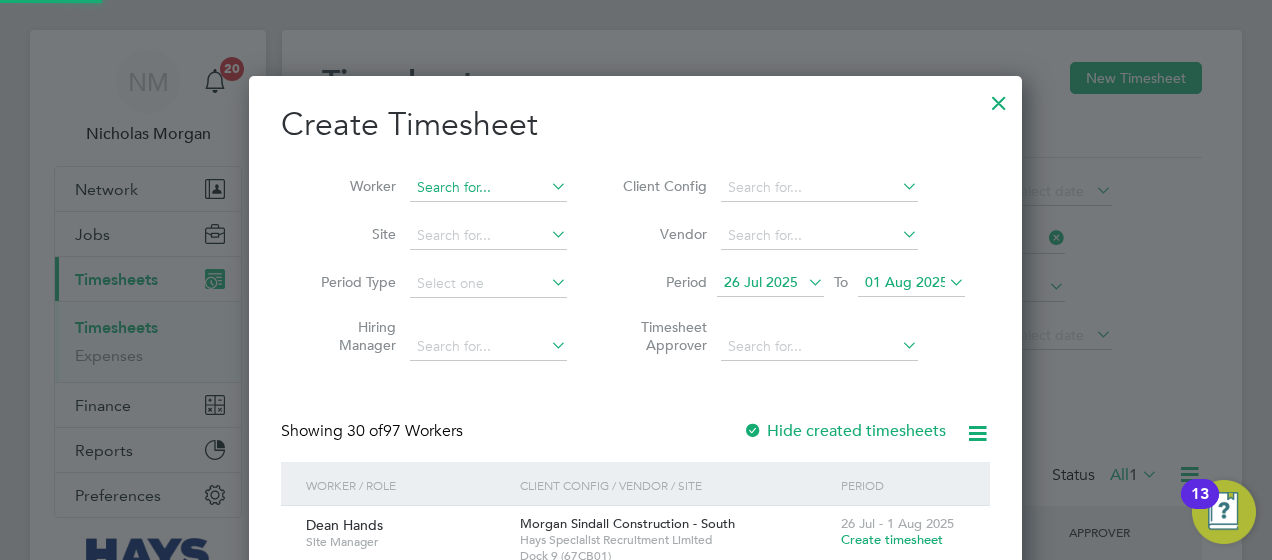 click at bounding box center (488, 188) 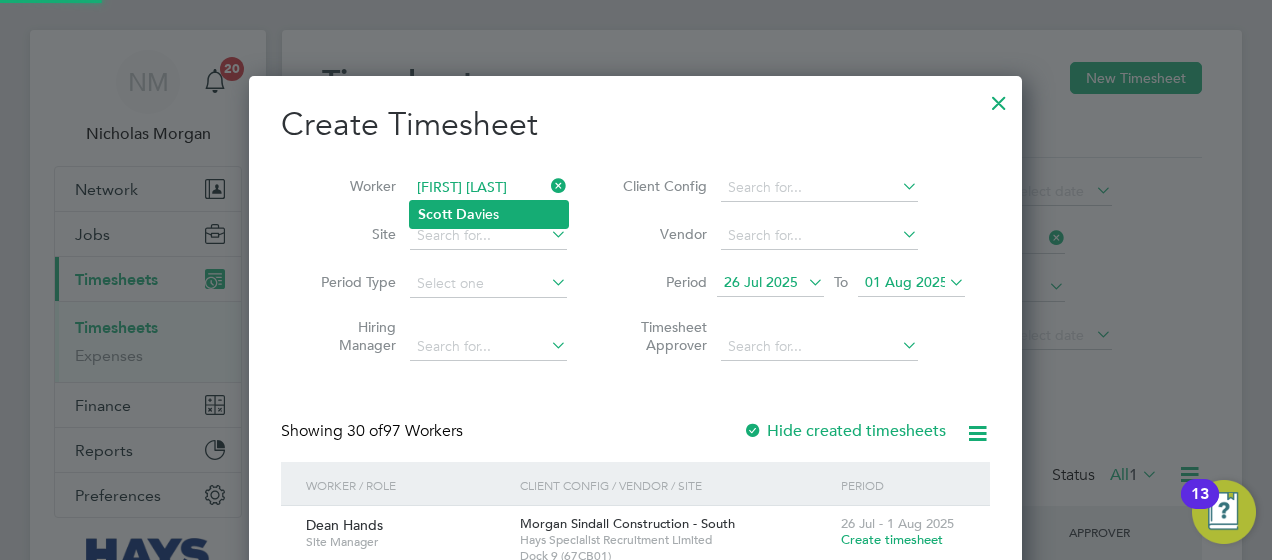 click on "Da" 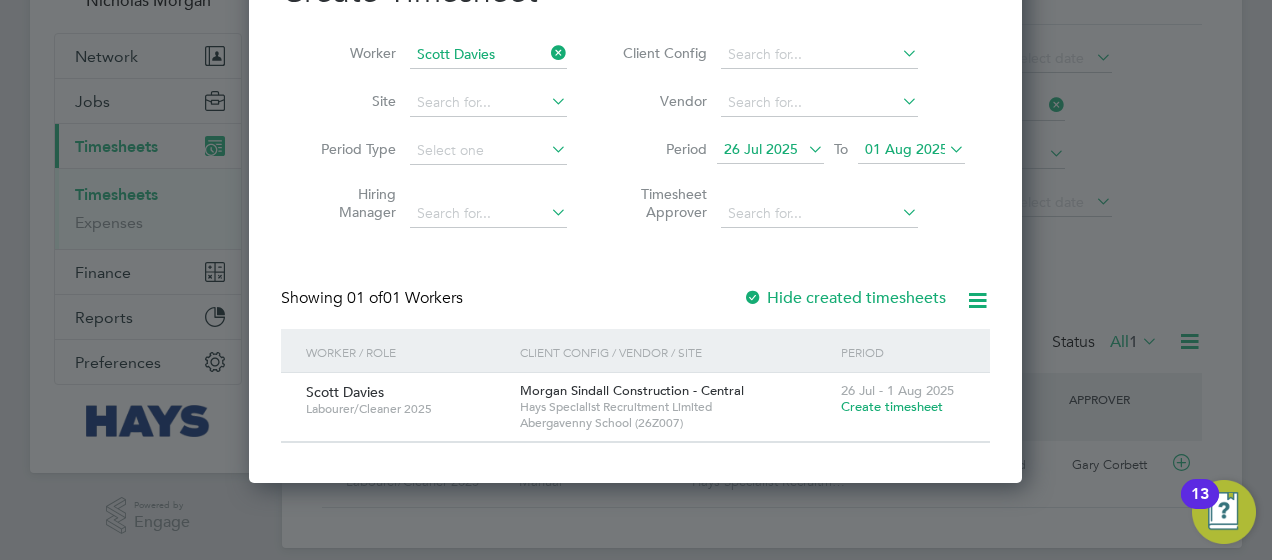 click on "Create timesheet" at bounding box center [892, 406] 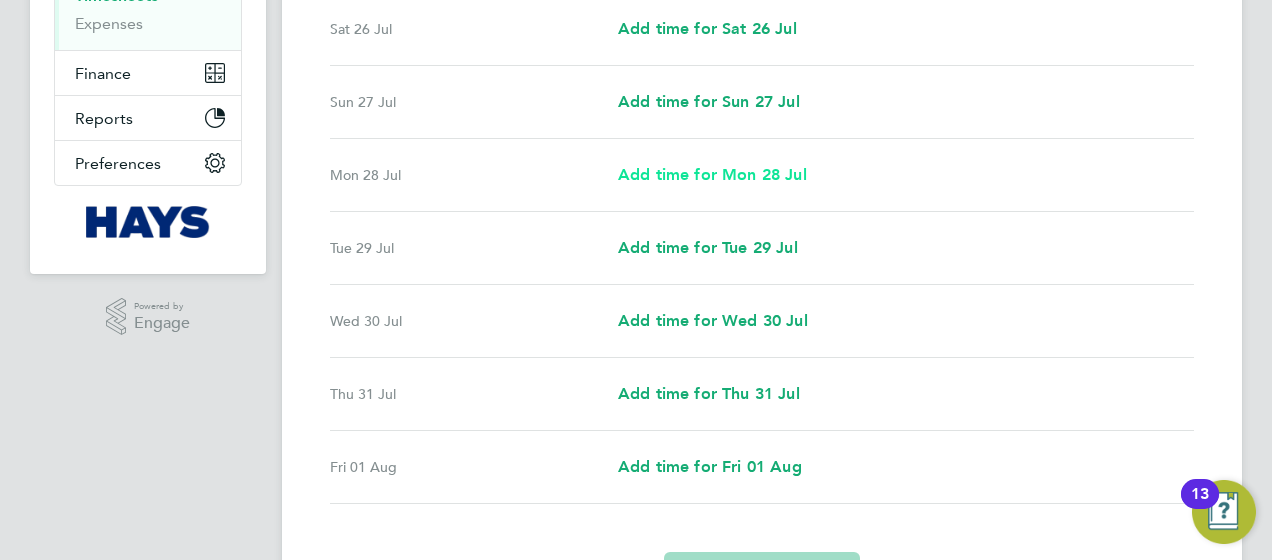click on "Add time for Mon 28 Jul" at bounding box center (712, 174) 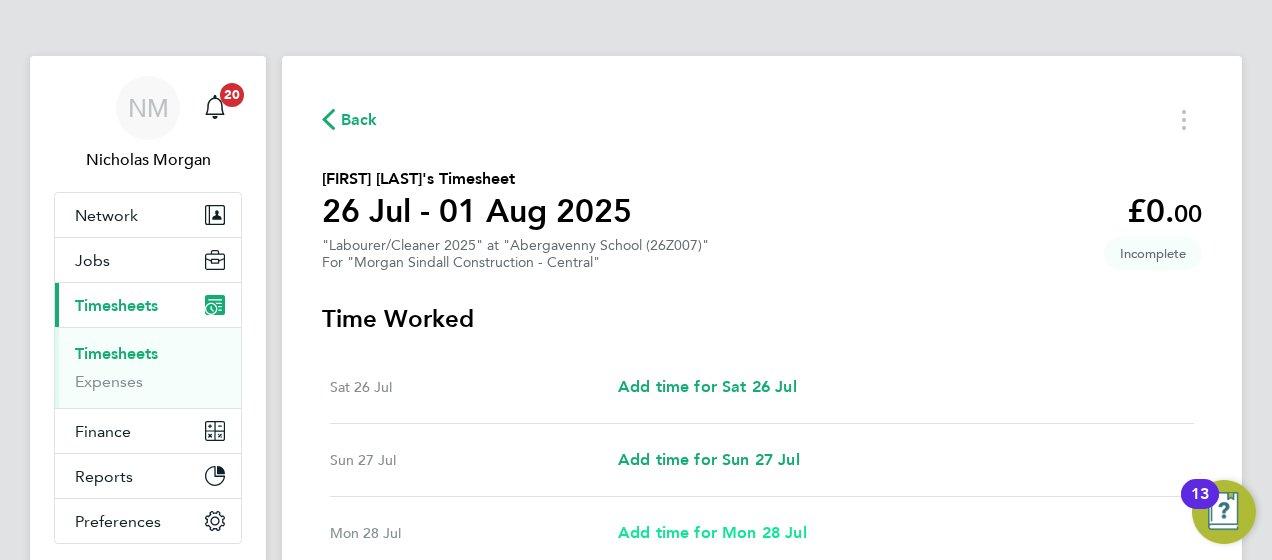 select on "30" 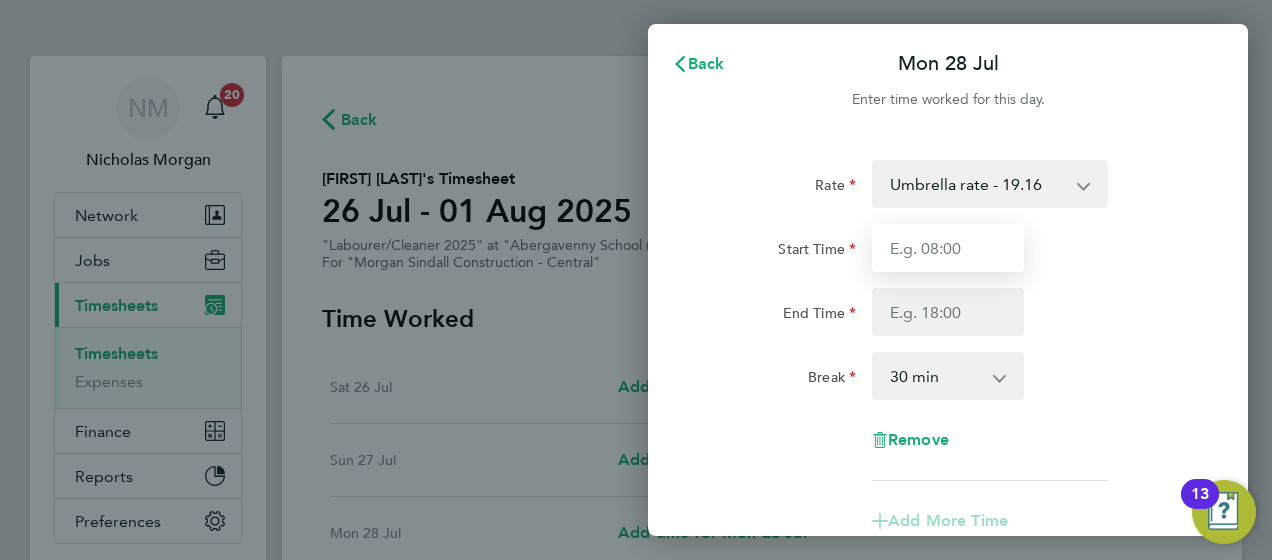 click on "Start Time" at bounding box center [948, 248] 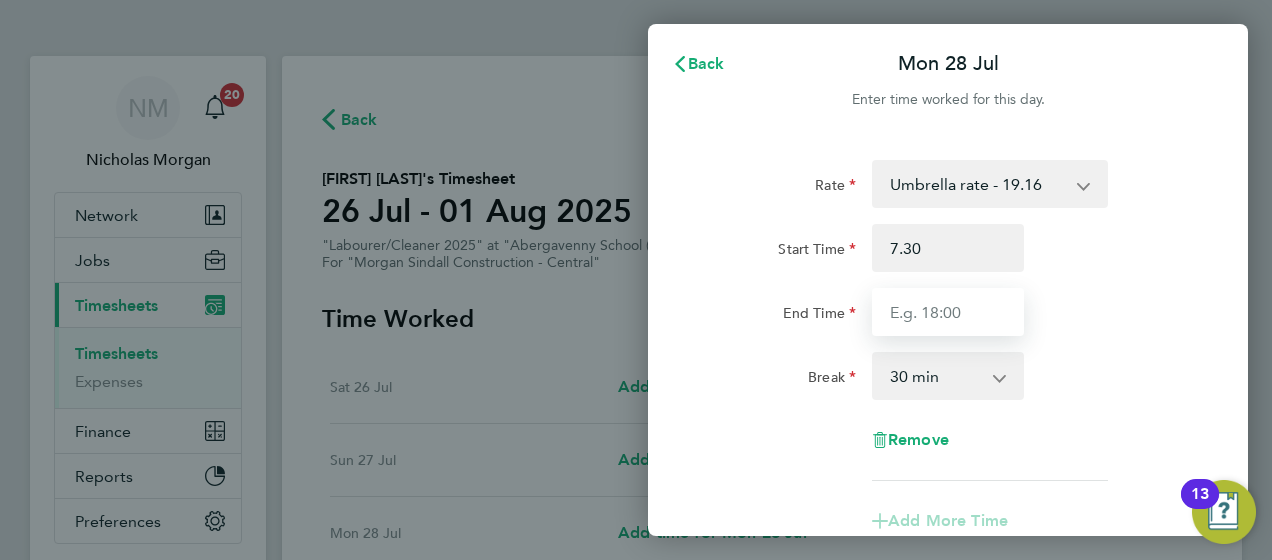 type on "07:30" 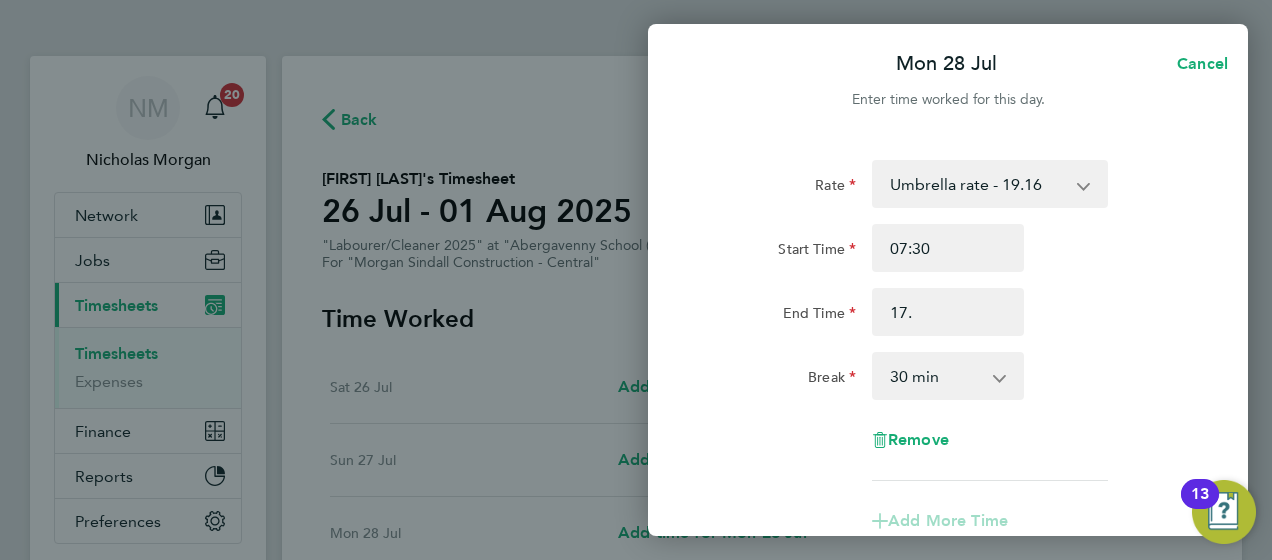 type on "17:00" 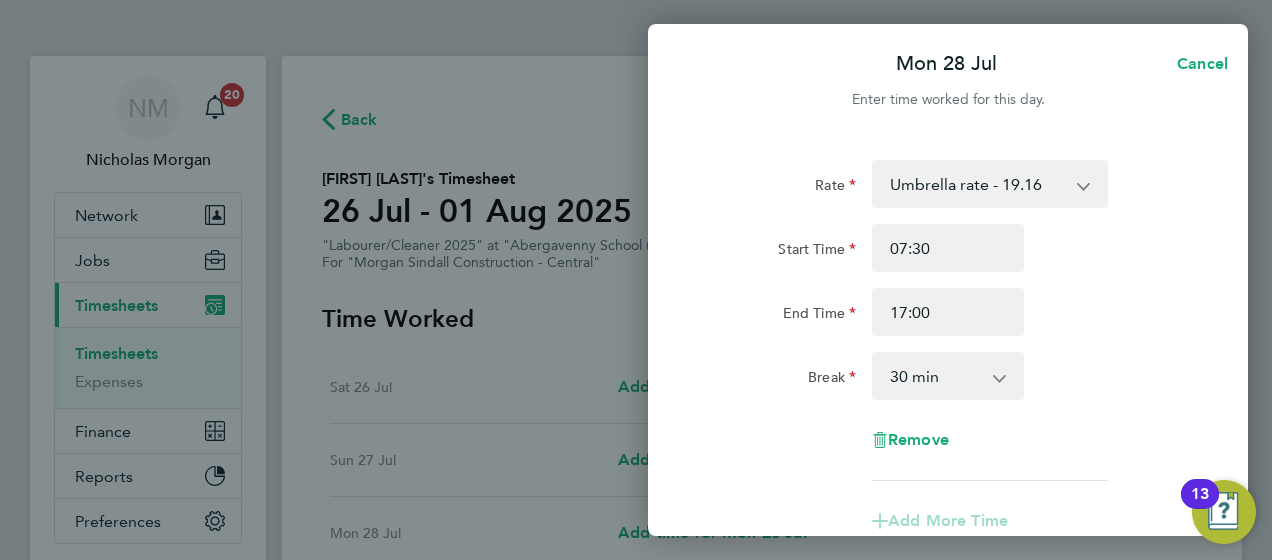 click on "Rate  Umbrella rate - 19.16
Start Time 07:30 End Time 17:00 Break  0 min   15 min   30 min   45 min   60 min   75 min   90 min
Remove" 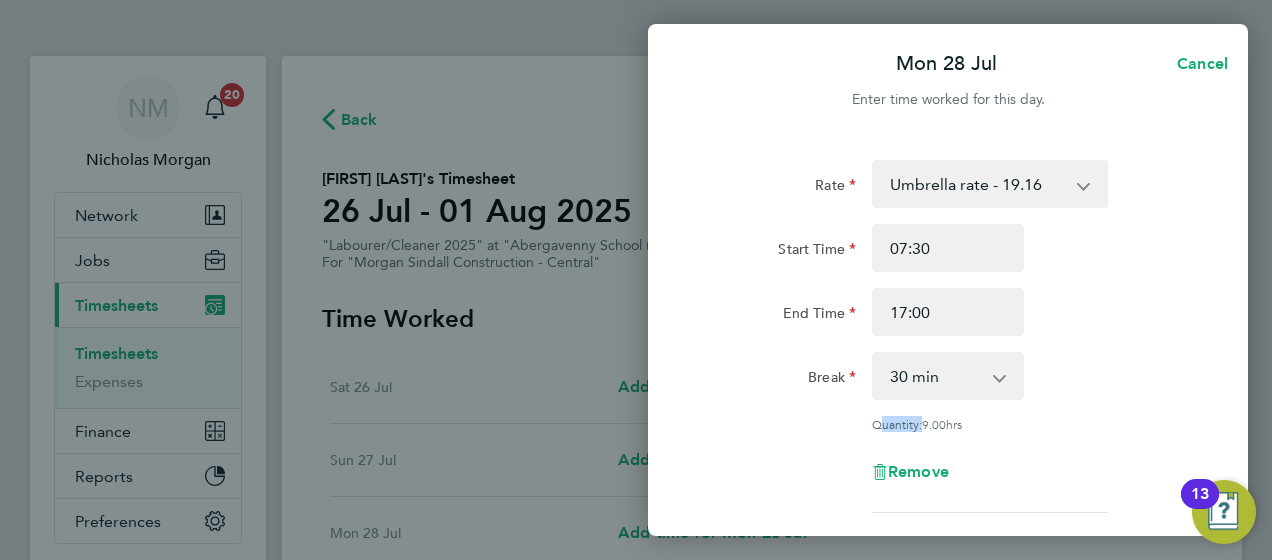 drag, startPoint x: 708, startPoint y: 426, endPoint x: 715, endPoint y: 404, distance: 23.086792 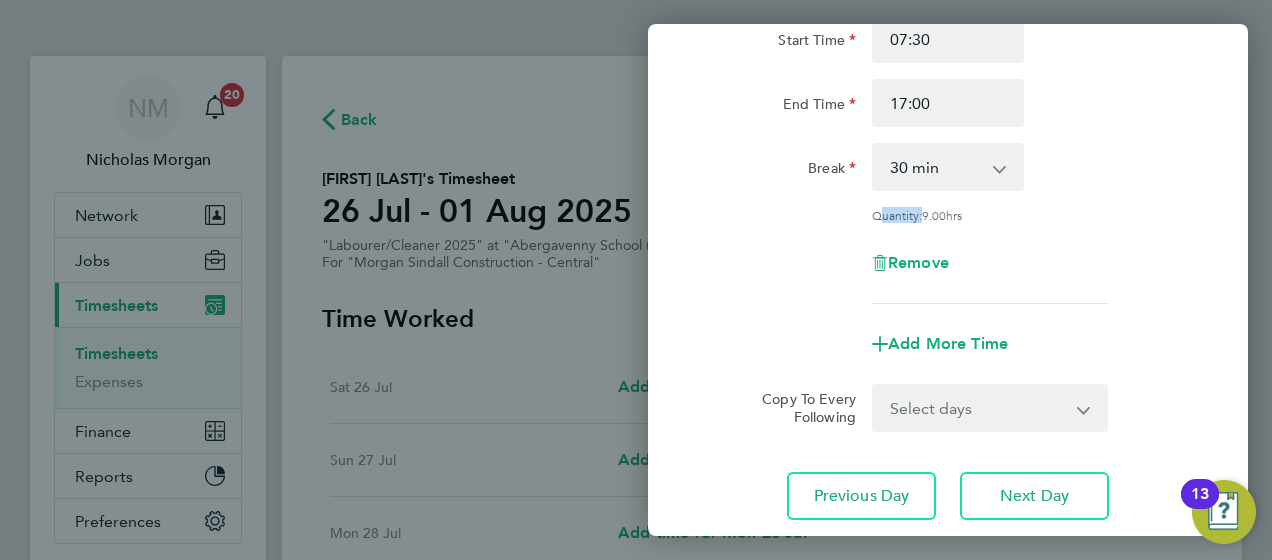 scroll, scrollTop: 212, scrollLeft: 0, axis: vertical 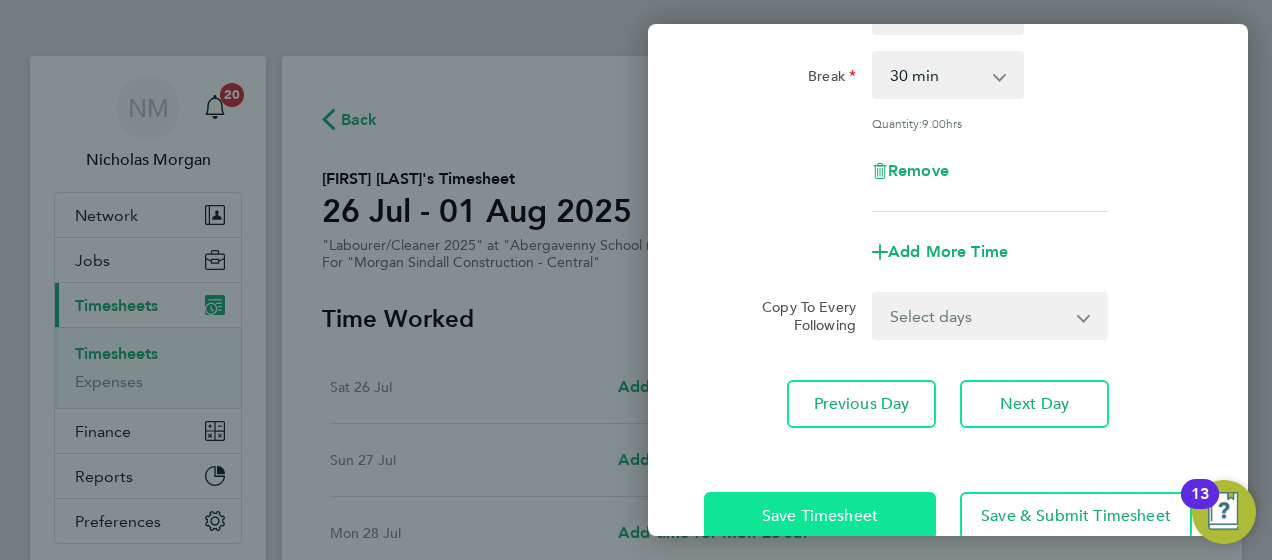 click on "Save Timesheet" 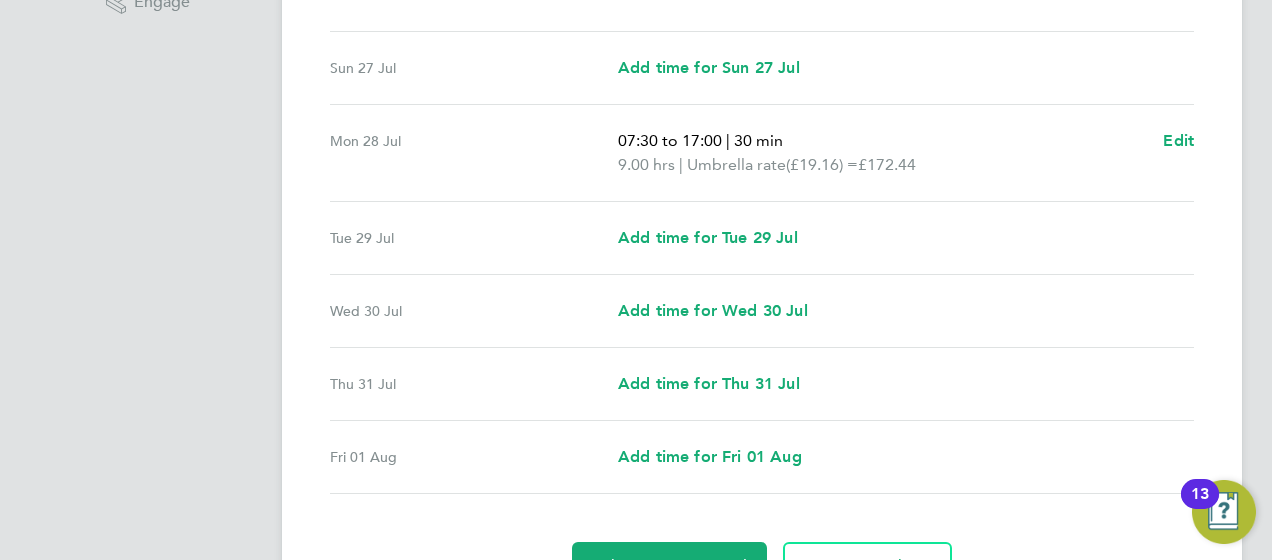 scroll, scrollTop: 684, scrollLeft: 0, axis: vertical 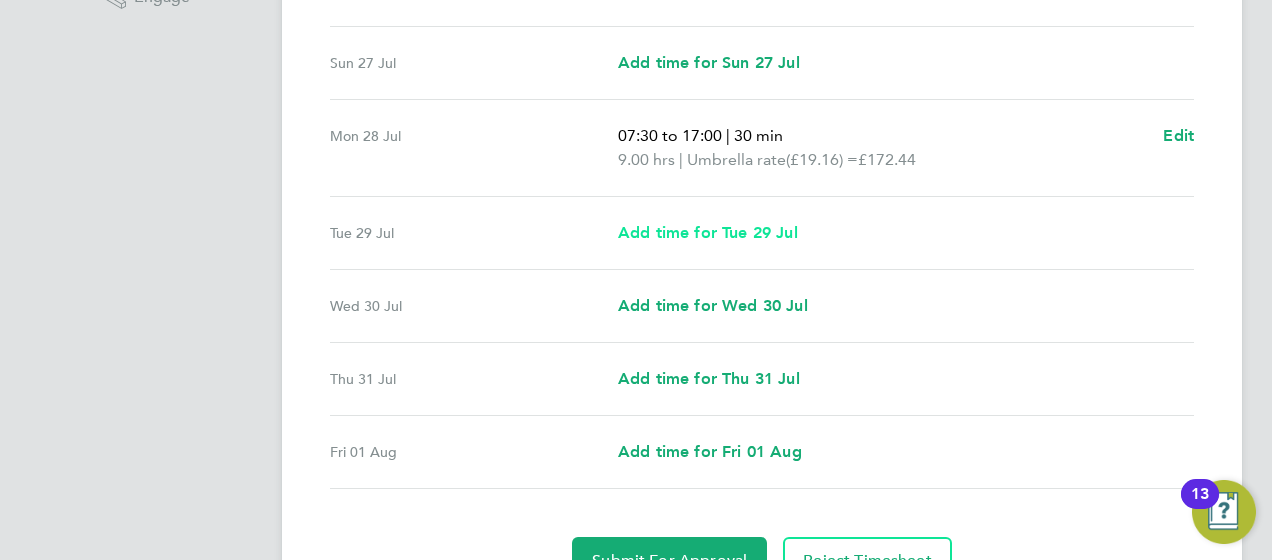 click on "Add time for Tue 29 Jul" at bounding box center (708, 233) 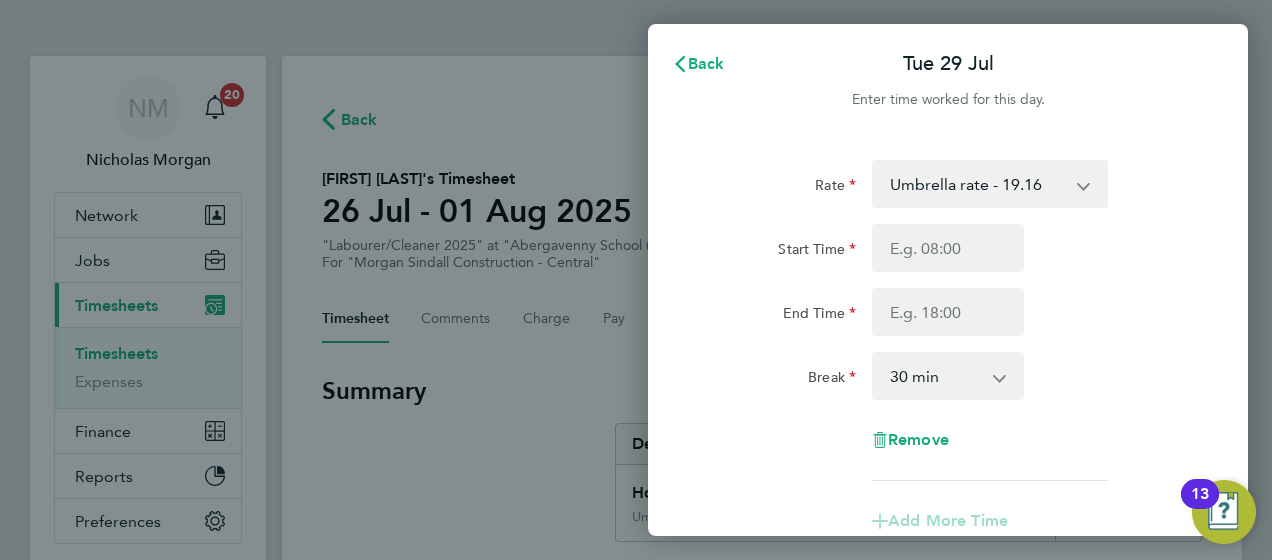 scroll, scrollTop: 0, scrollLeft: 0, axis: both 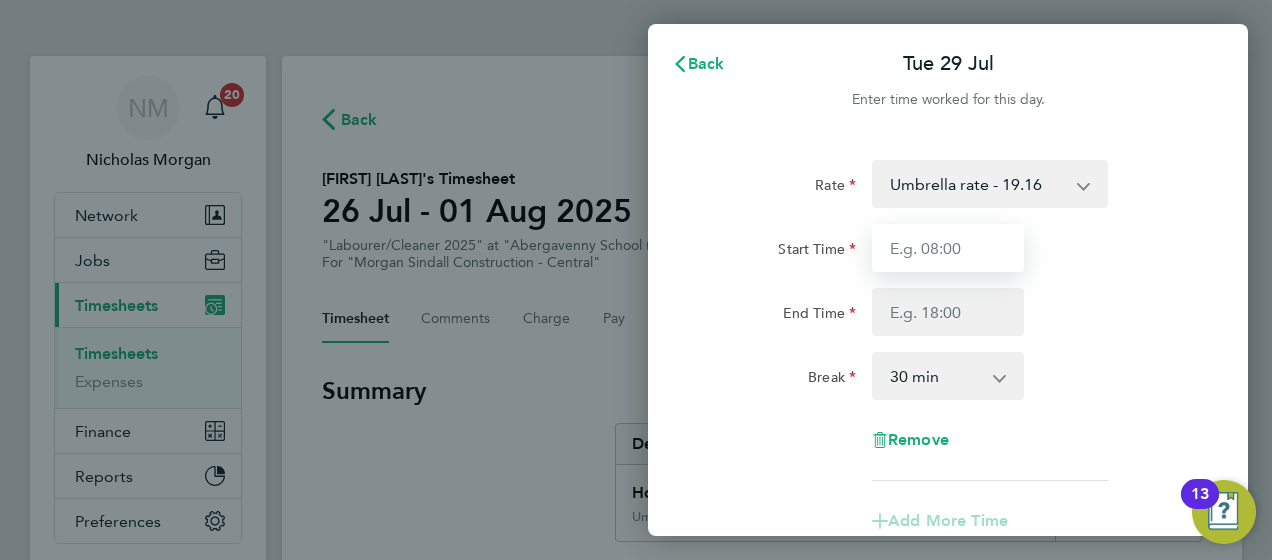 click on "Start Time" at bounding box center [948, 248] 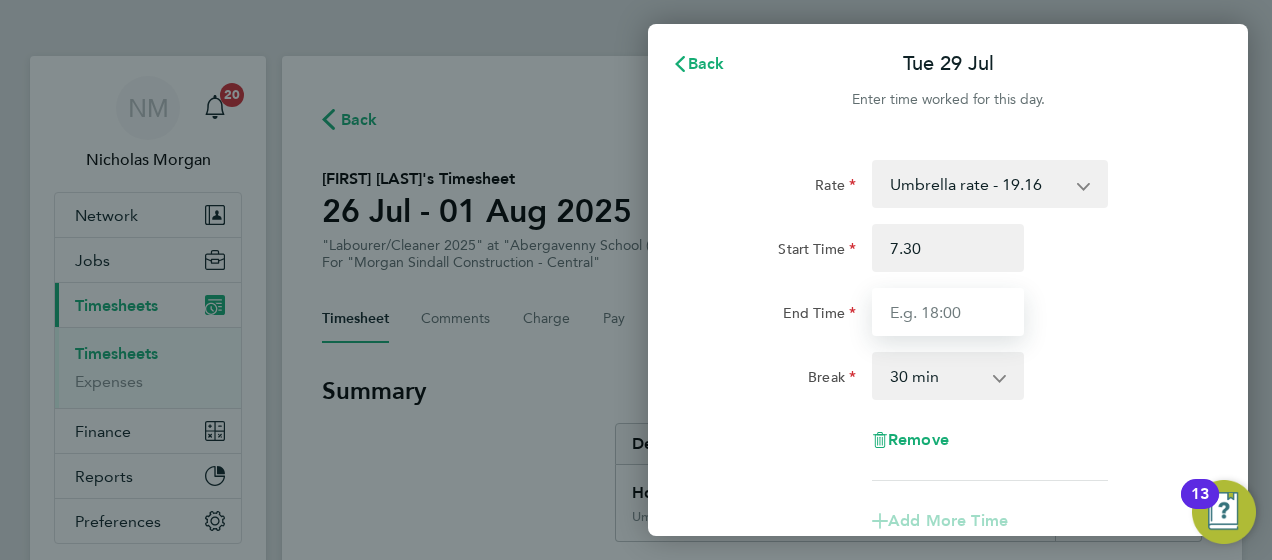 type on "07:30" 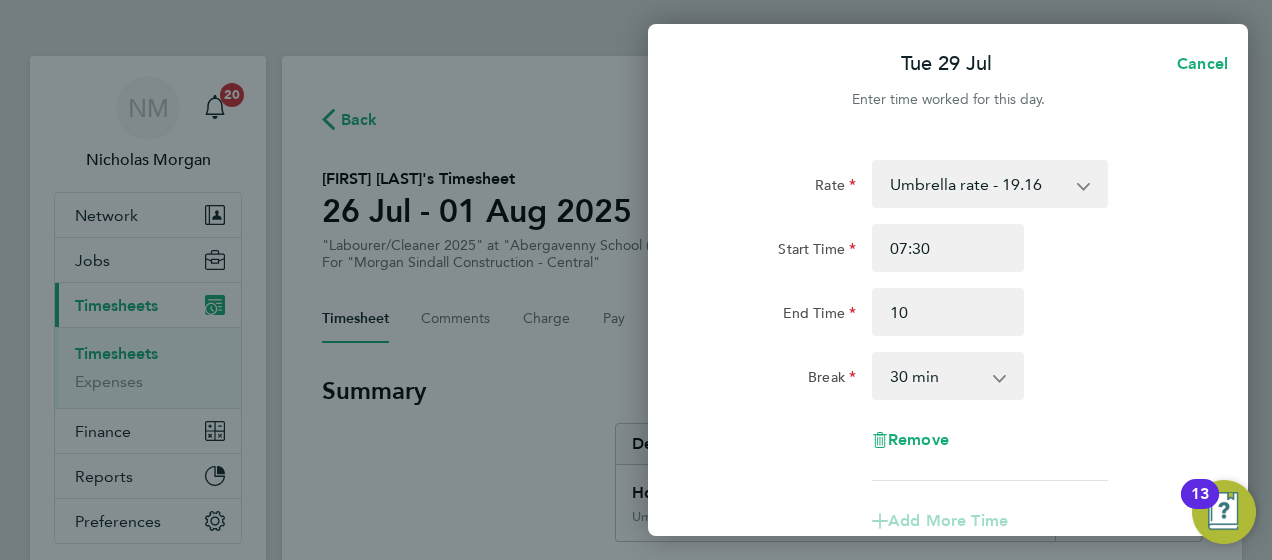 type on "10:00" 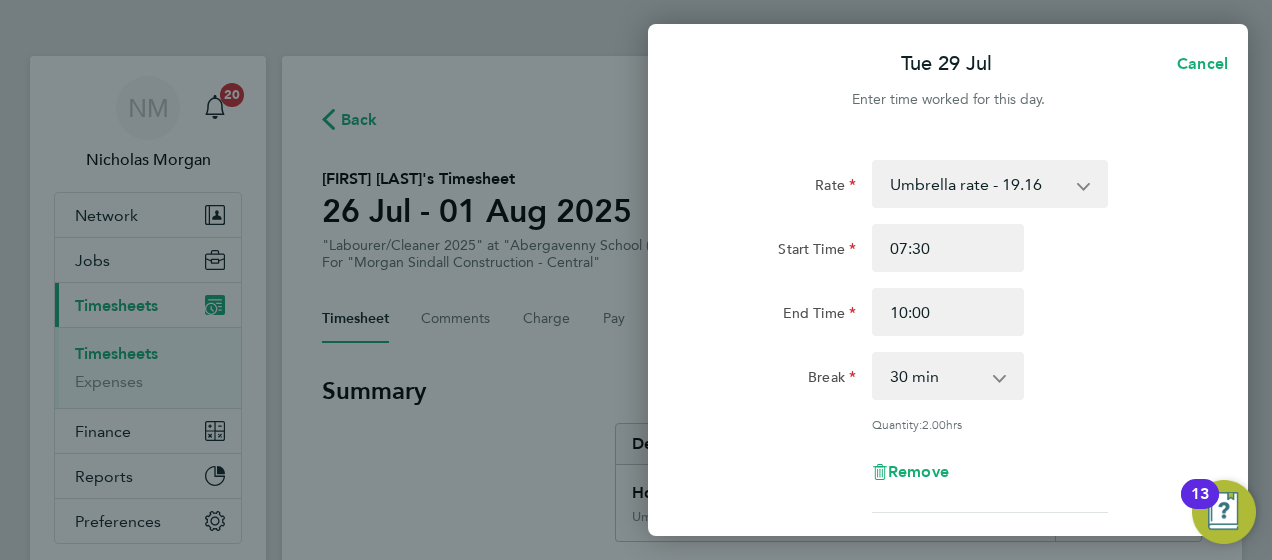 click on "Break" 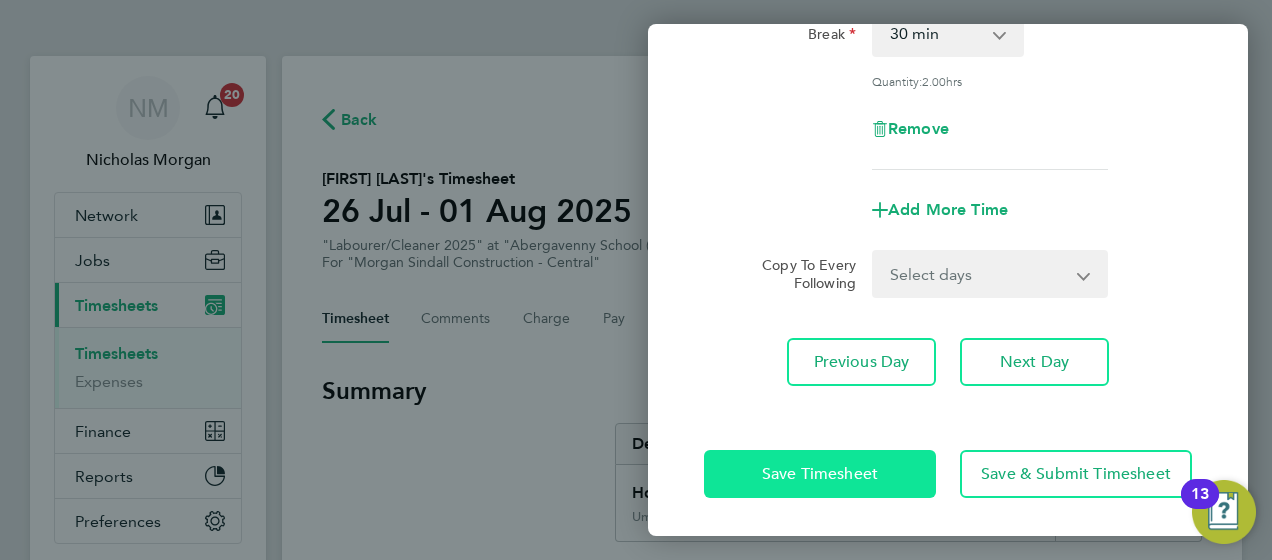 click on "Save Timesheet" 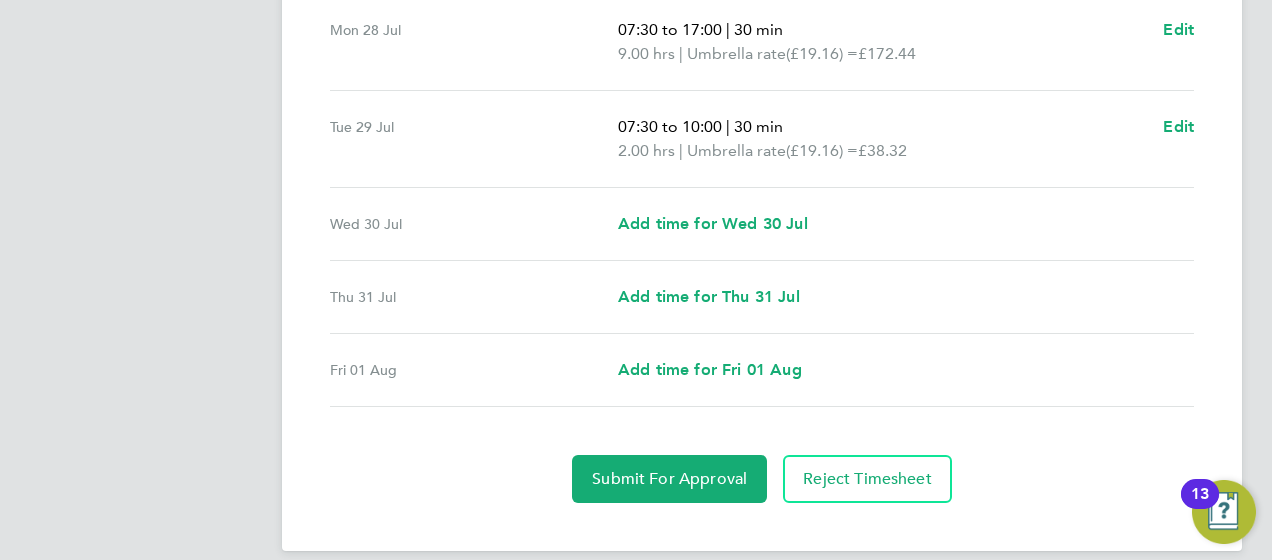 scroll, scrollTop: 809, scrollLeft: 0, axis: vertical 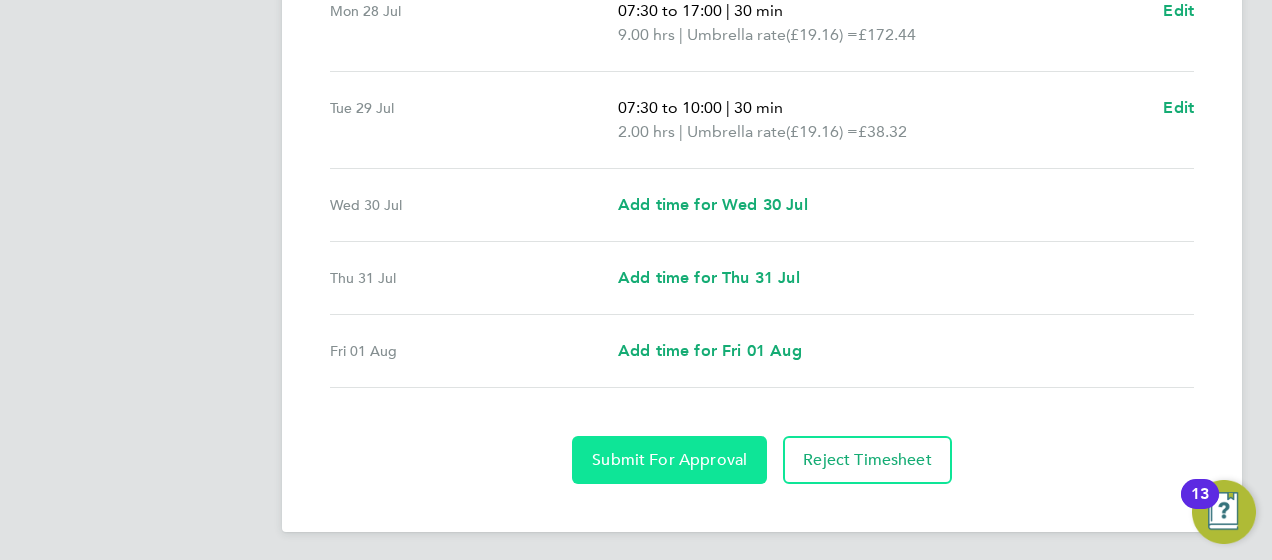 click on "Submit For Approval" 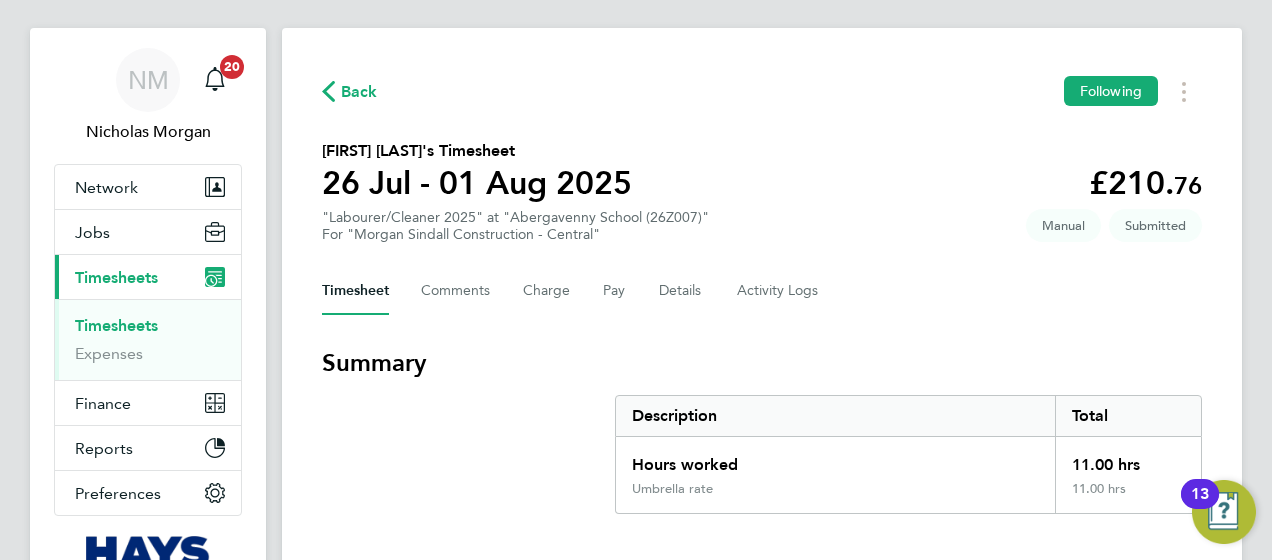 scroll, scrollTop: 0, scrollLeft: 0, axis: both 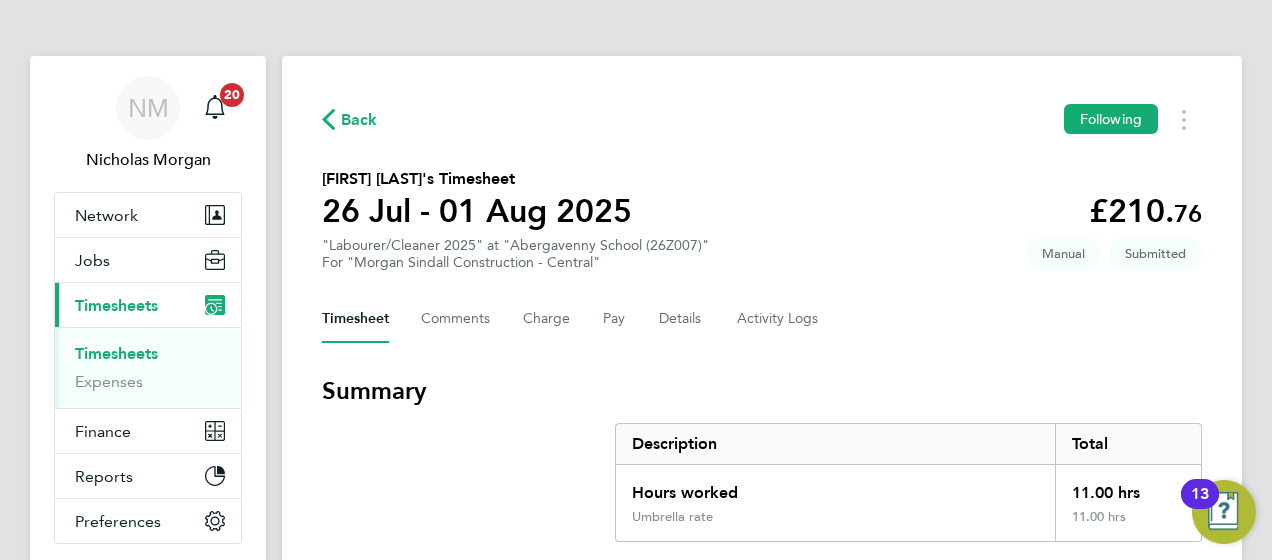 click on "Back" 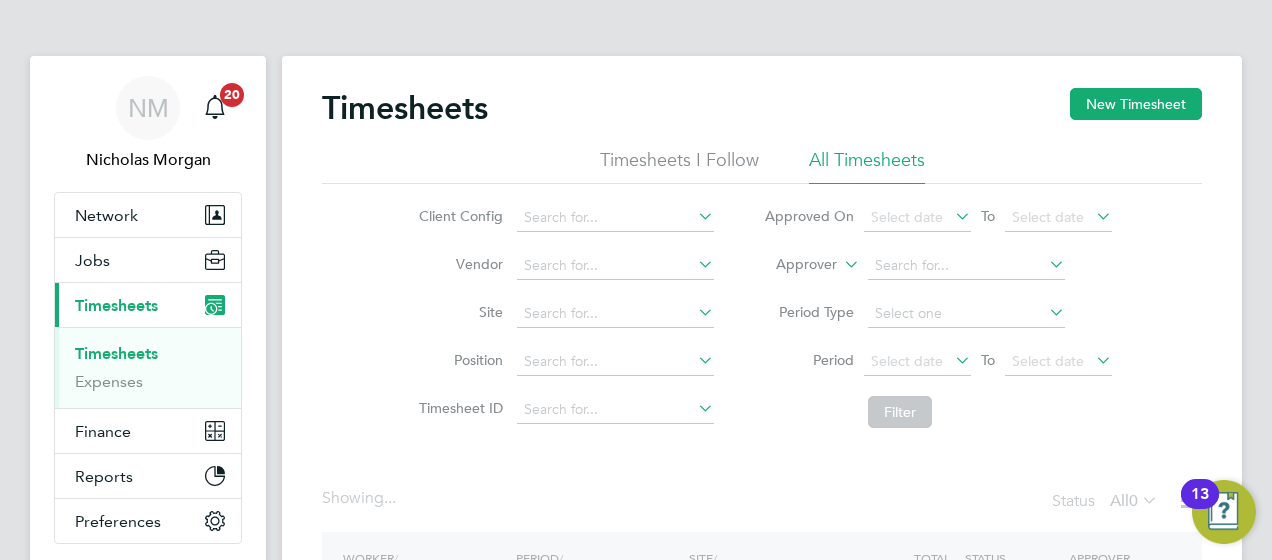 click on "Approver" 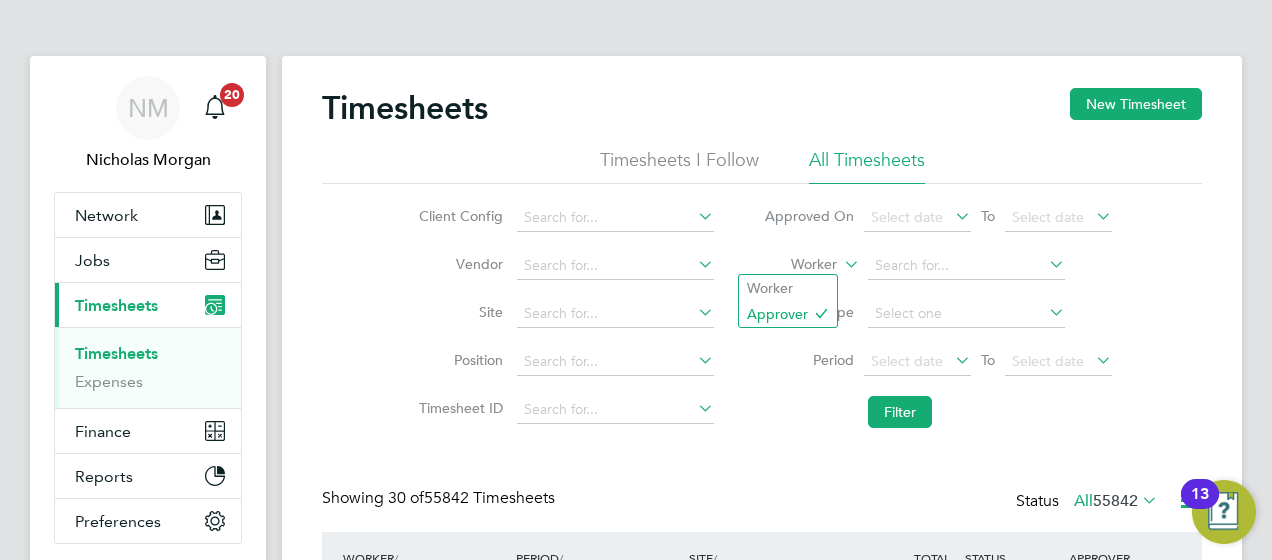 scroll, scrollTop: 10, scrollLeft: 10, axis: both 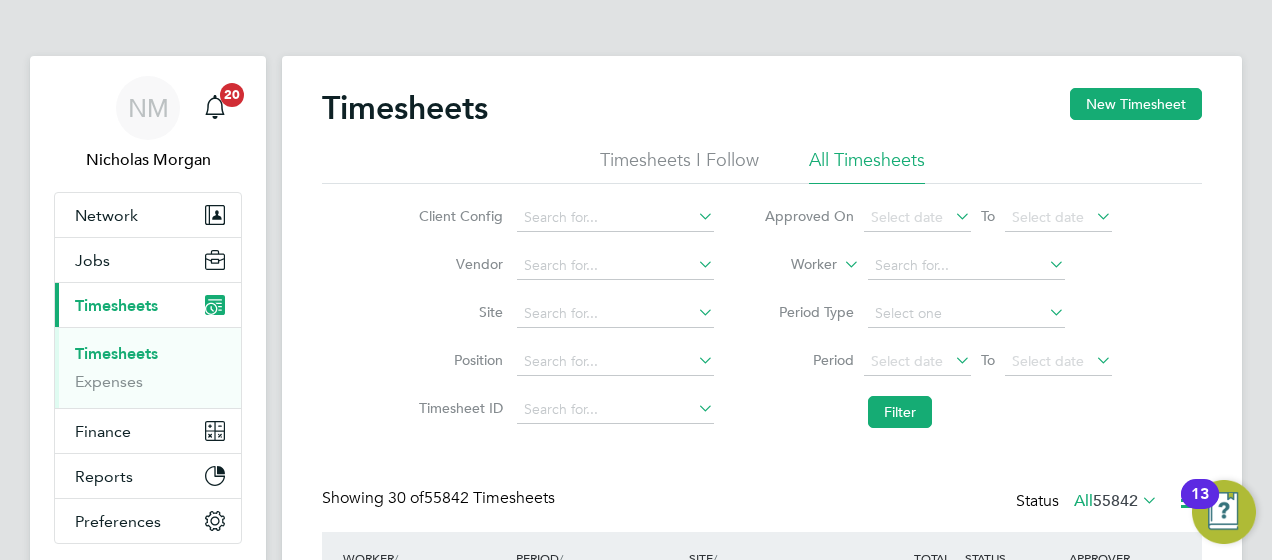 click on "Worker" 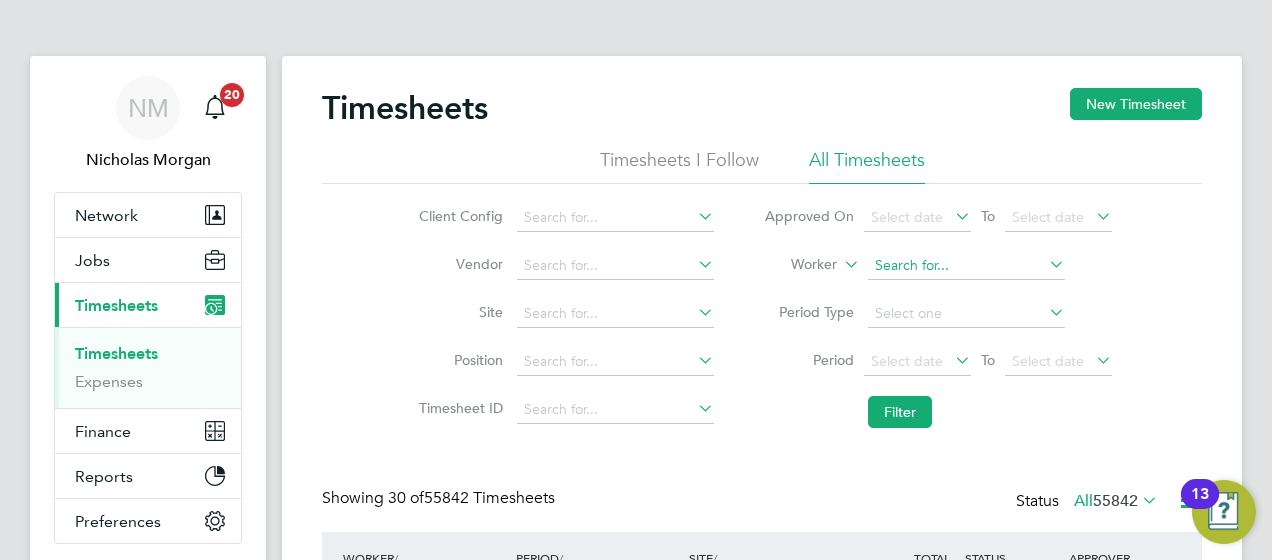 click 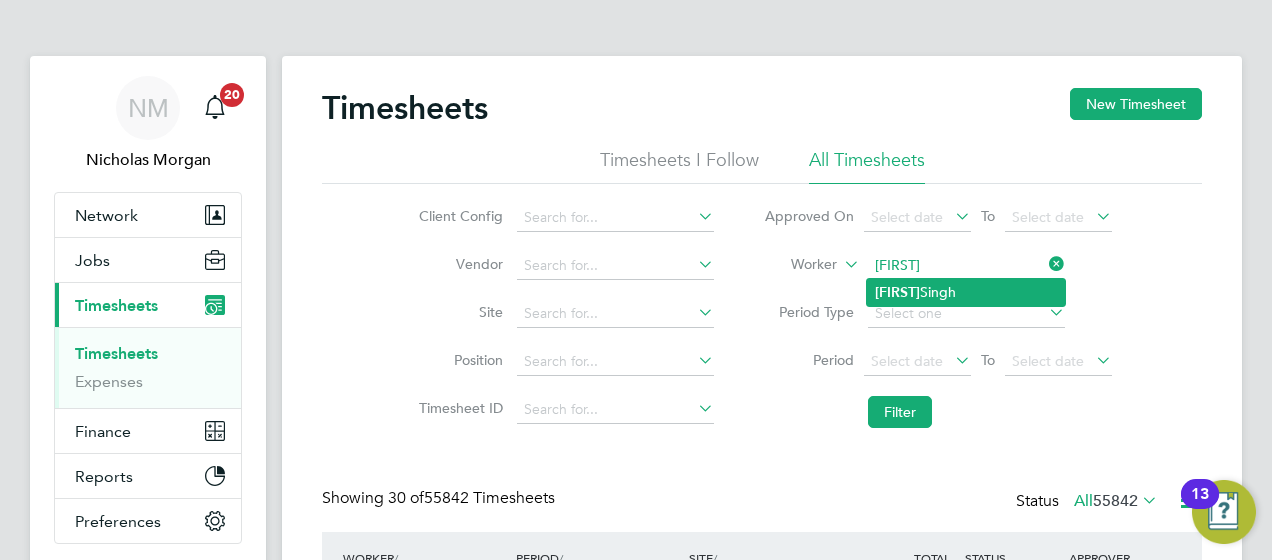 click on "[FIRST]" 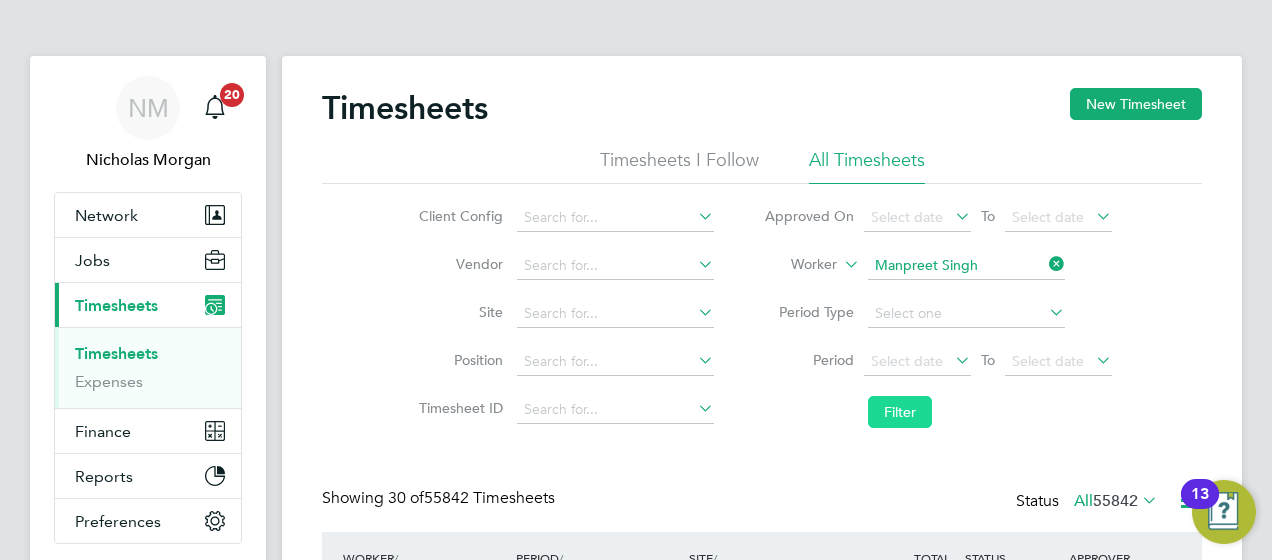click on "Filter" 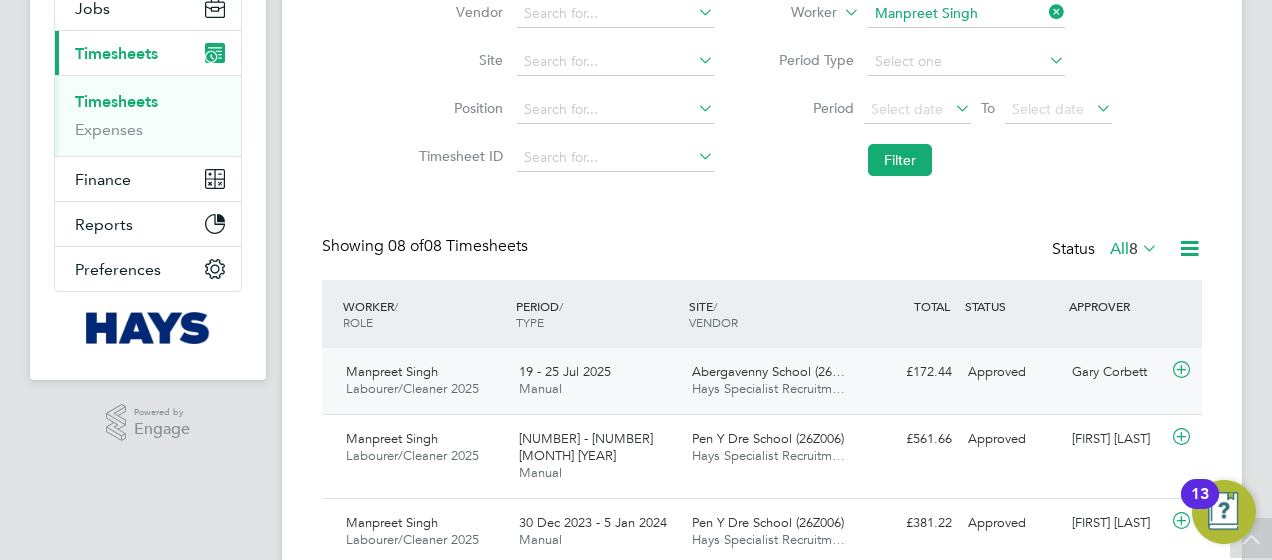 click on "Abergavenny School (26…" 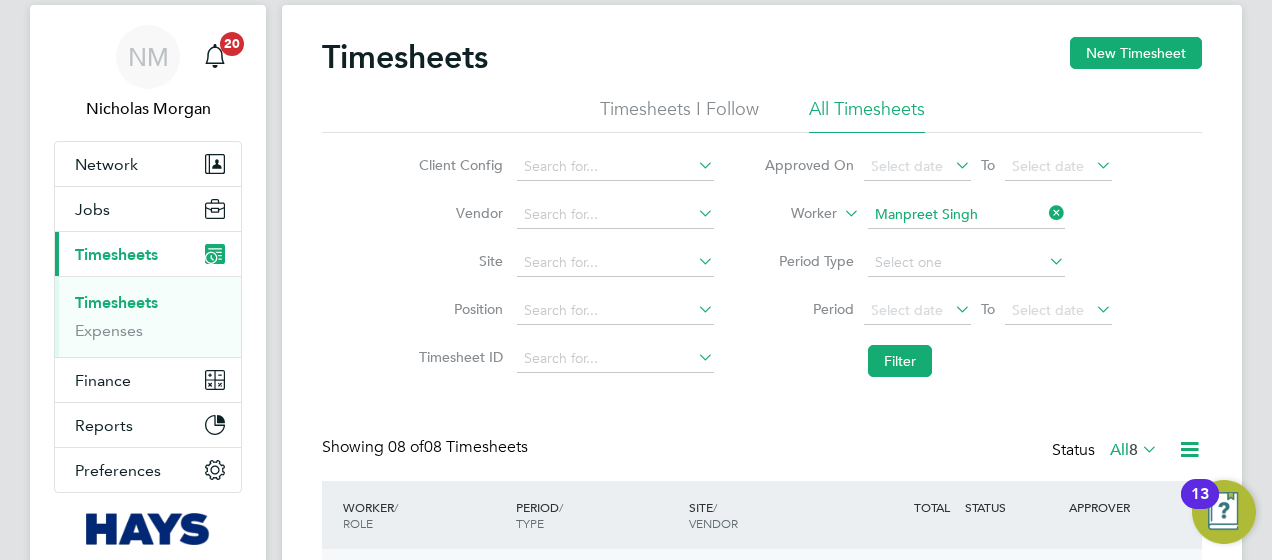 click 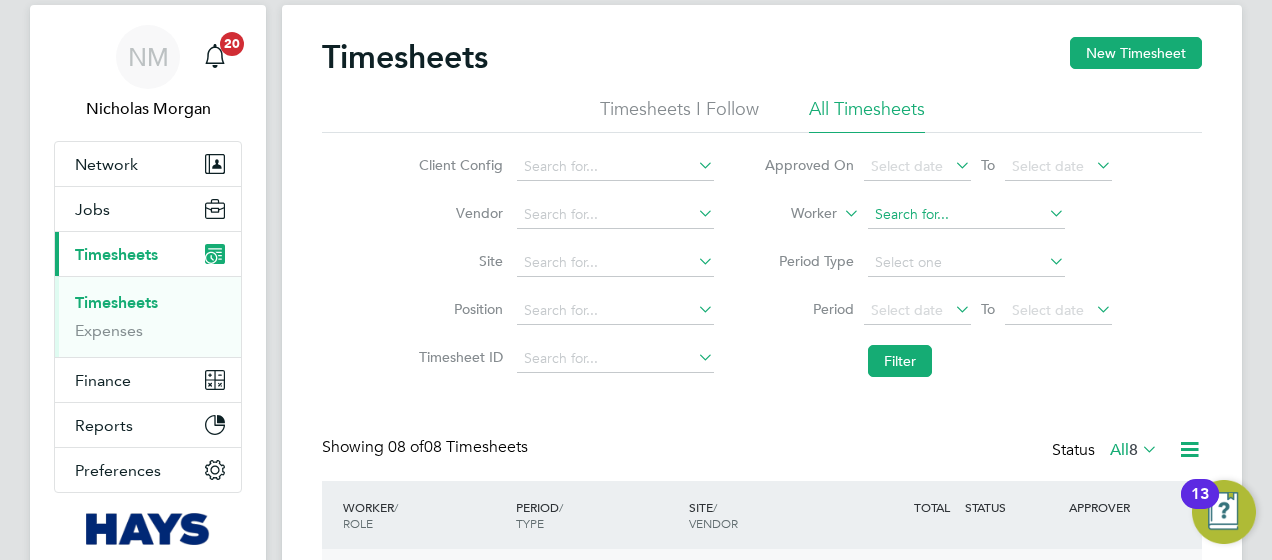 click 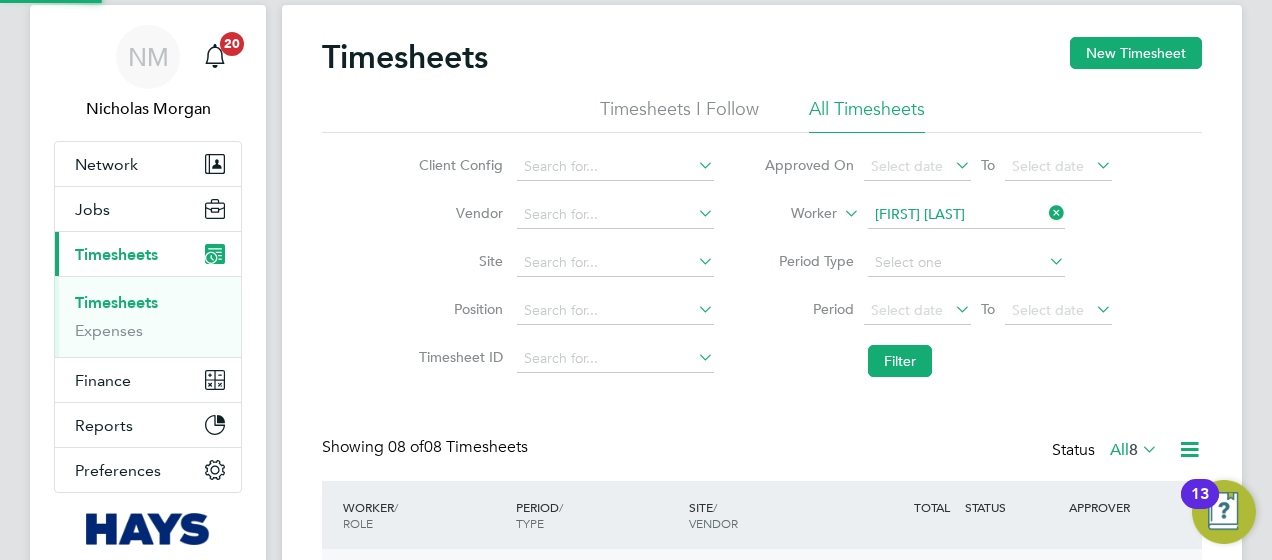 click on "[FIRST] [LAST]" 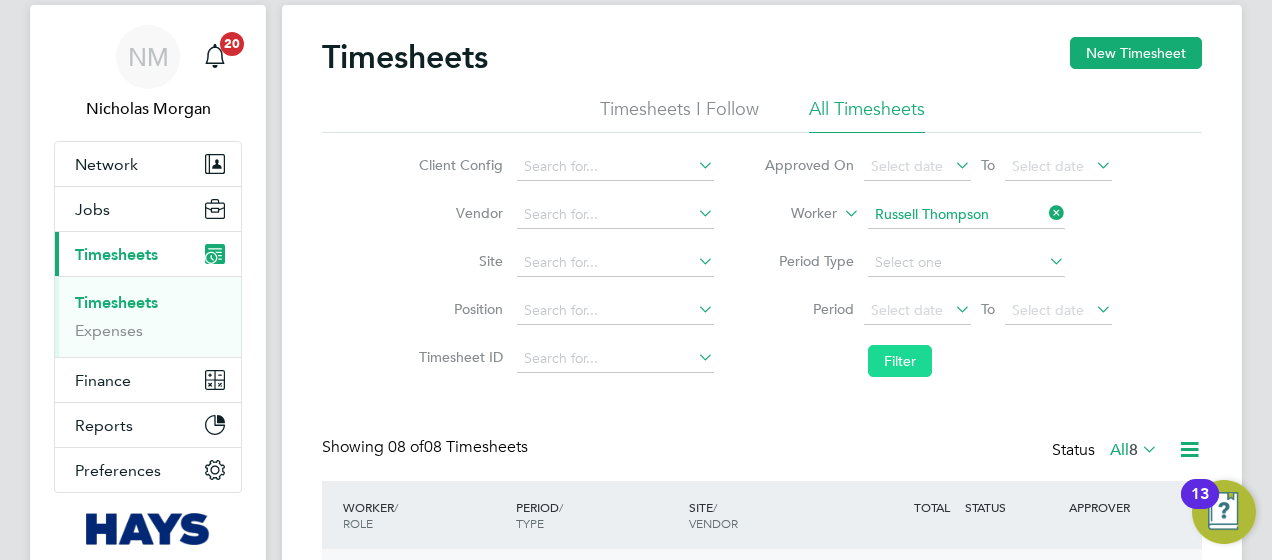 click on "Filter" 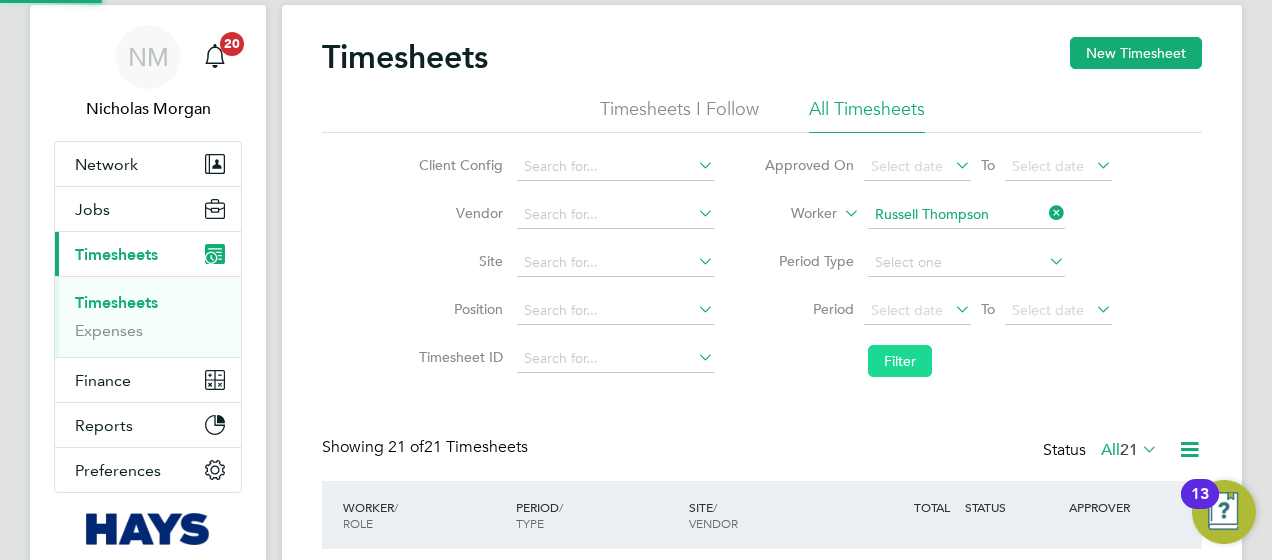 scroll, scrollTop: 10, scrollLeft: 10, axis: both 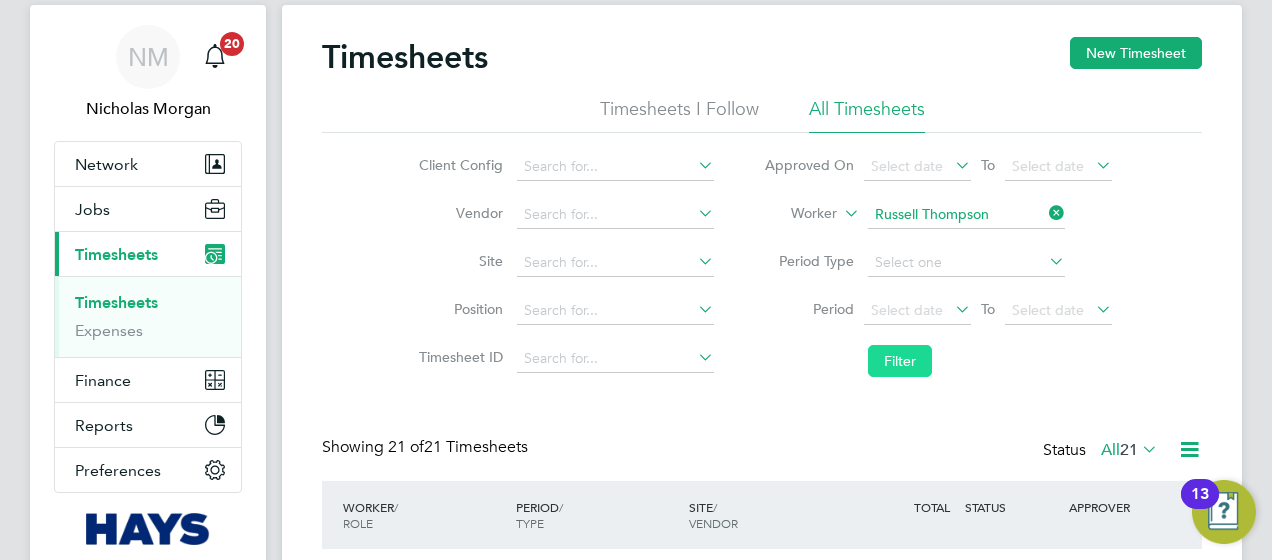 click on "Filter" 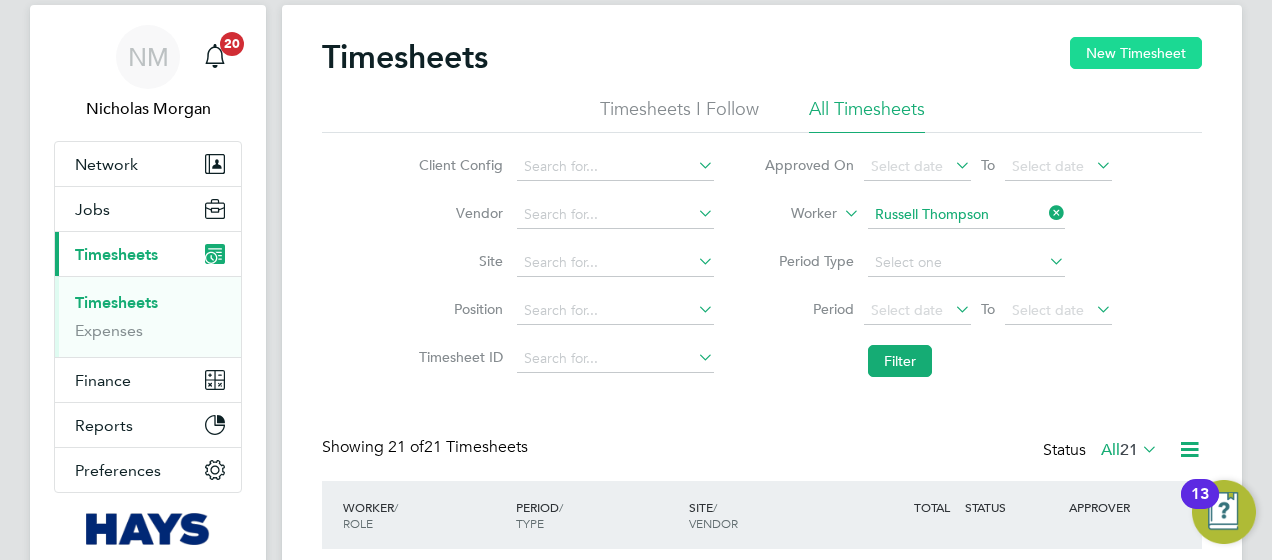 click on "New Timesheet" 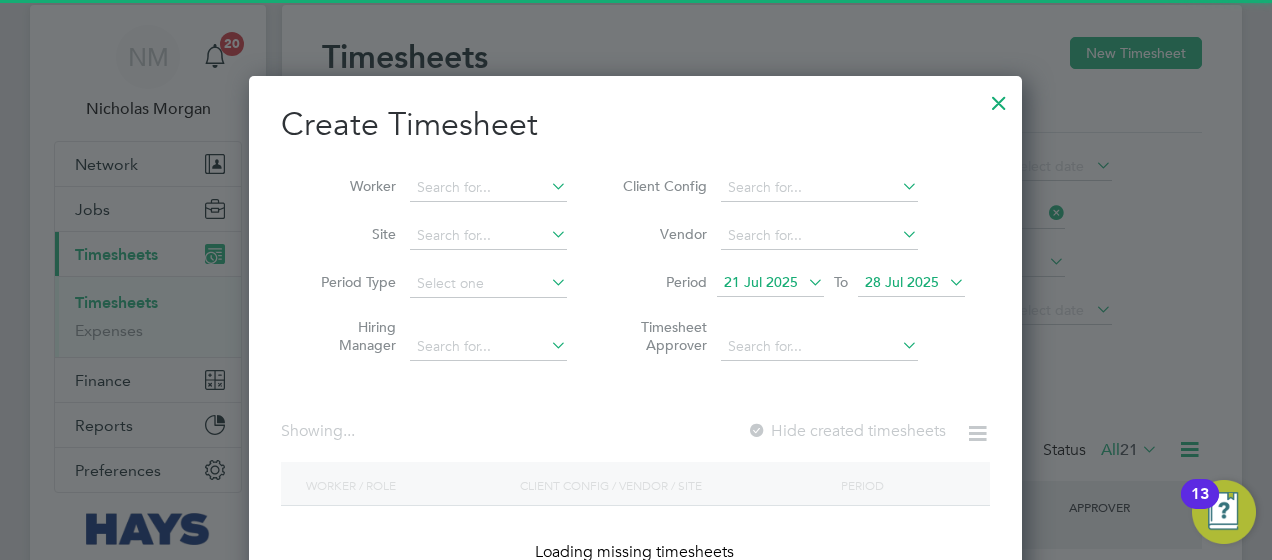 click on "21 Jul 2025" at bounding box center [761, 282] 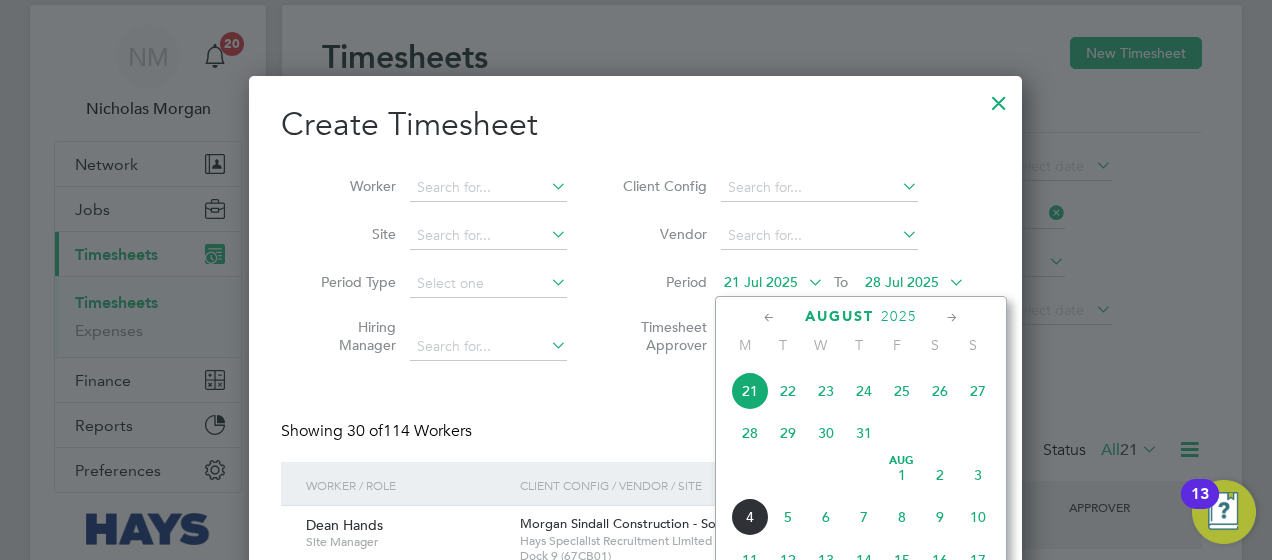 click on "25" 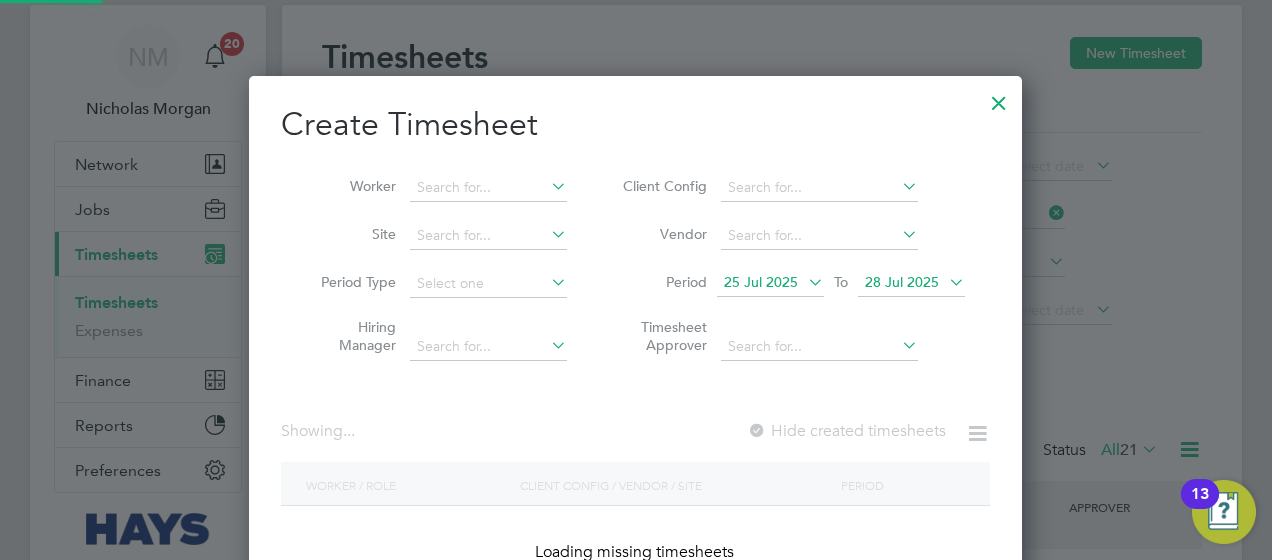 click on "28 Jul 2025" at bounding box center (902, 282) 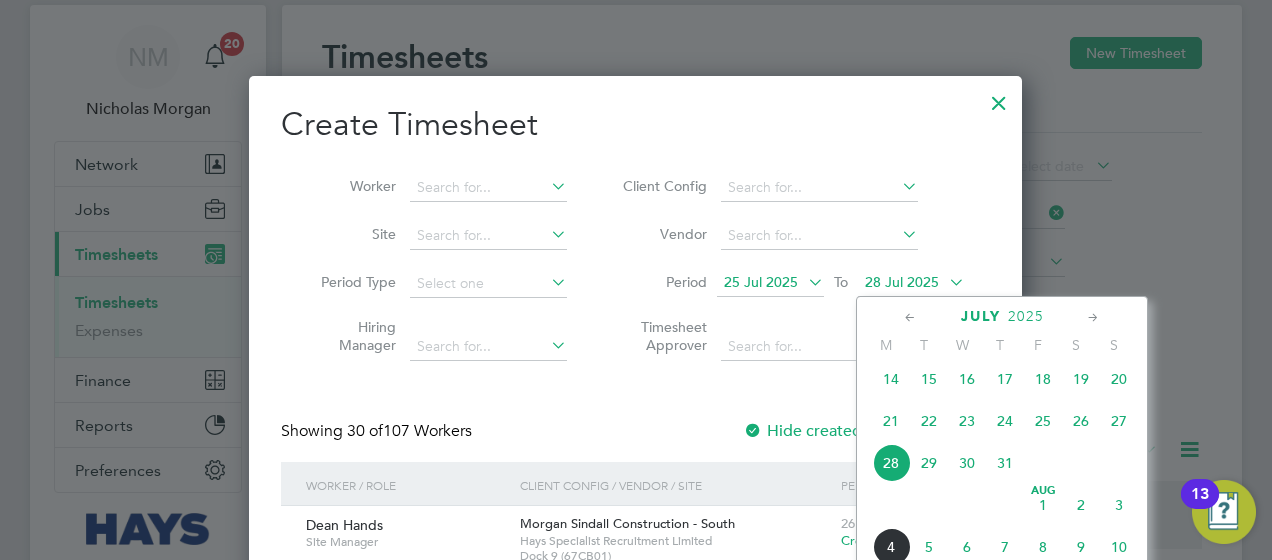 click on "Aug" 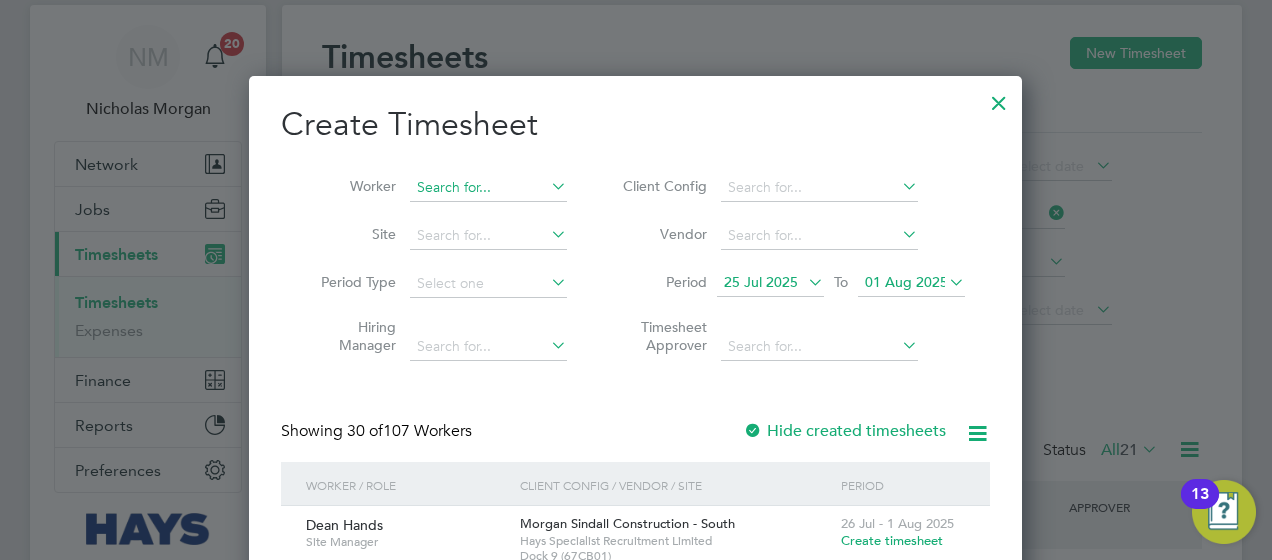 click at bounding box center (488, 188) 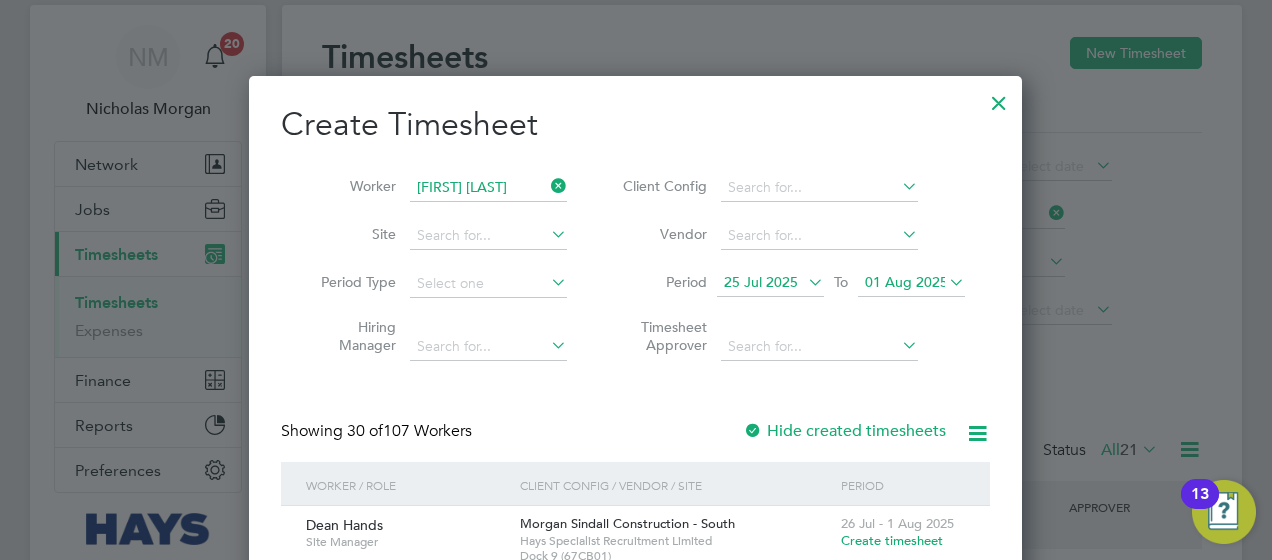 click on "Thom" 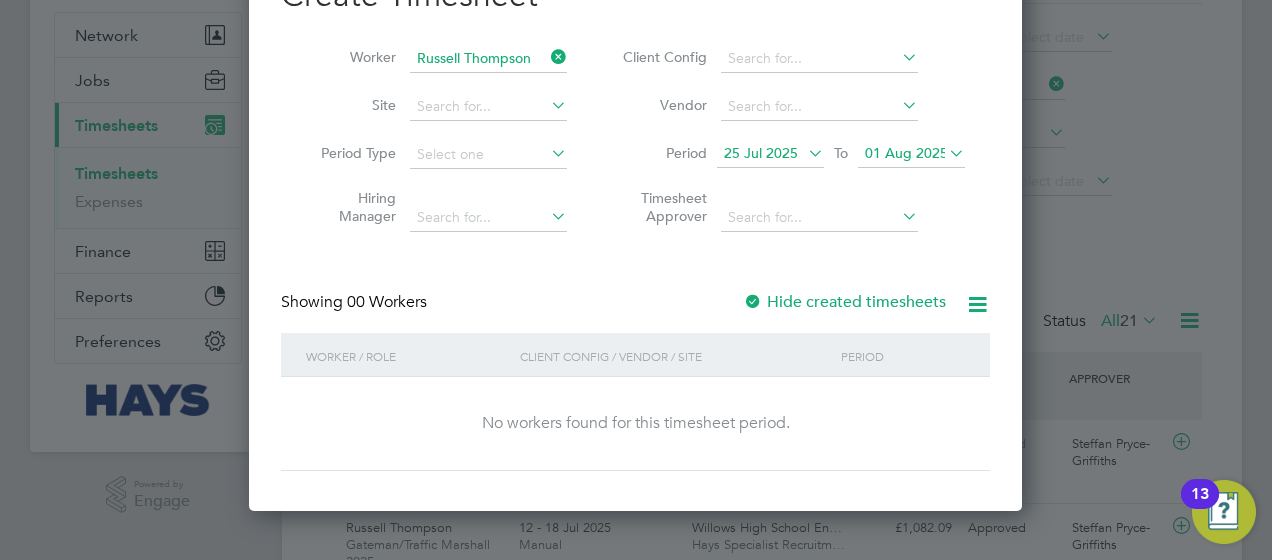 click on "25 Jul 2025" at bounding box center [770, 154] 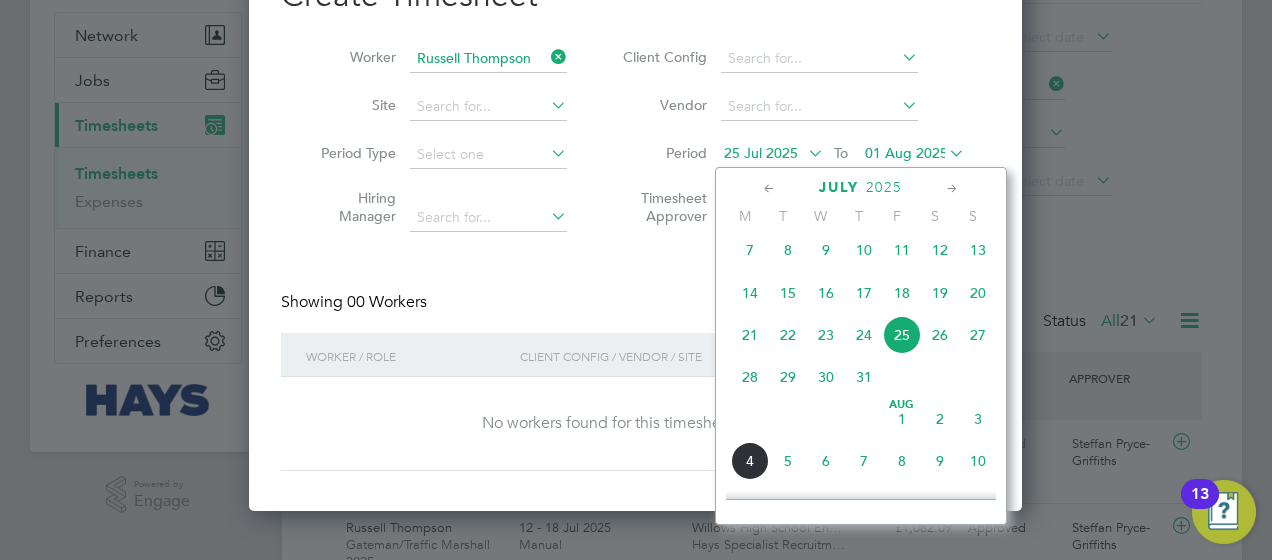 click on "25" 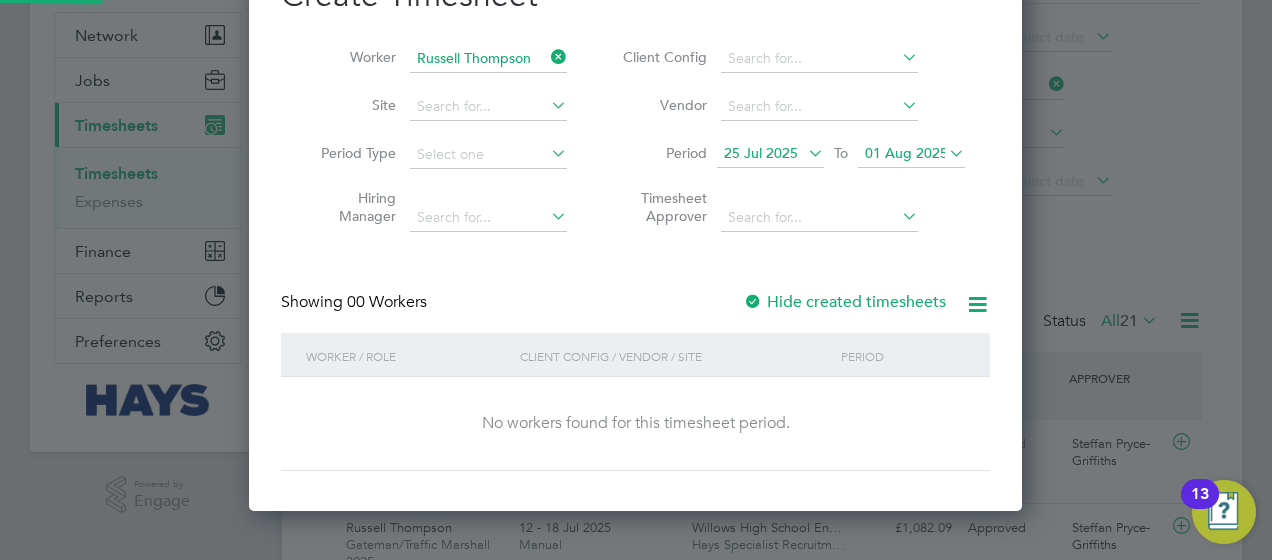 click on "01 Aug 2025" at bounding box center (906, 153) 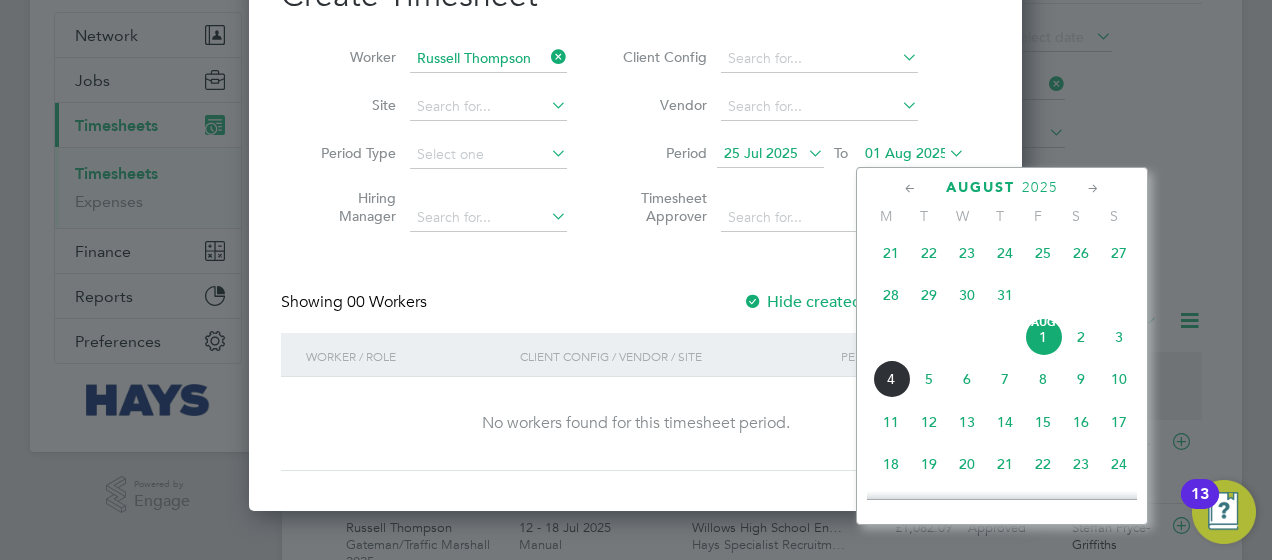 click on "Aug 1" 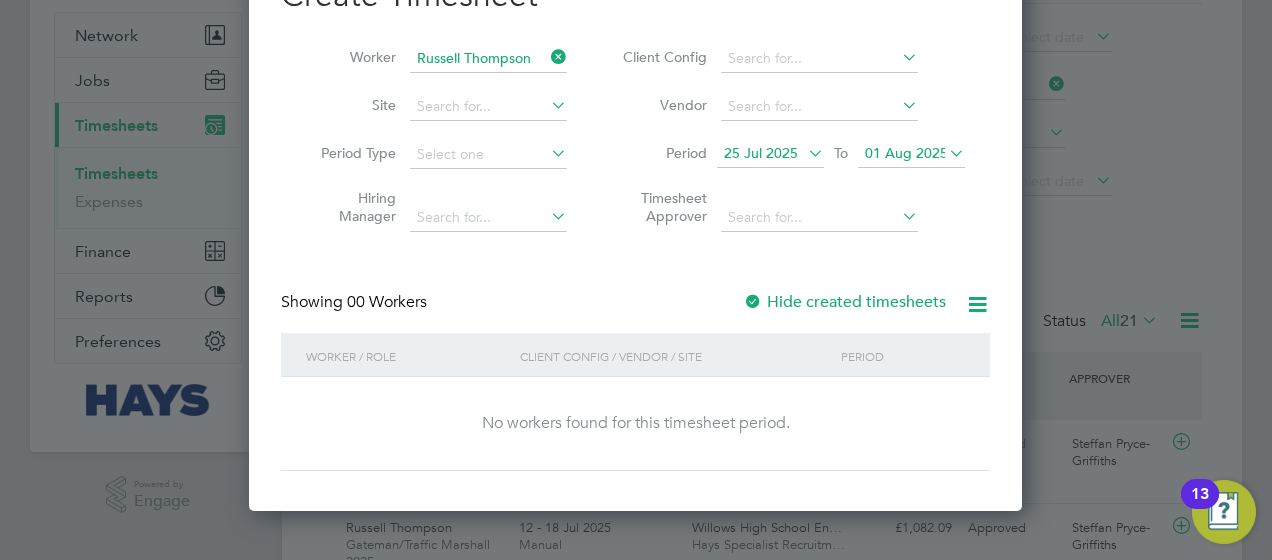 click at bounding box center [547, 57] 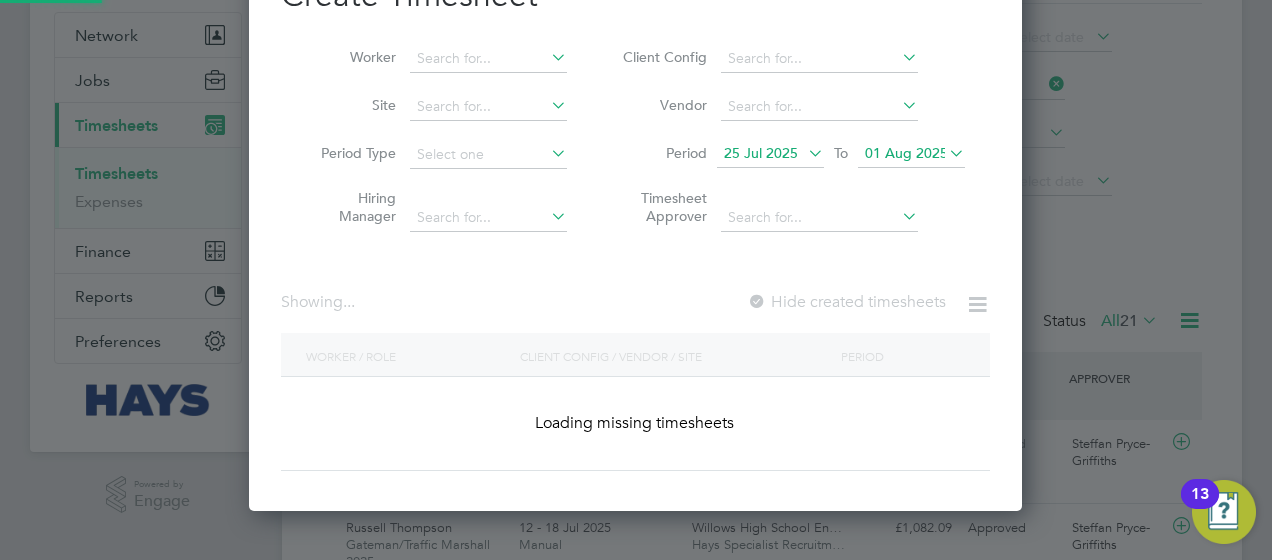 scroll, scrollTop: 10, scrollLeft: 9, axis: both 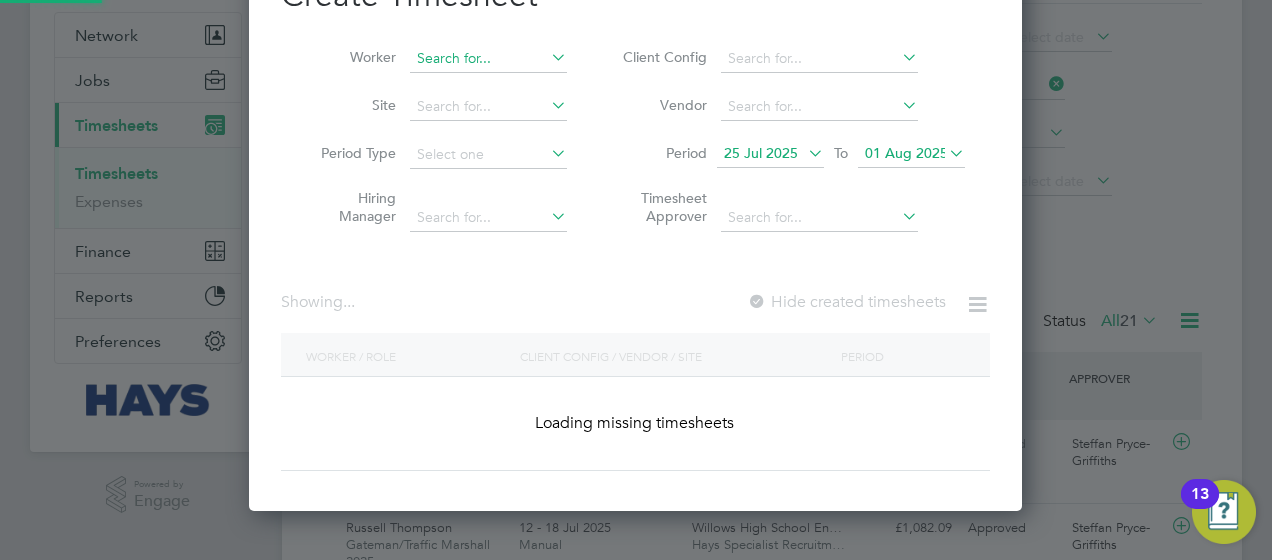 click at bounding box center [488, 59] 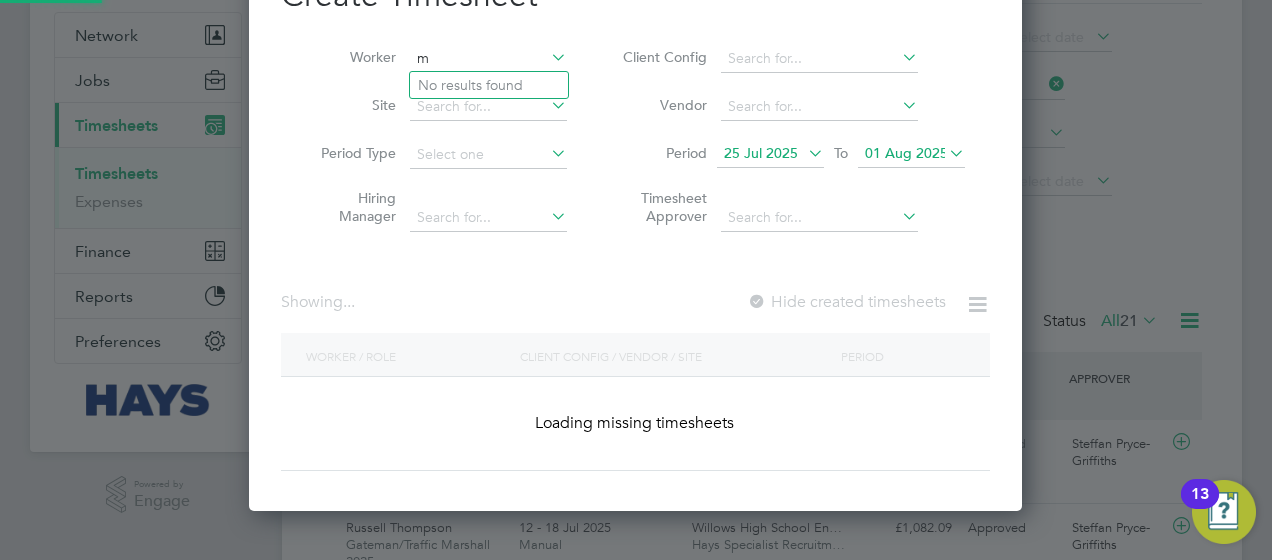 scroll, scrollTop: 10, scrollLeft: 9, axis: both 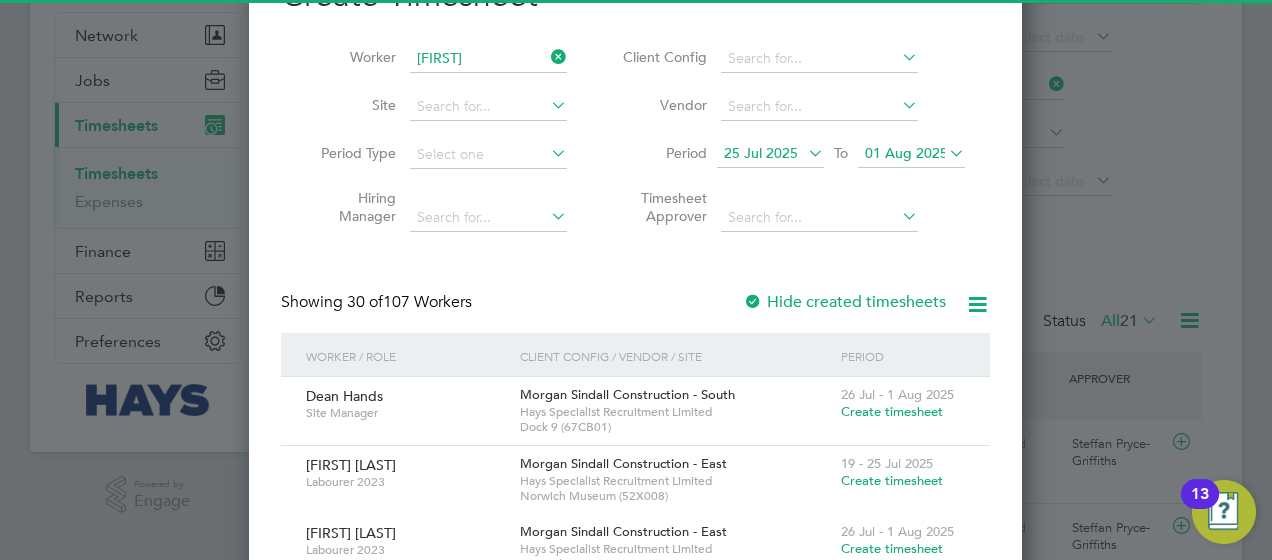 click on "[FIRST]  [LAST]" 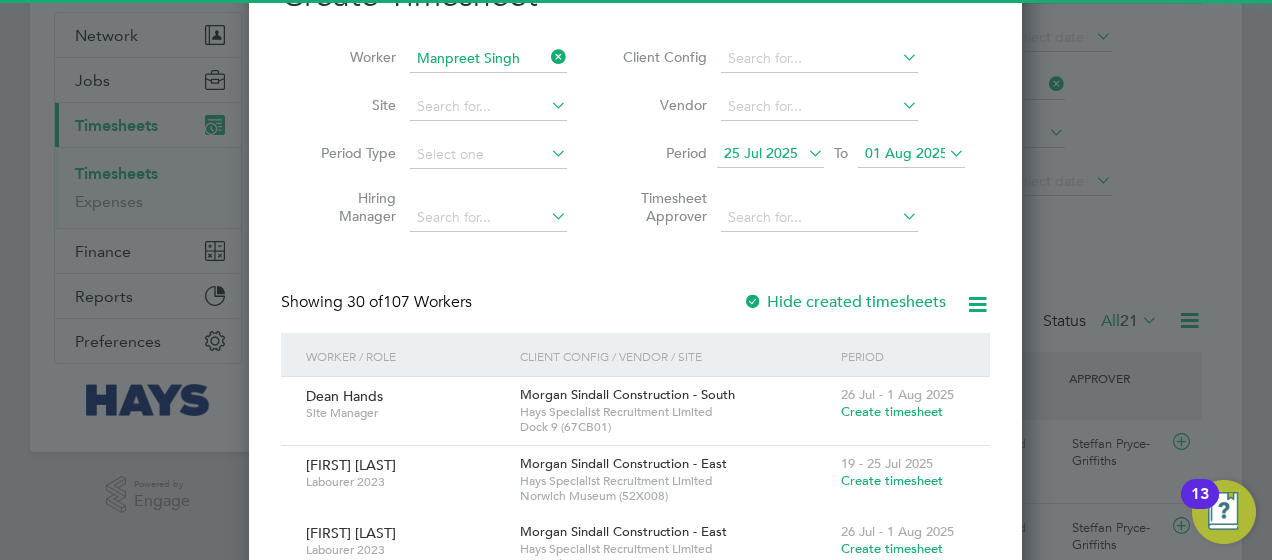 scroll, scrollTop: 10, scrollLeft: 9, axis: both 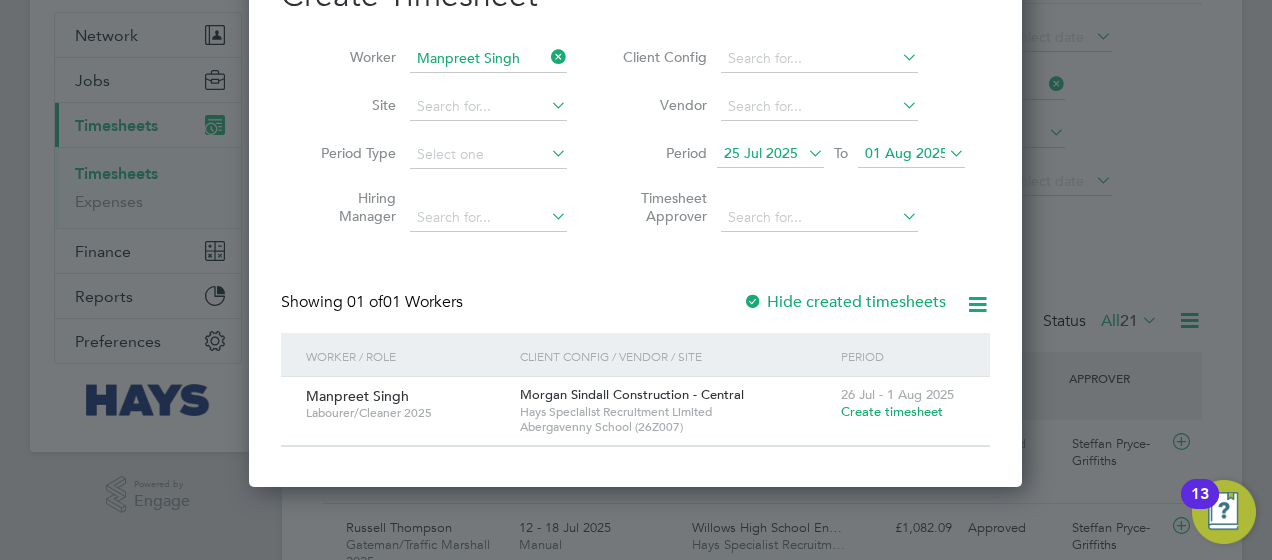 click on "Create timesheet" at bounding box center [892, 411] 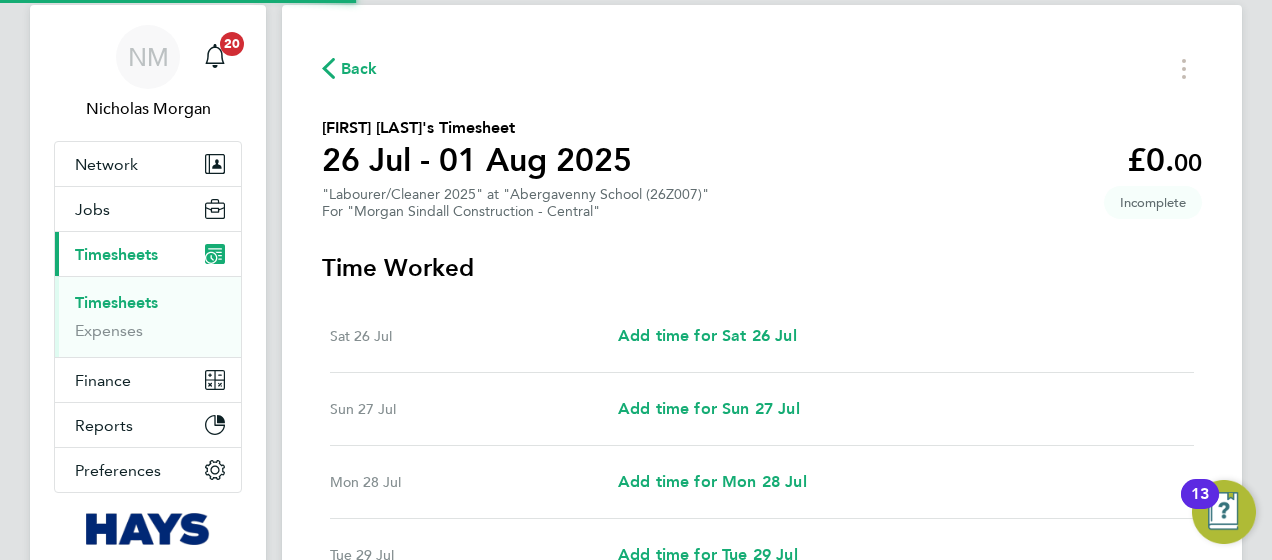 scroll, scrollTop: 212, scrollLeft: 0, axis: vertical 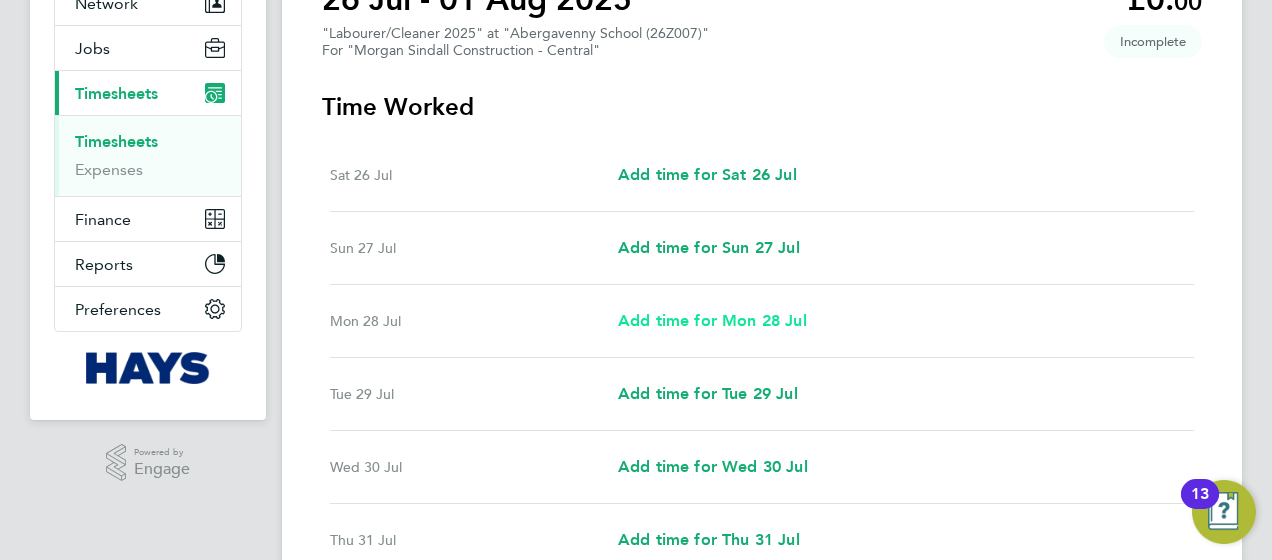 click on "Add time for Mon 28 Jul" at bounding box center (712, 321) 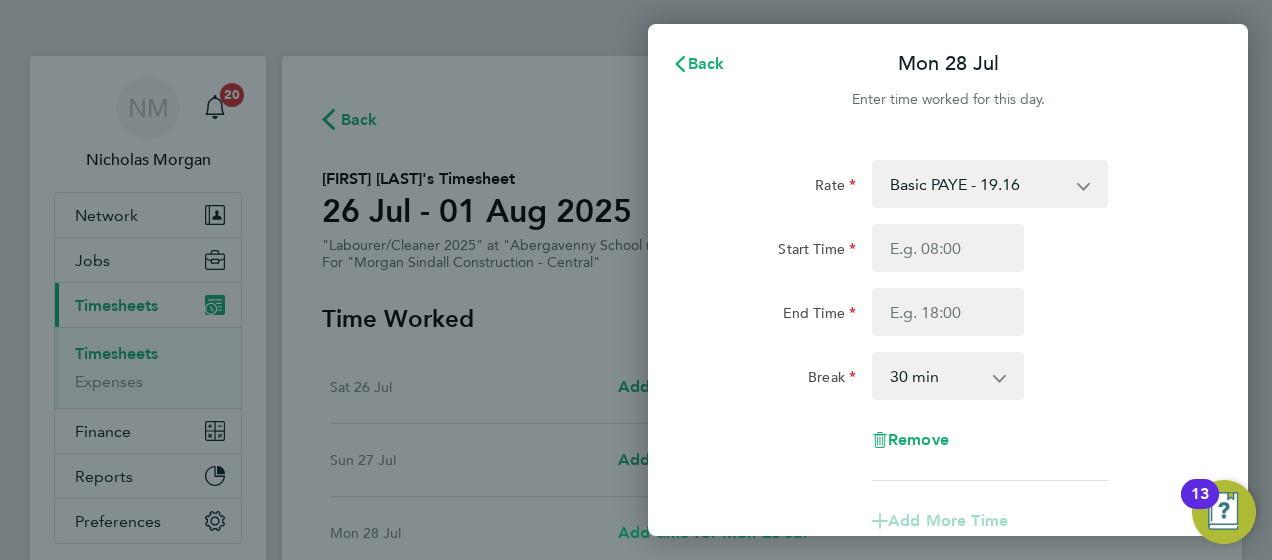 scroll, scrollTop: 0, scrollLeft: 0, axis: both 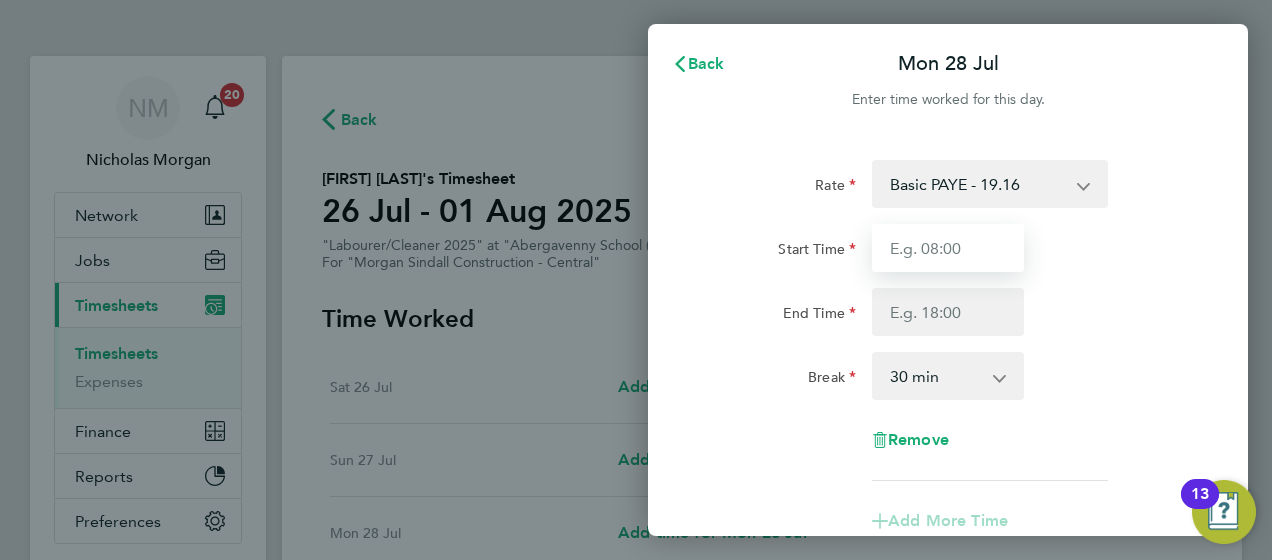 click on "Start Time" at bounding box center [948, 248] 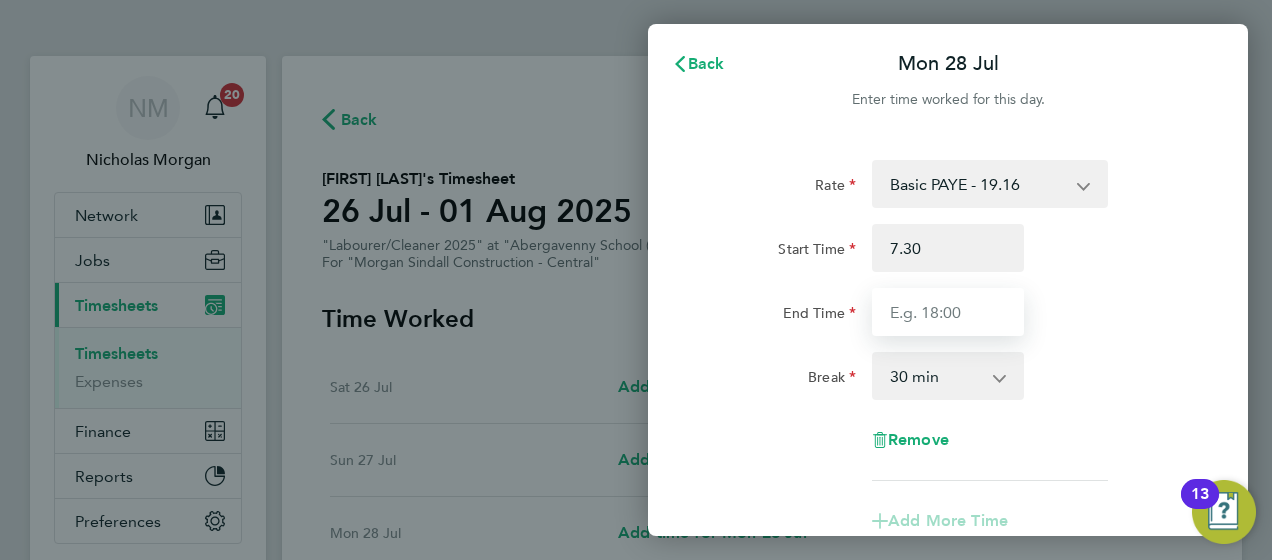 type on "07:30" 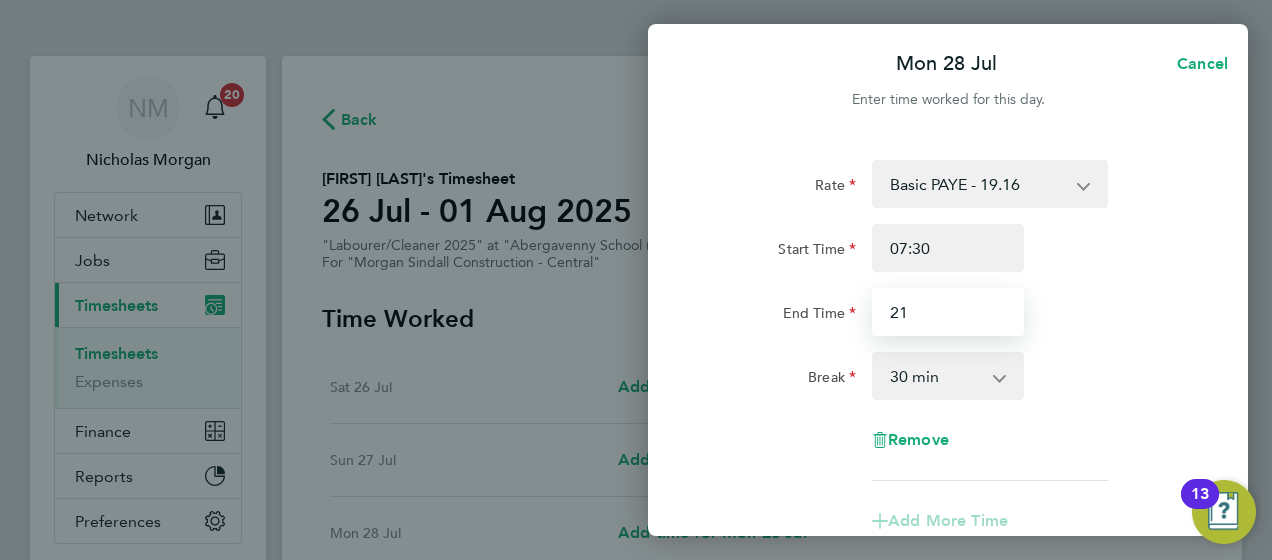 type on "2" 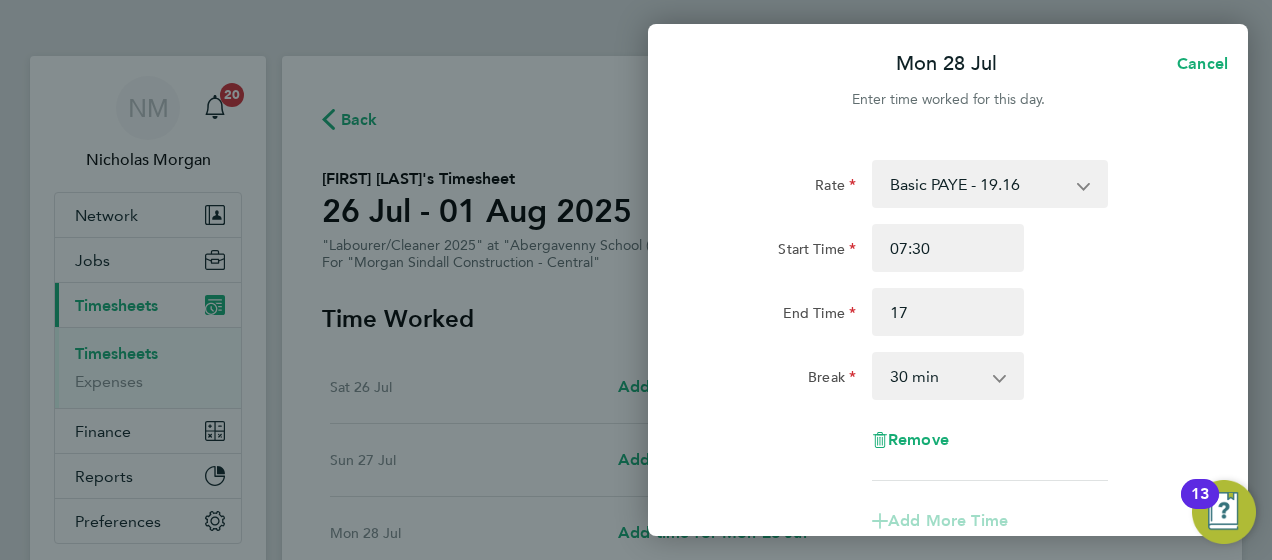 type on "17:00" 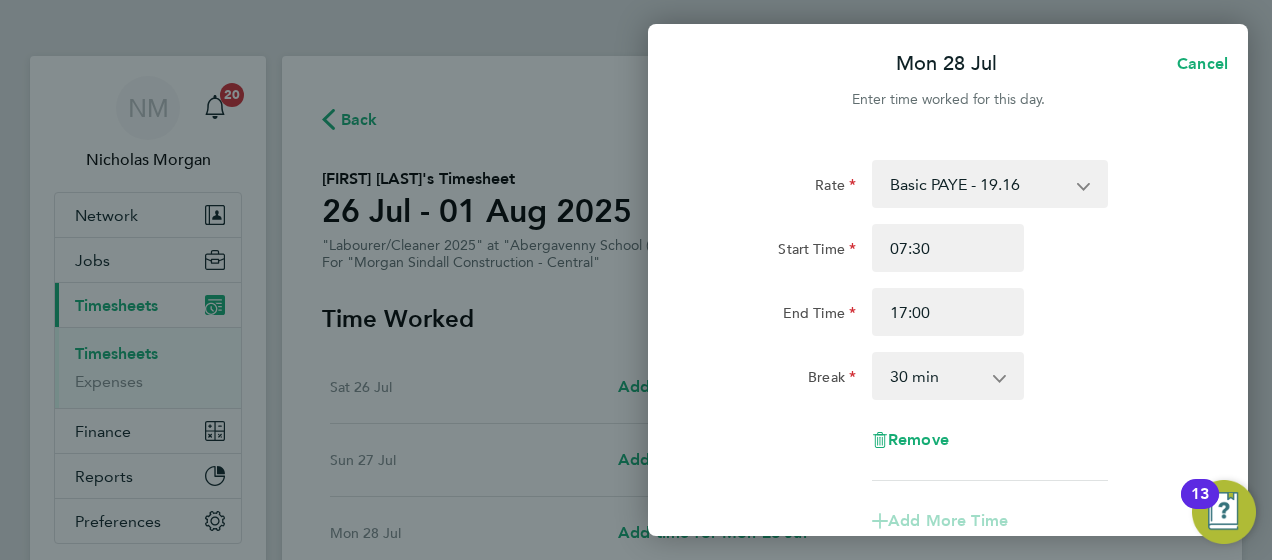 click on "End Time" 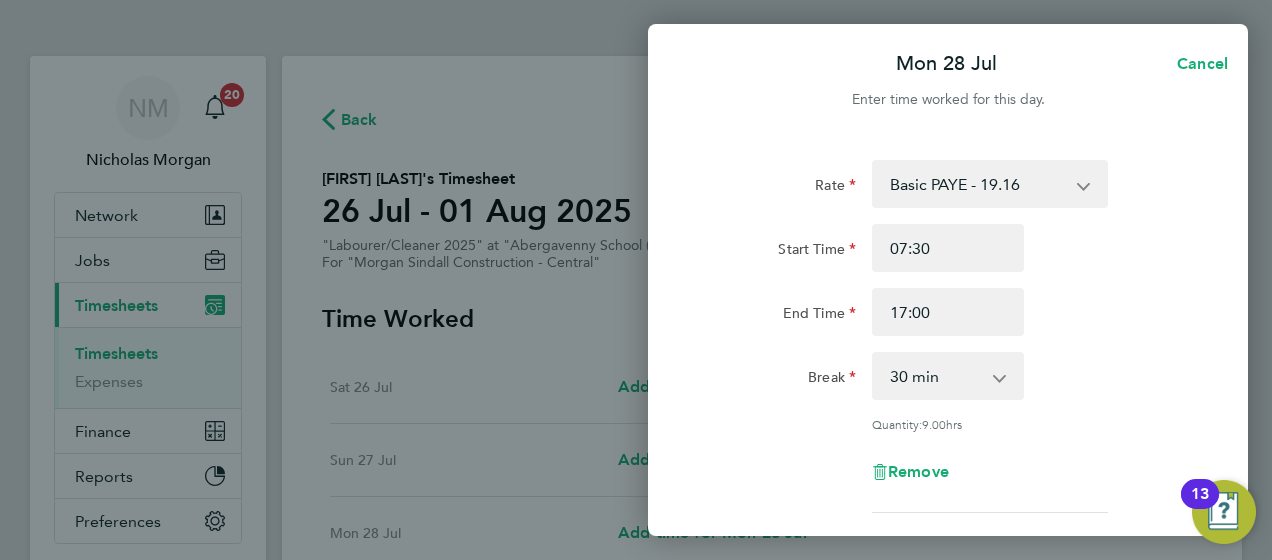scroll, scrollTop: 307, scrollLeft: 0, axis: vertical 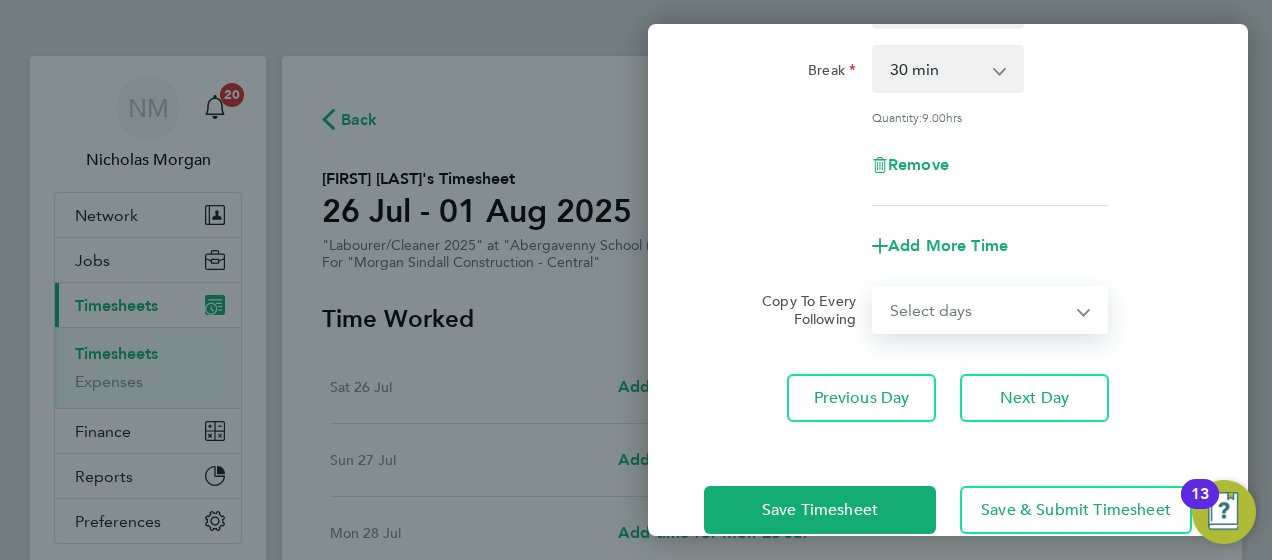 click on "Select days   Day   Tuesday   Wednesday   Thursday   Friday" at bounding box center (979, 310) 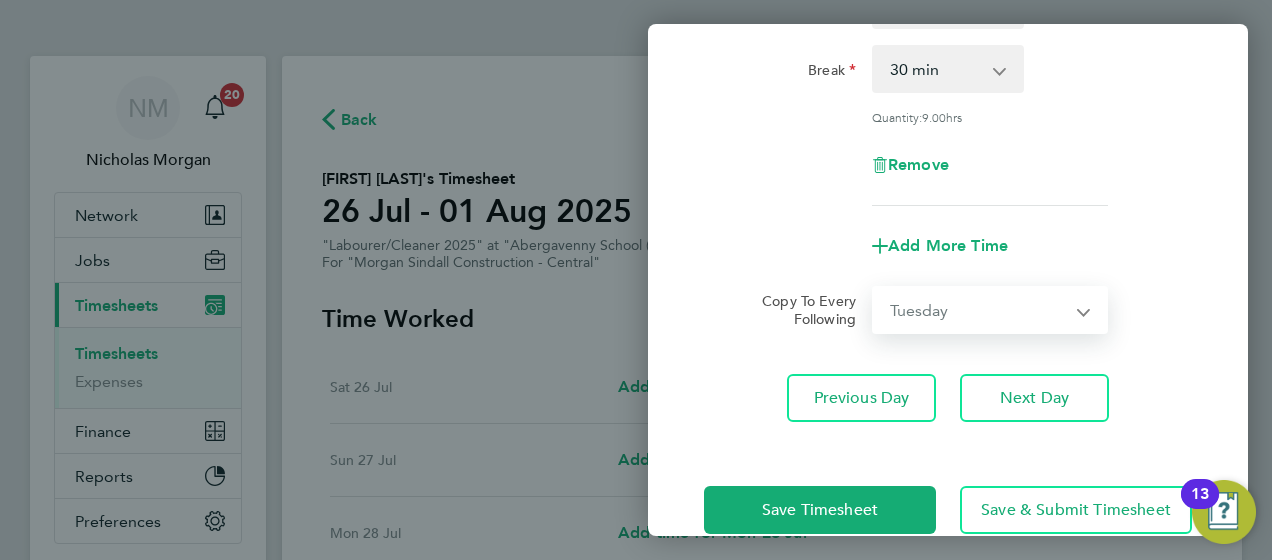 click on "Select days   Day   Tuesday   Wednesday   Thursday   Friday" at bounding box center (979, 310) 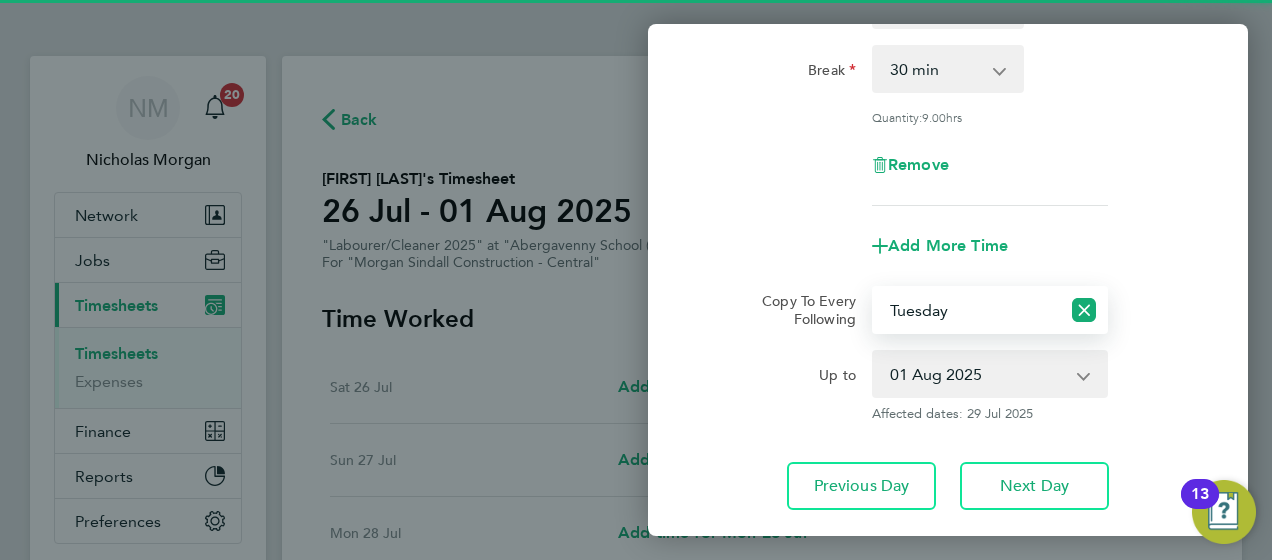 click on "Select days   Day   Tuesday   Wednesday   Thursday   Friday" at bounding box center (967, 310) 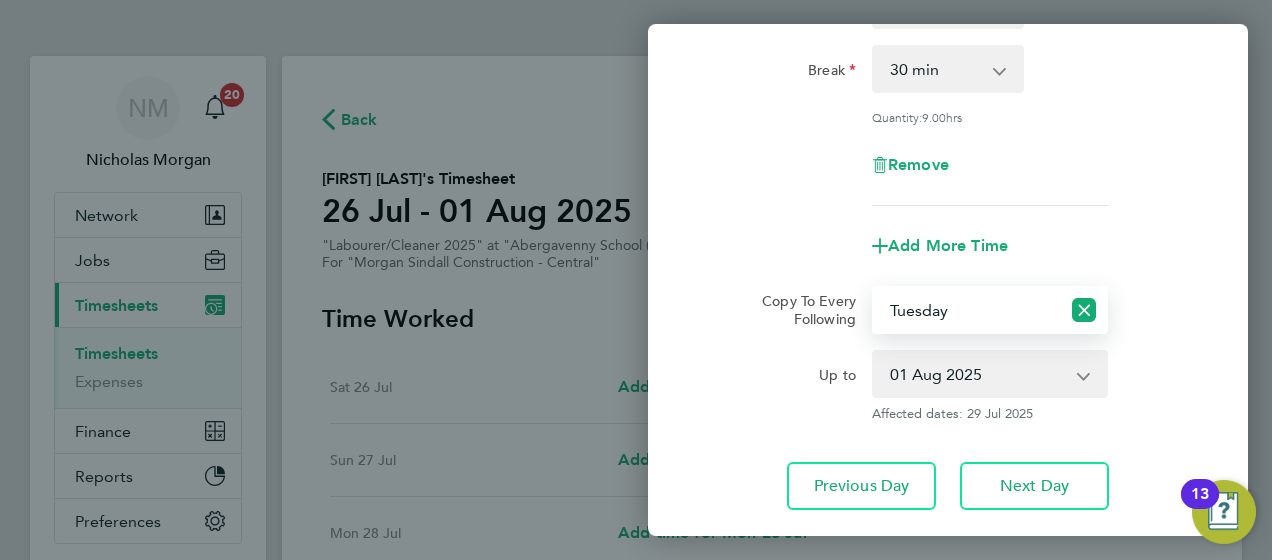select on "DAY" 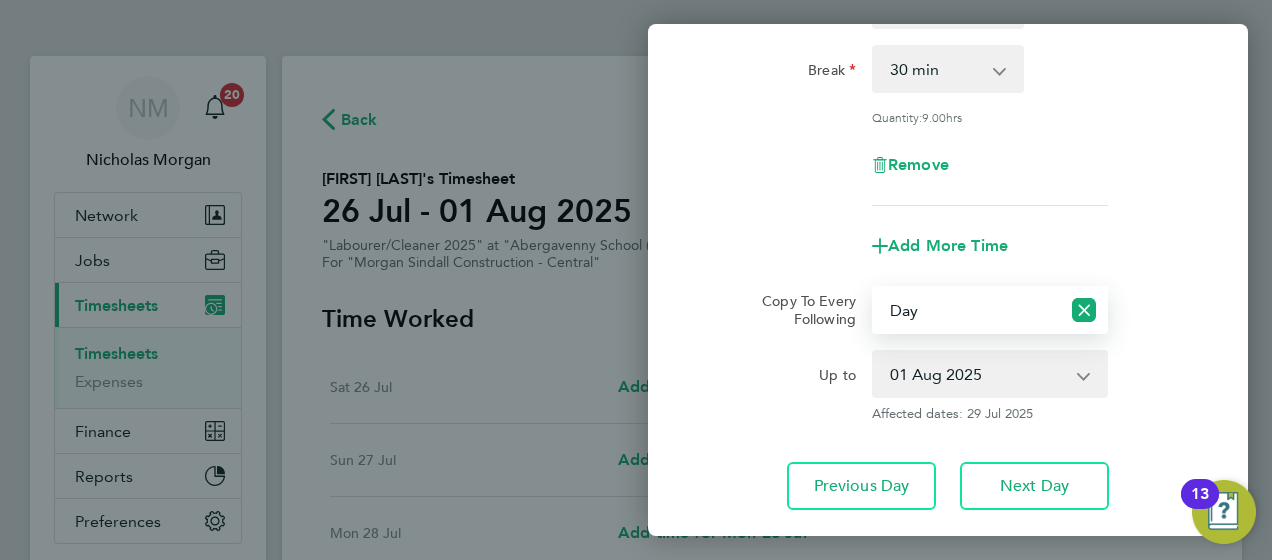 click on "Select days   Day   Tuesday   Wednesday   Thursday   Friday" at bounding box center [967, 310] 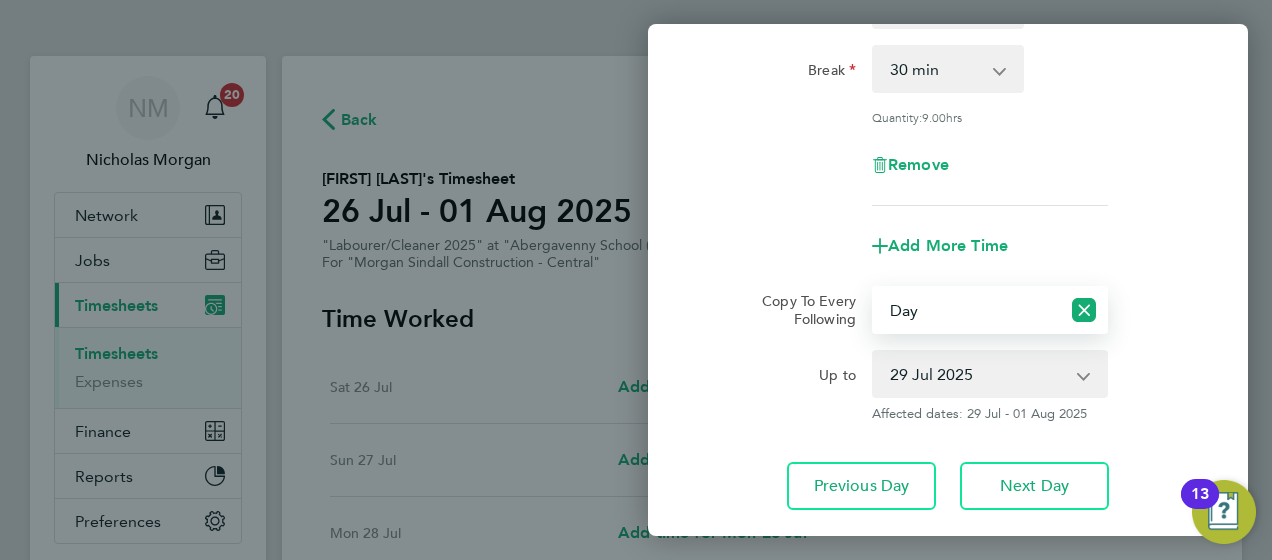 click on "Up to" 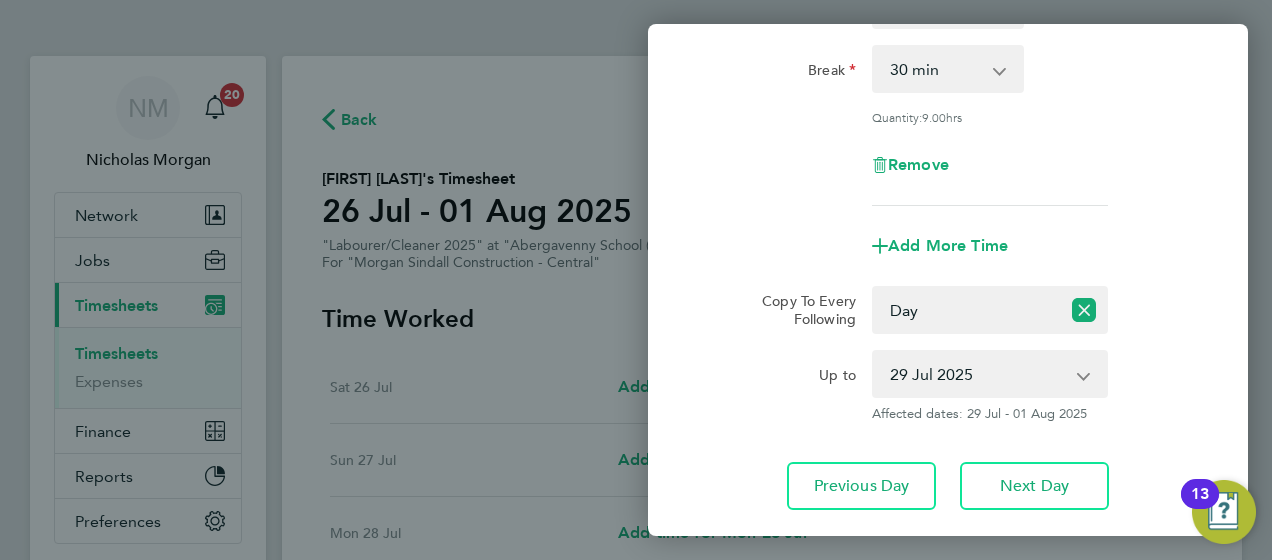 scroll, scrollTop: 431, scrollLeft: 0, axis: vertical 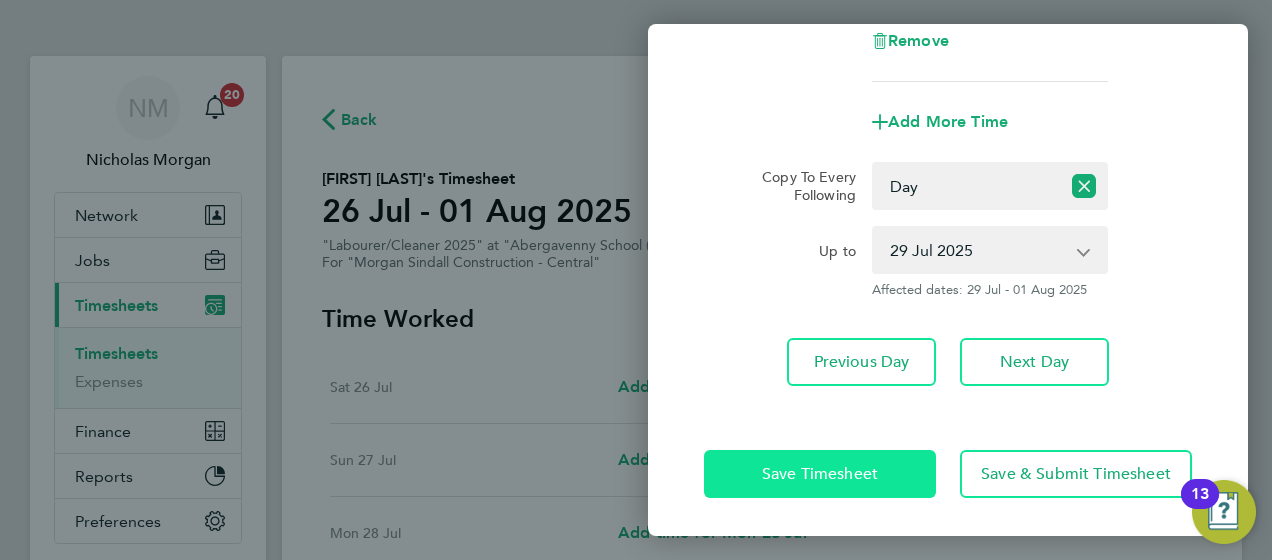 click on "Save Timesheet" 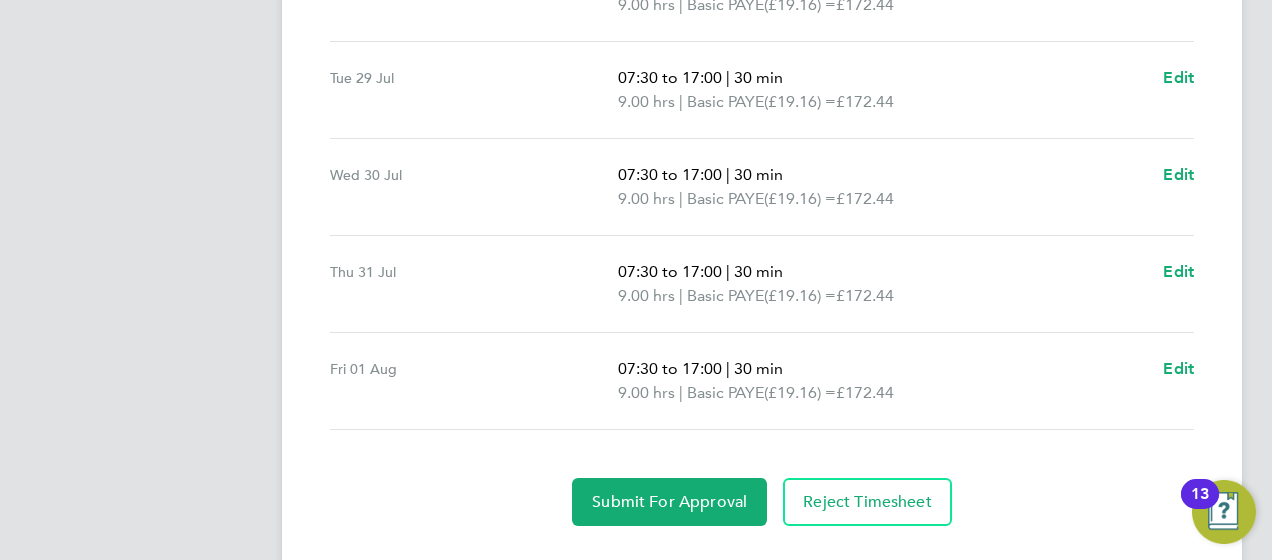 scroll, scrollTop: 851, scrollLeft: 0, axis: vertical 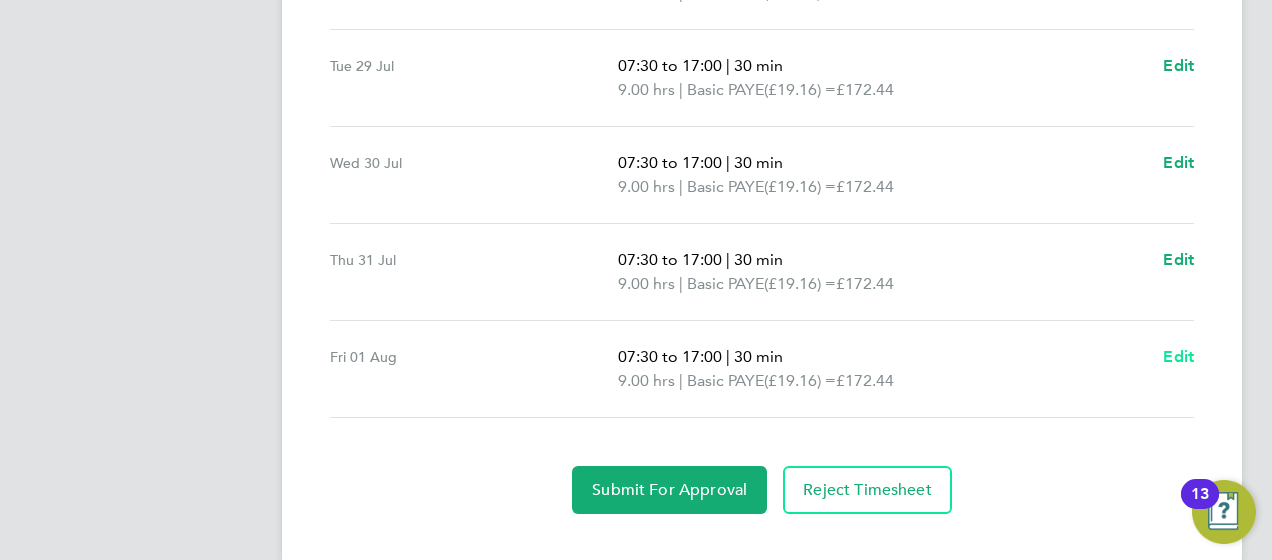 click on "Edit" at bounding box center (1178, 356) 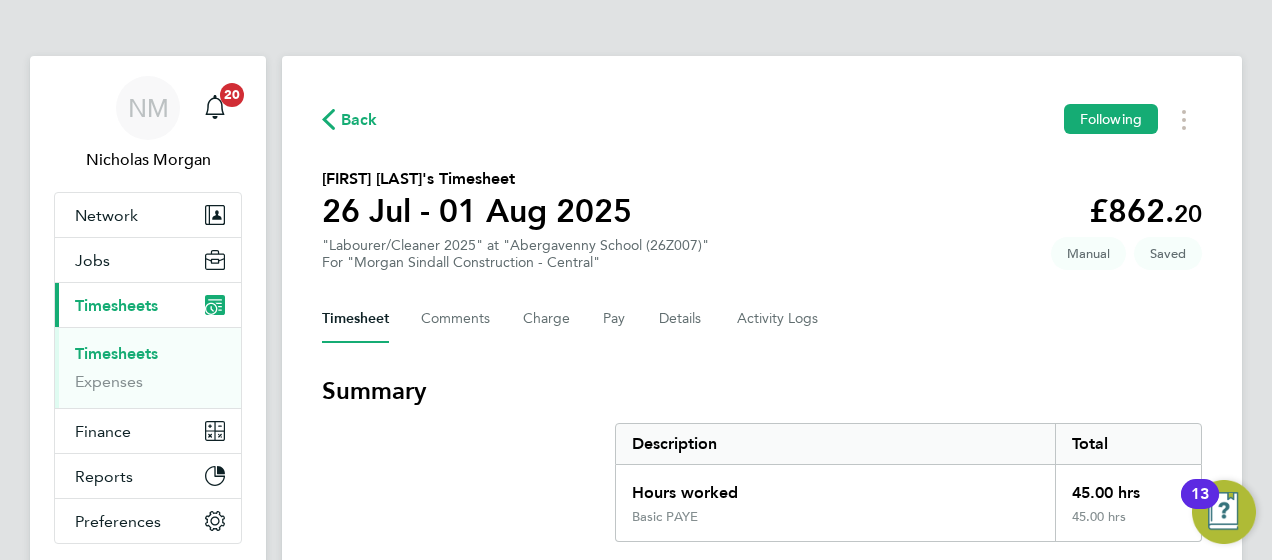 select on "30" 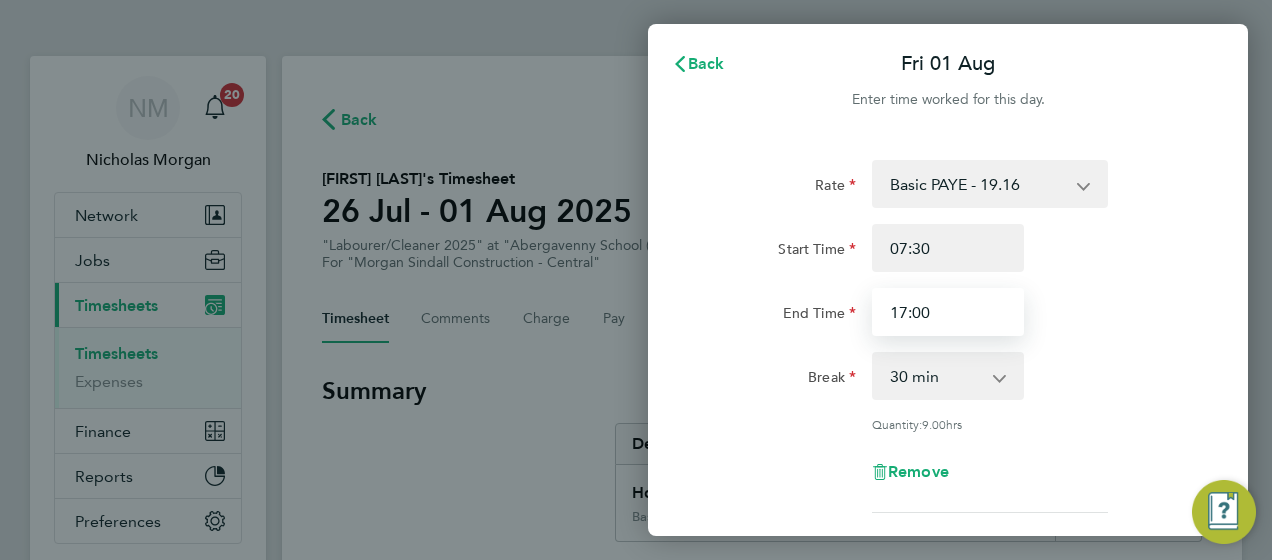 click on "17:00" at bounding box center [948, 312] 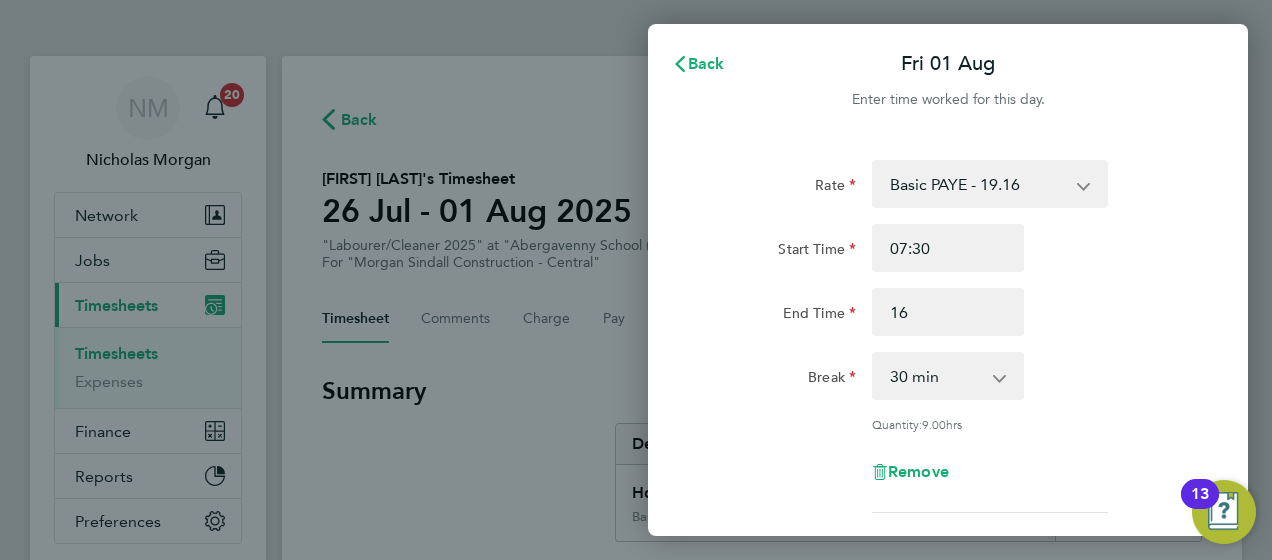 type on "16:00" 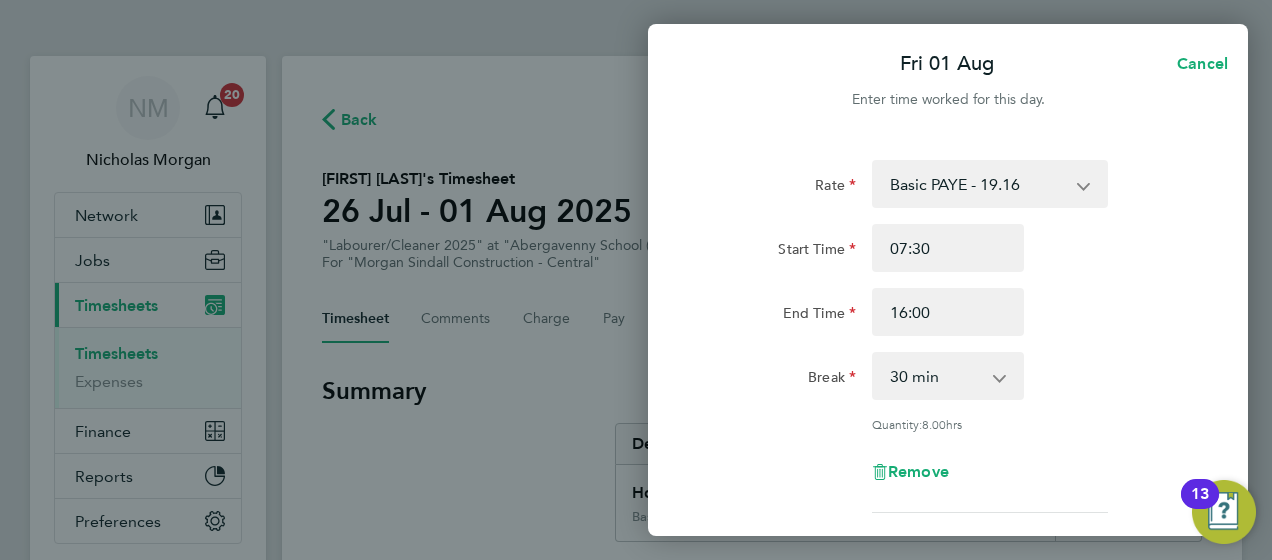 click on "Rate  Basic PAYE - 19.16   OT PAYE - 27.44
Start Time 07:30 End Time 16:00 Break  0 min   15 min   30 min   45 min   60 min   75 min   90 min
Quantity:  8.00  hrs
Remove" 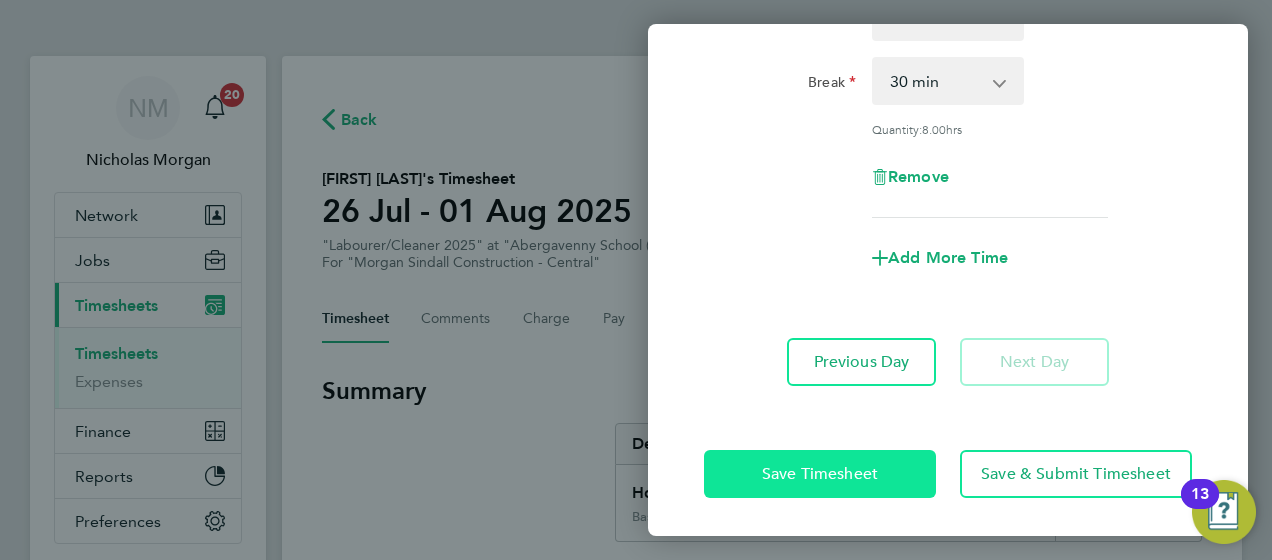 click on "Save Timesheet" 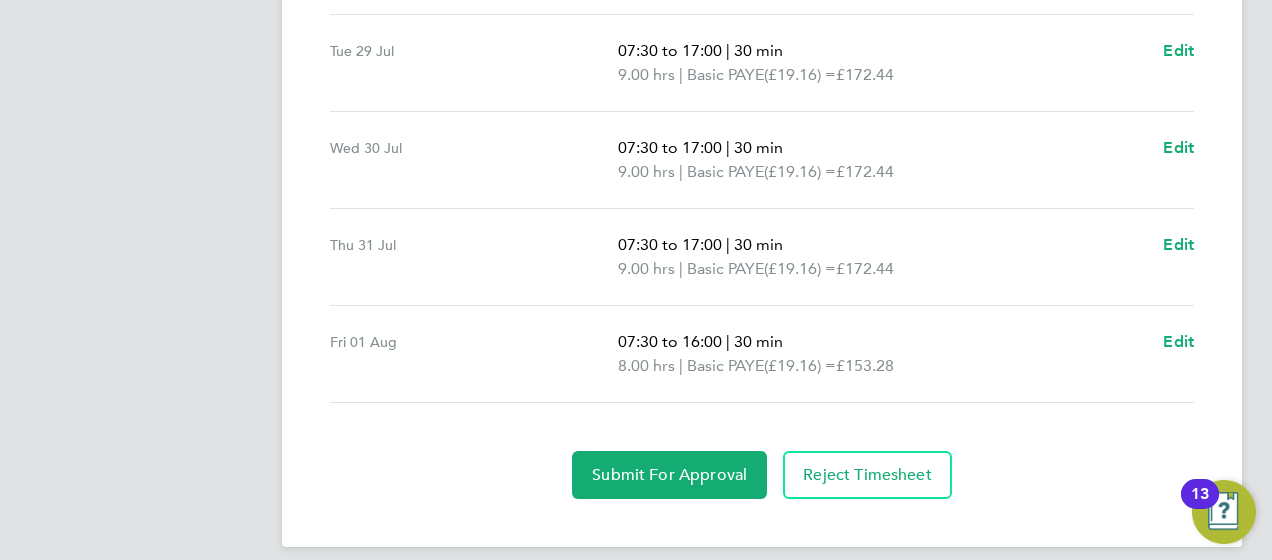 scroll, scrollTop: 881, scrollLeft: 0, axis: vertical 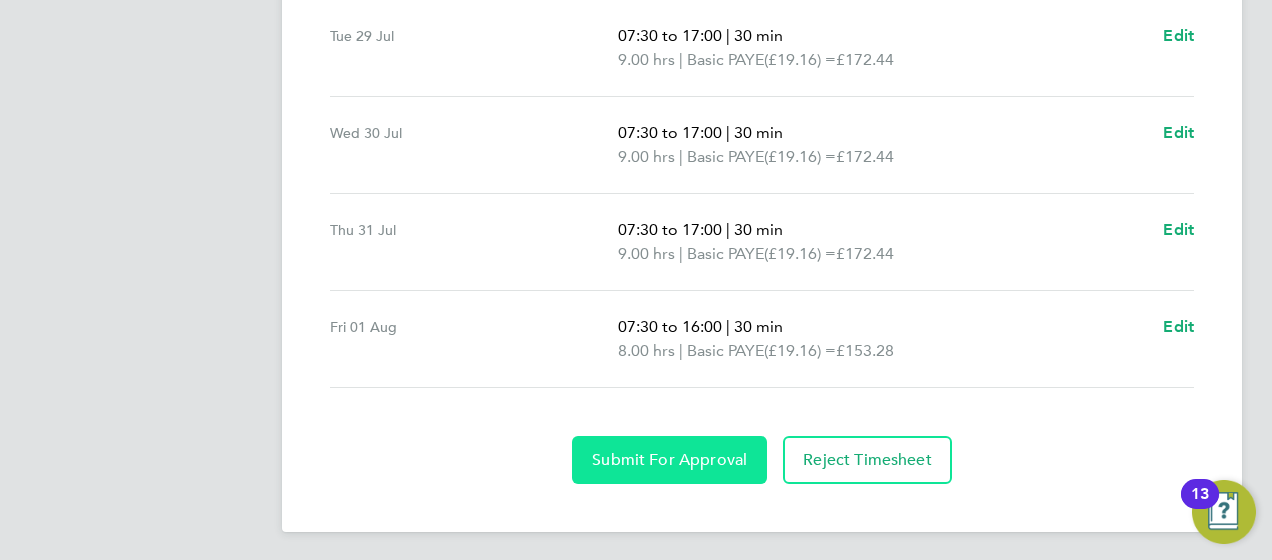 click on "Submit For Approval" 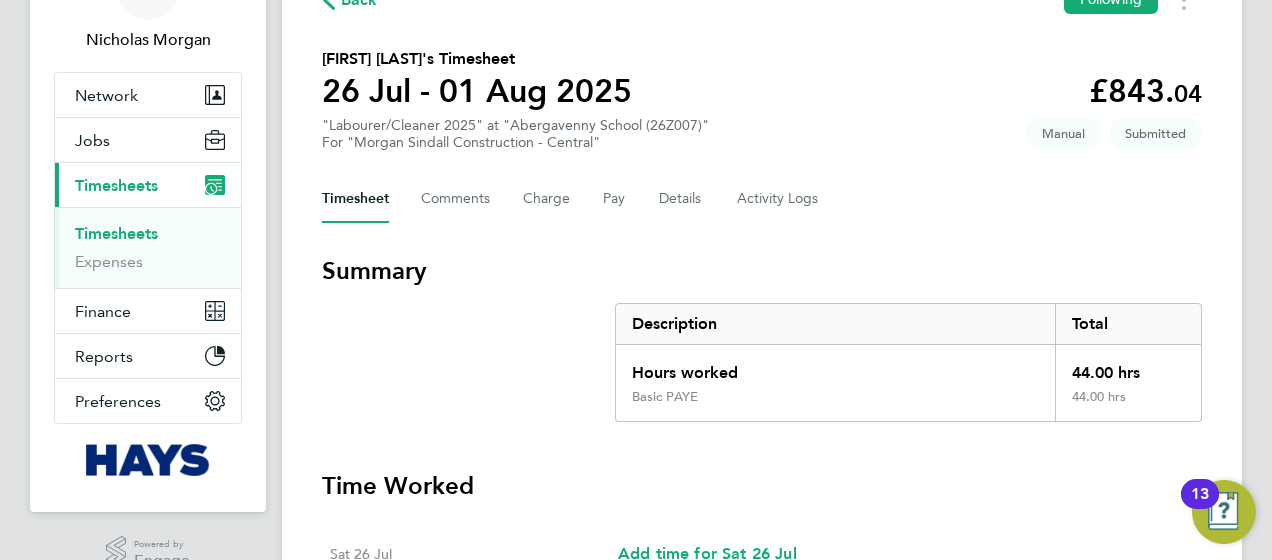scroll, scrollTop: 64, scrollLeft: 0, axis: vertical 